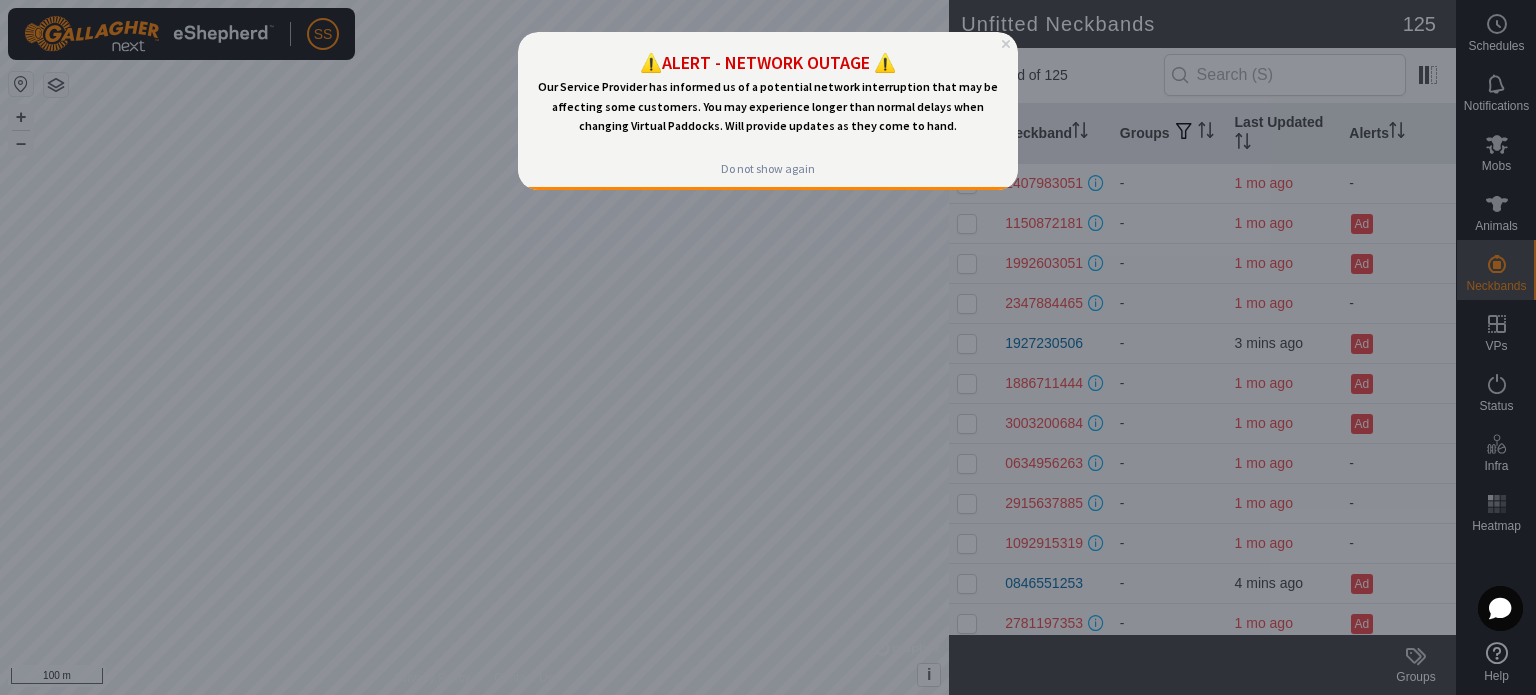 scroll, scrollTop: 0, scrollLeft: 0, axis: both 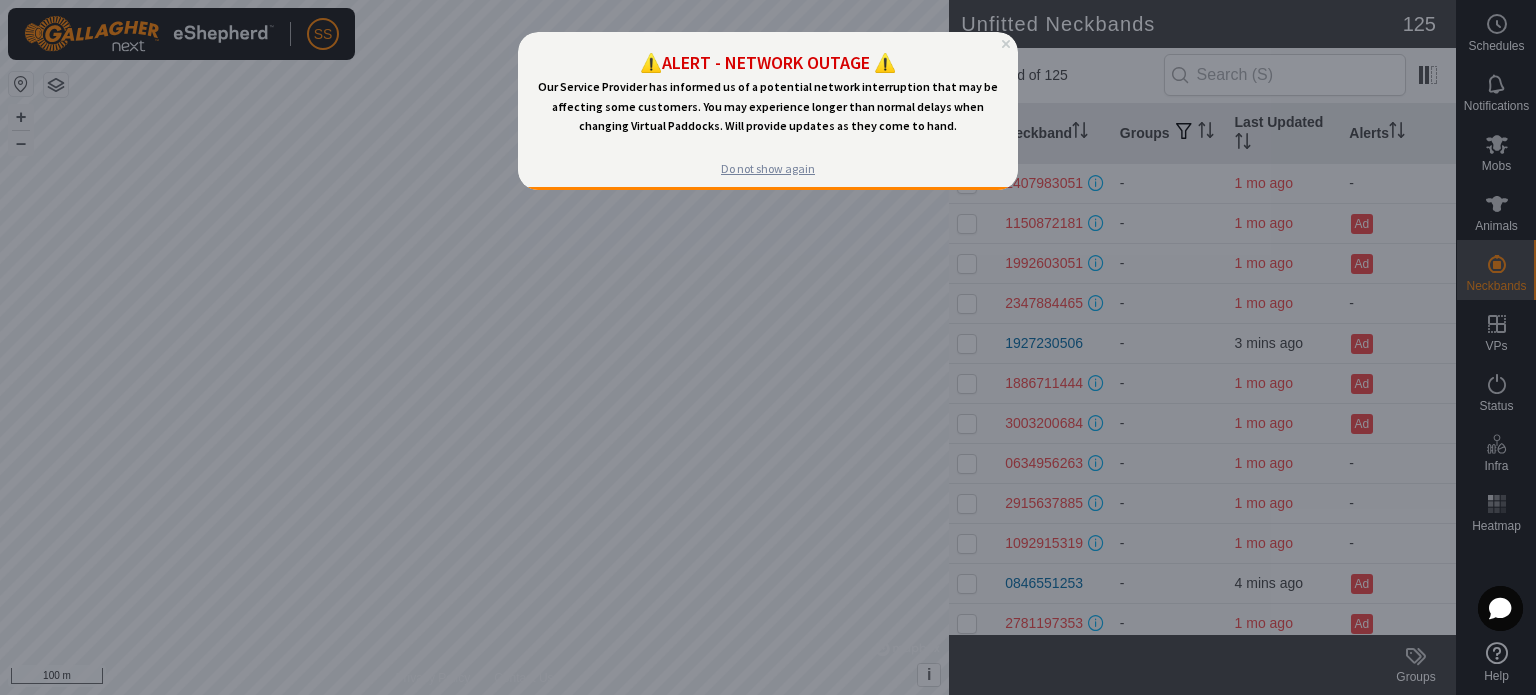 click on "Do not show again" at bounding box center [768, 169] 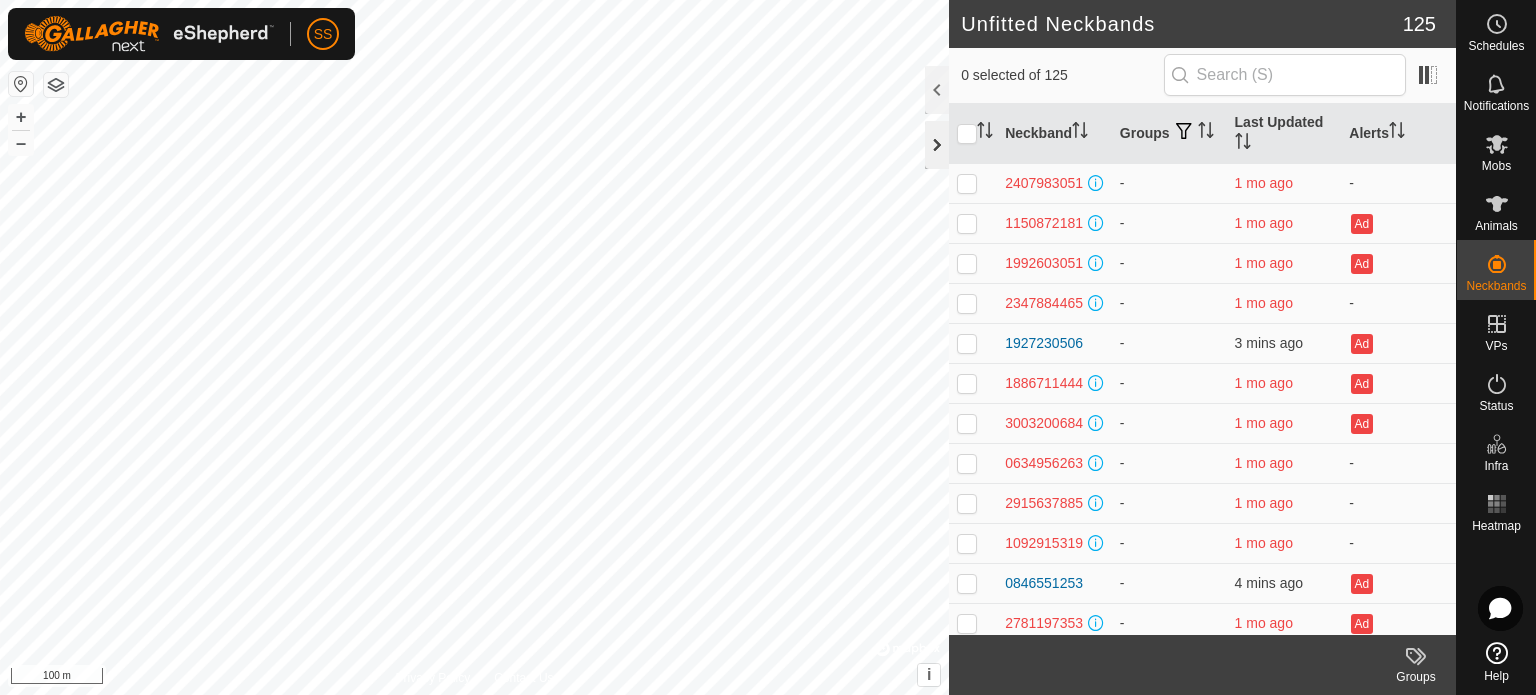 click 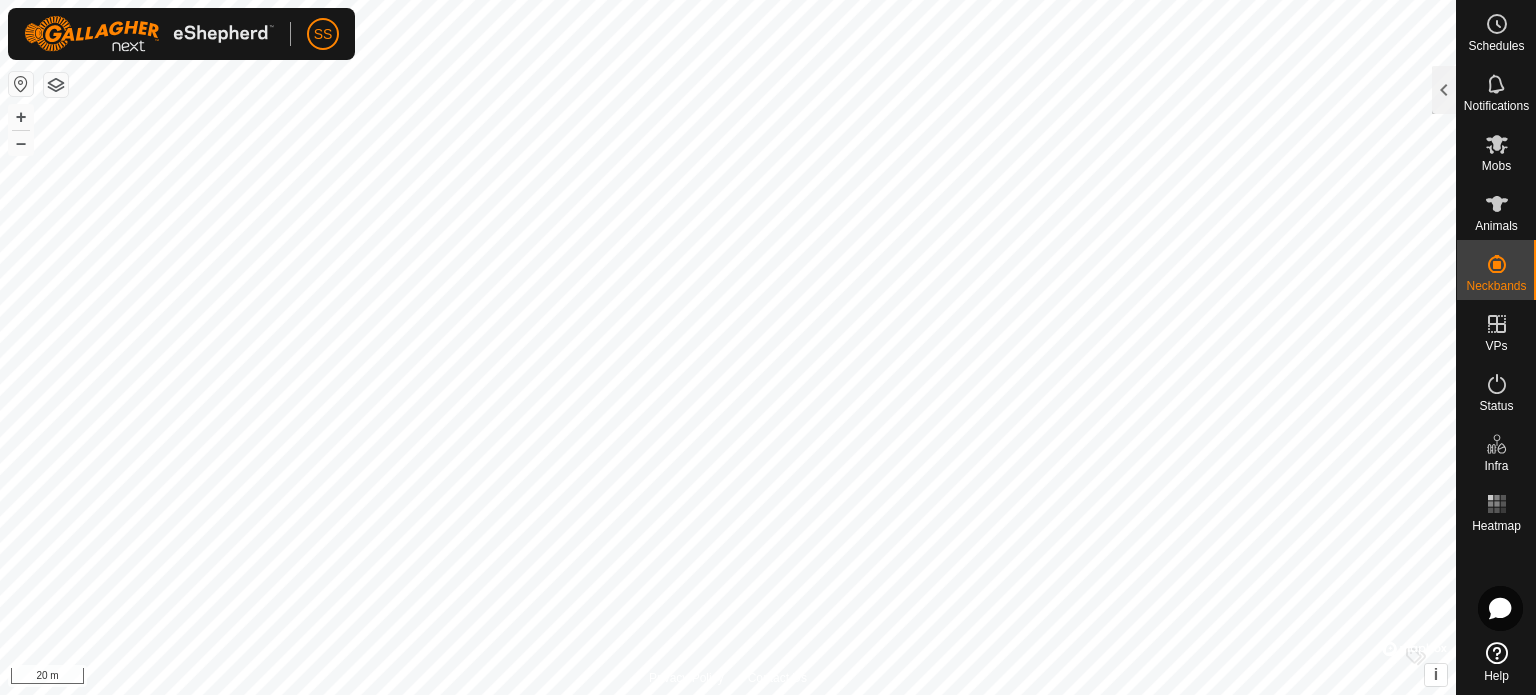 click on "SS Schedules Notifications Mobs Animals Neckbands VPs Status Infra Heatmap Help Unfitted Neckbands 125  0 selected of 125   Neckband   Groups   Last Updated   Alerts   2407983051   -  1 mo ago  -   1150872181   -  1 mo ago  Ad   1992603051   -  1 mo ago  Ad   2347884465   -  1 mo ago  -   1927230506   -  4 mins ago  Ad   1886711444   -  1 mo ago  Ad   3003200684   -  1 mo ago  Ad   0634956263   -  1 mo ago  -   2915637885   -  1 mo ago  -   1092915319   -  1 mo ago  -   0846551253   -  5 mins ago  Ad   2781197353   -  1 mo ago  Ad   3526247021   -  1 mo ago  Ad   0527980783   -  1 mo ago  Ad   2218695428   -  1 mo ago  -   1430067877   -  1 mo ago  Ad   4043841096   -  1 mo ago  Ad   2185545322   -  1 mo ago  -   3726843704   -  1 mo ago  Ad   4203159029   -  1 mo ago  -   2745211811   -  1 mo ago  Ad   0615496111   -  1 mo ago  -   3980656976   -  1 mo ago  Ad   0947355179   -  1 mo ago  -   4288248184   -  1 mo ago  -   1944328466   -  1 mo ago  -   1760216181   -  1 mo ago  Ad   2287533484   -" at bounding box center [768, 347] 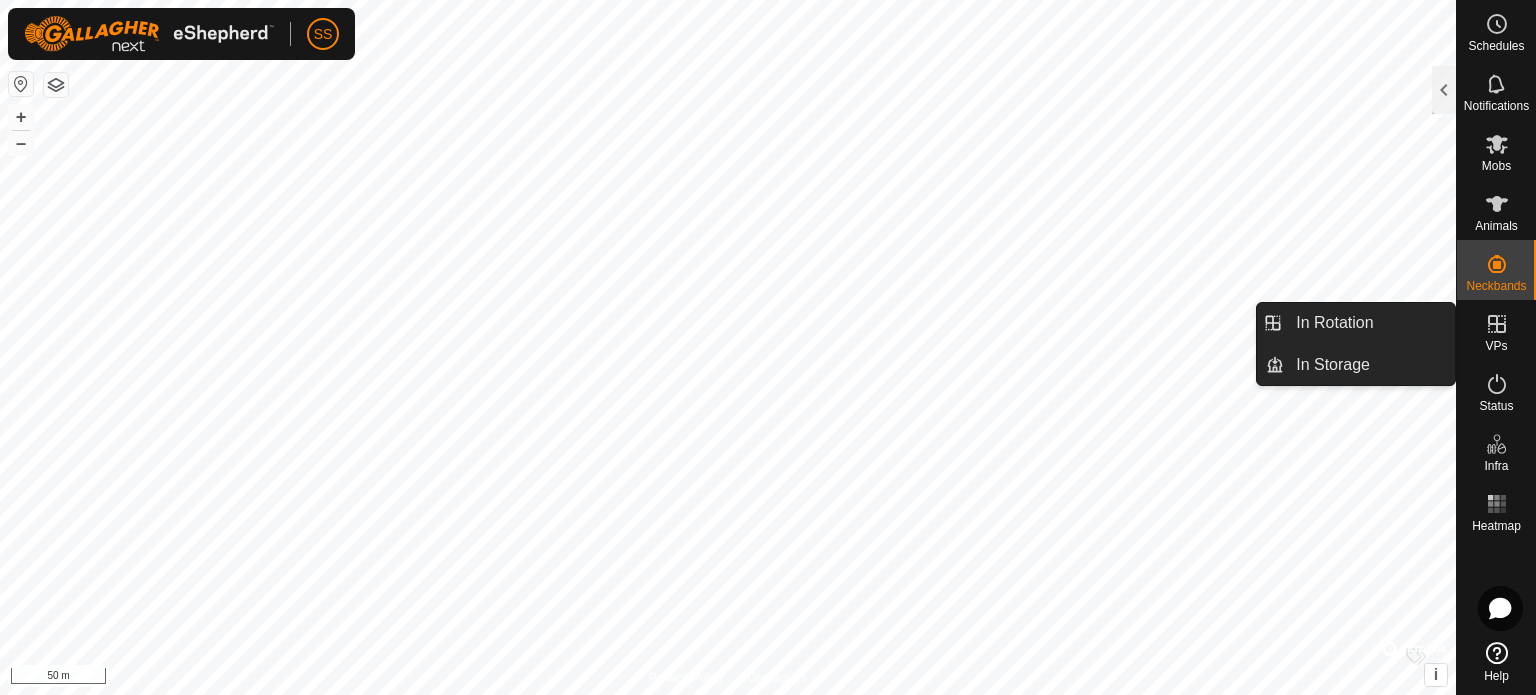 click on "VPs" at bounding box center [1496, 330] 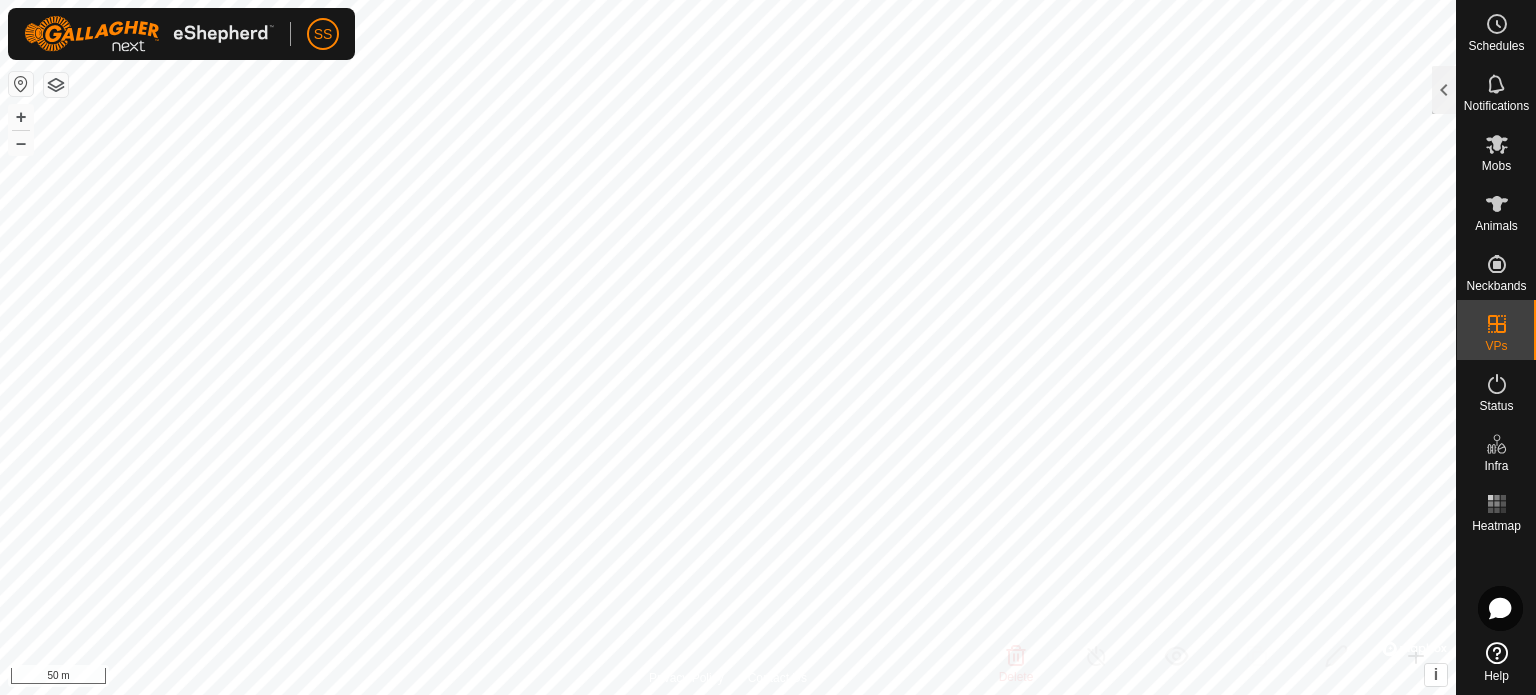 checkbox on "true" 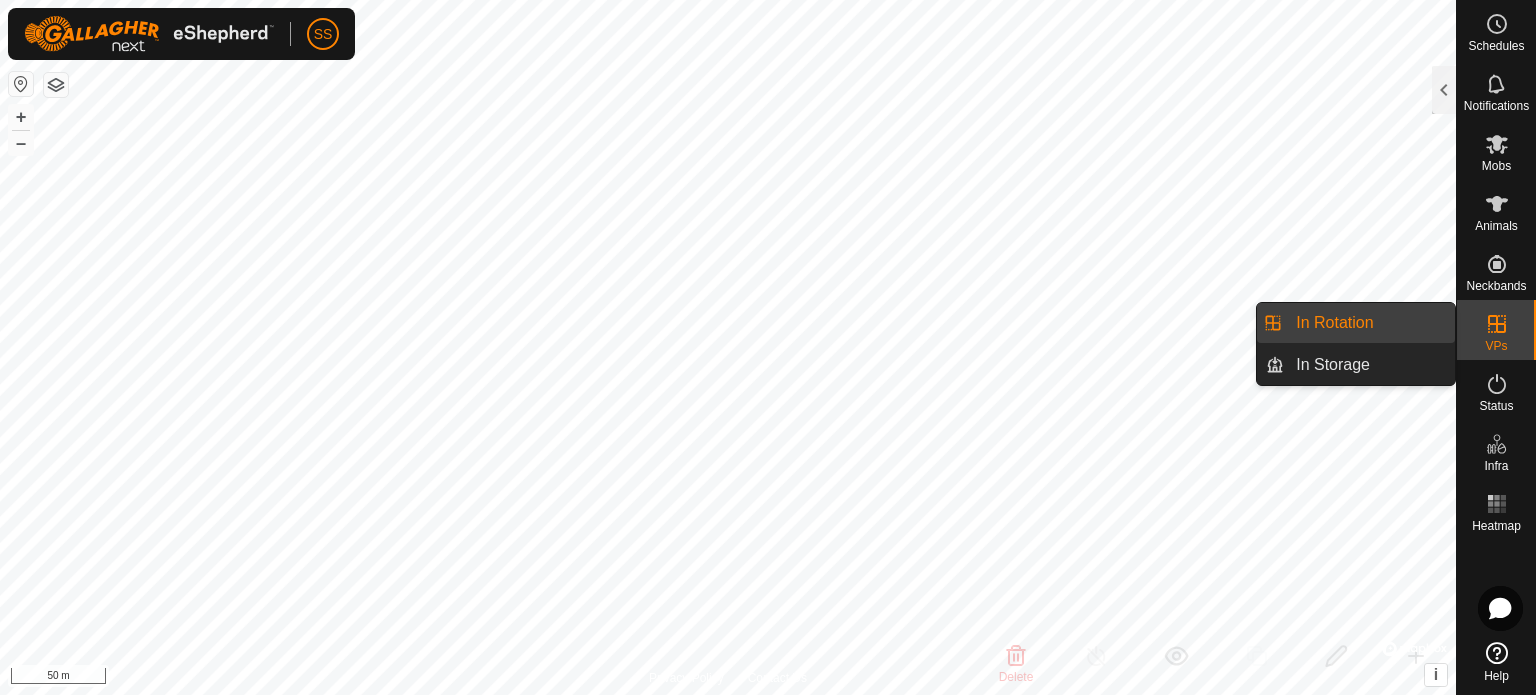 click on "In Rotation" at bounding box center [1369, 323] 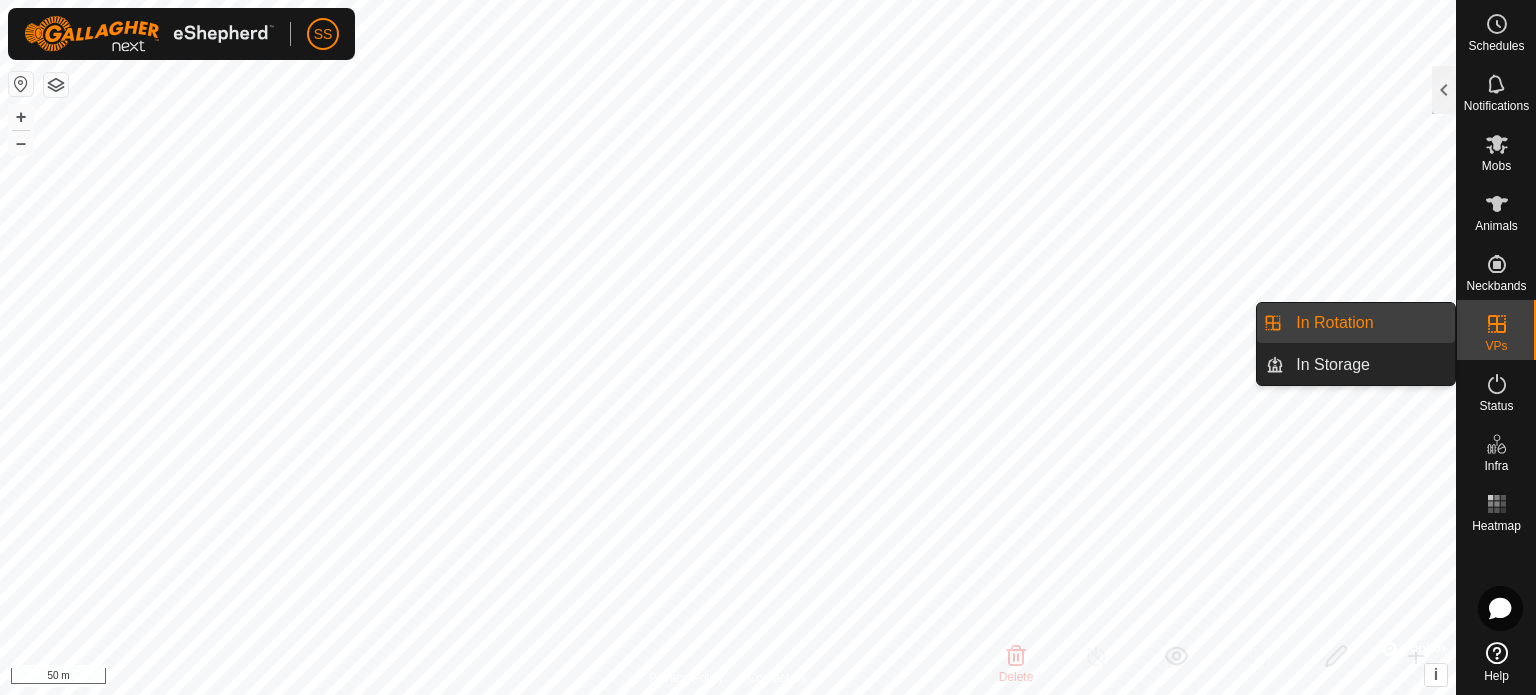 click 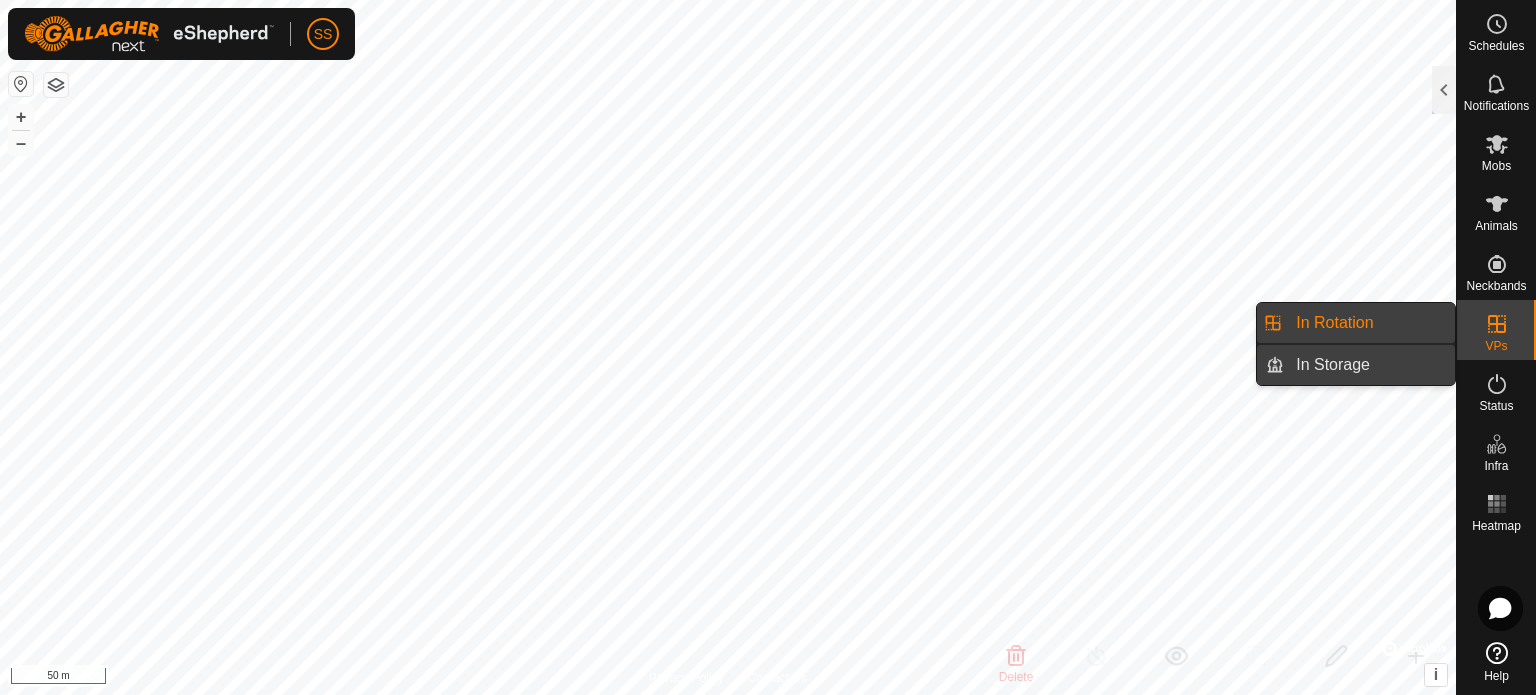 click on "In Storage" at bounding box center [1369, 365] 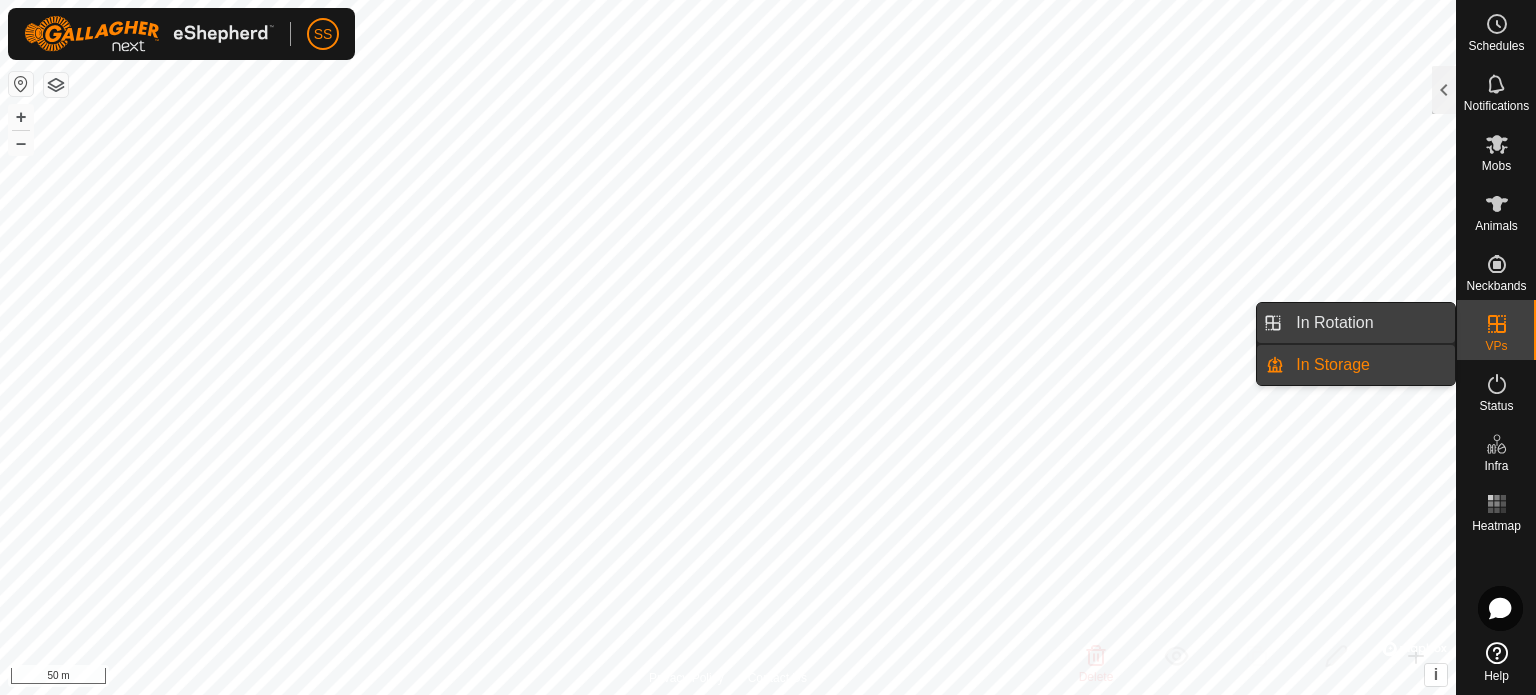 click on "In Rotation" at bounding box center (1369, 323) 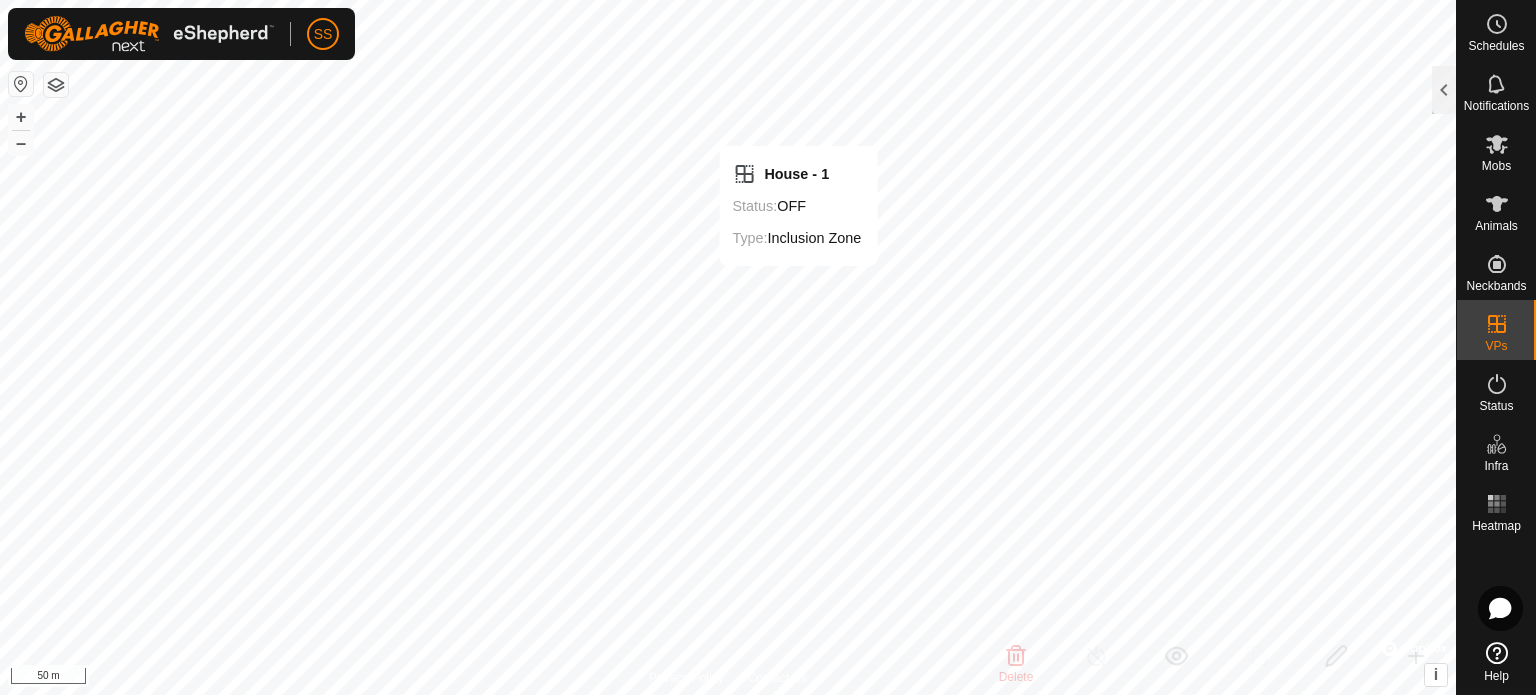 checkbox on "false" 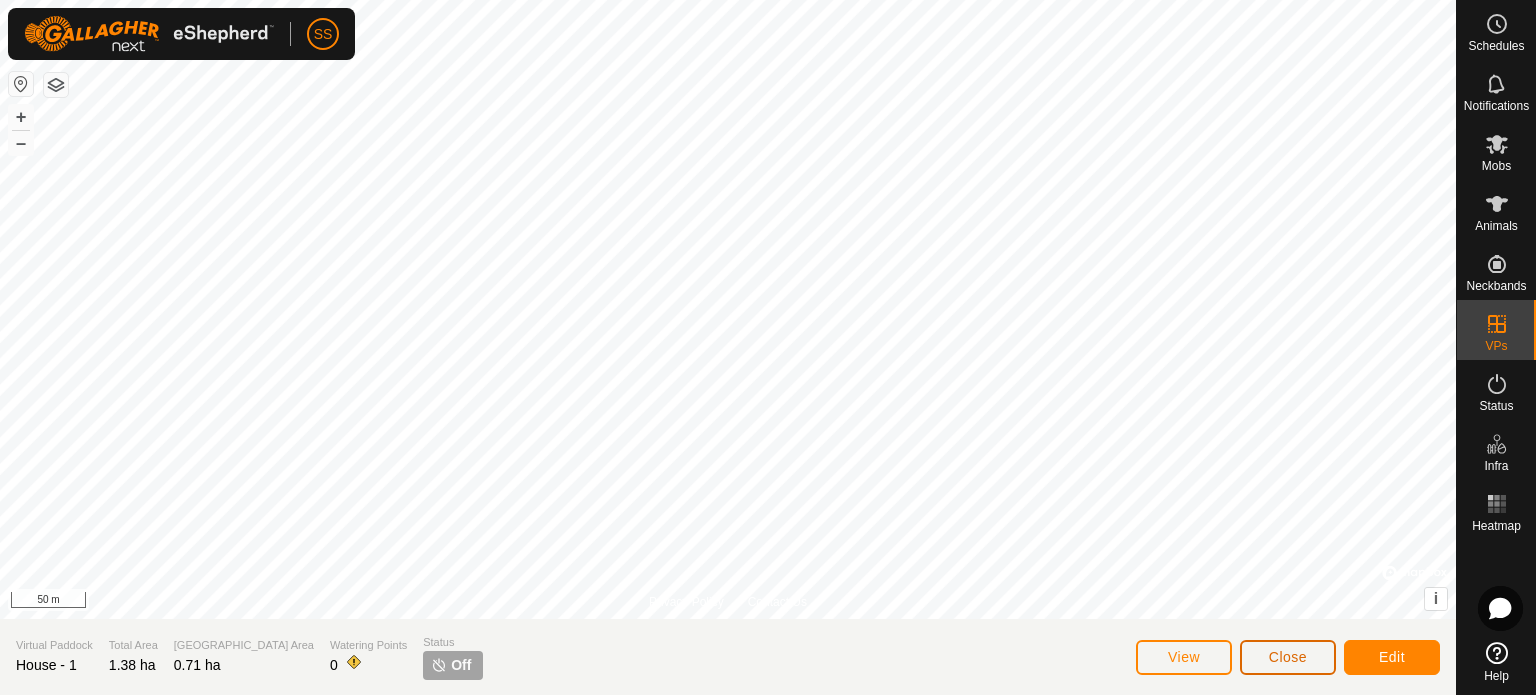 click on "Close" 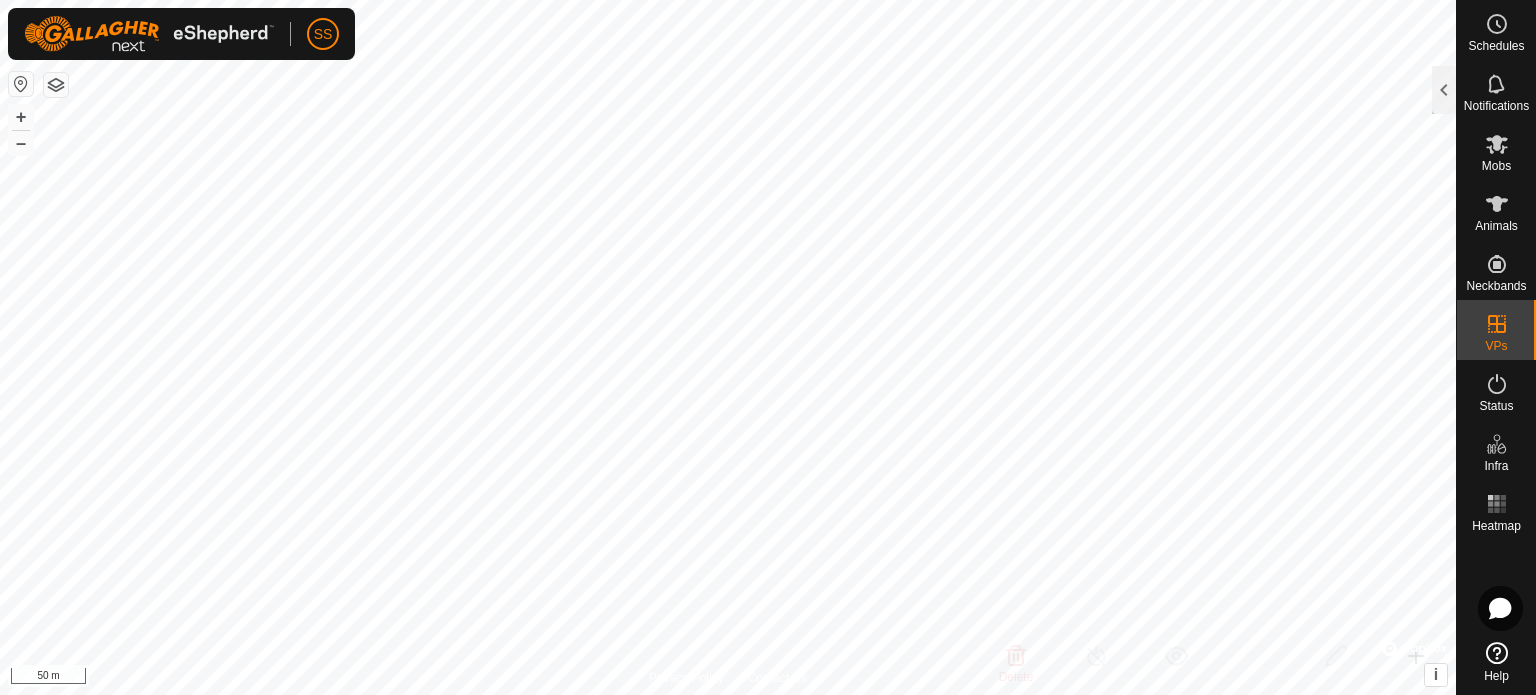 checkbox on "true" 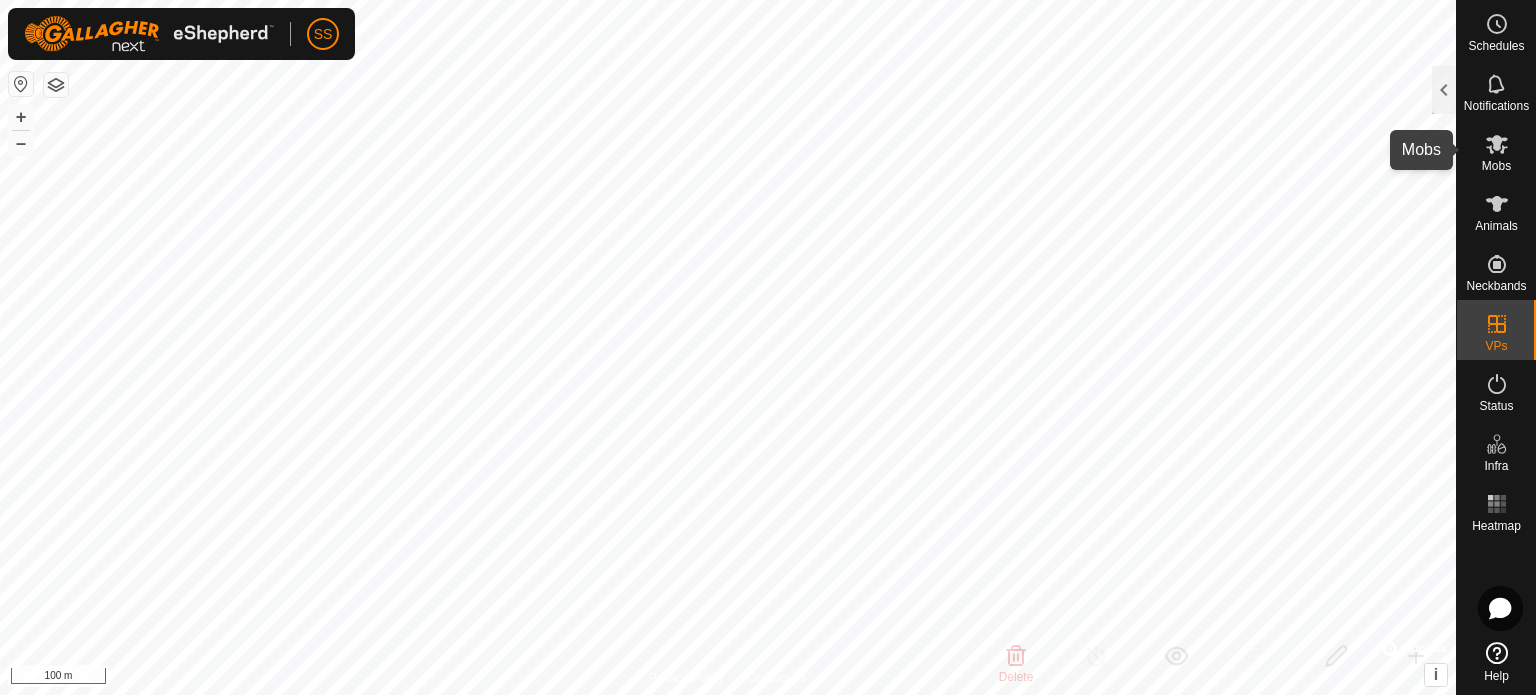 click 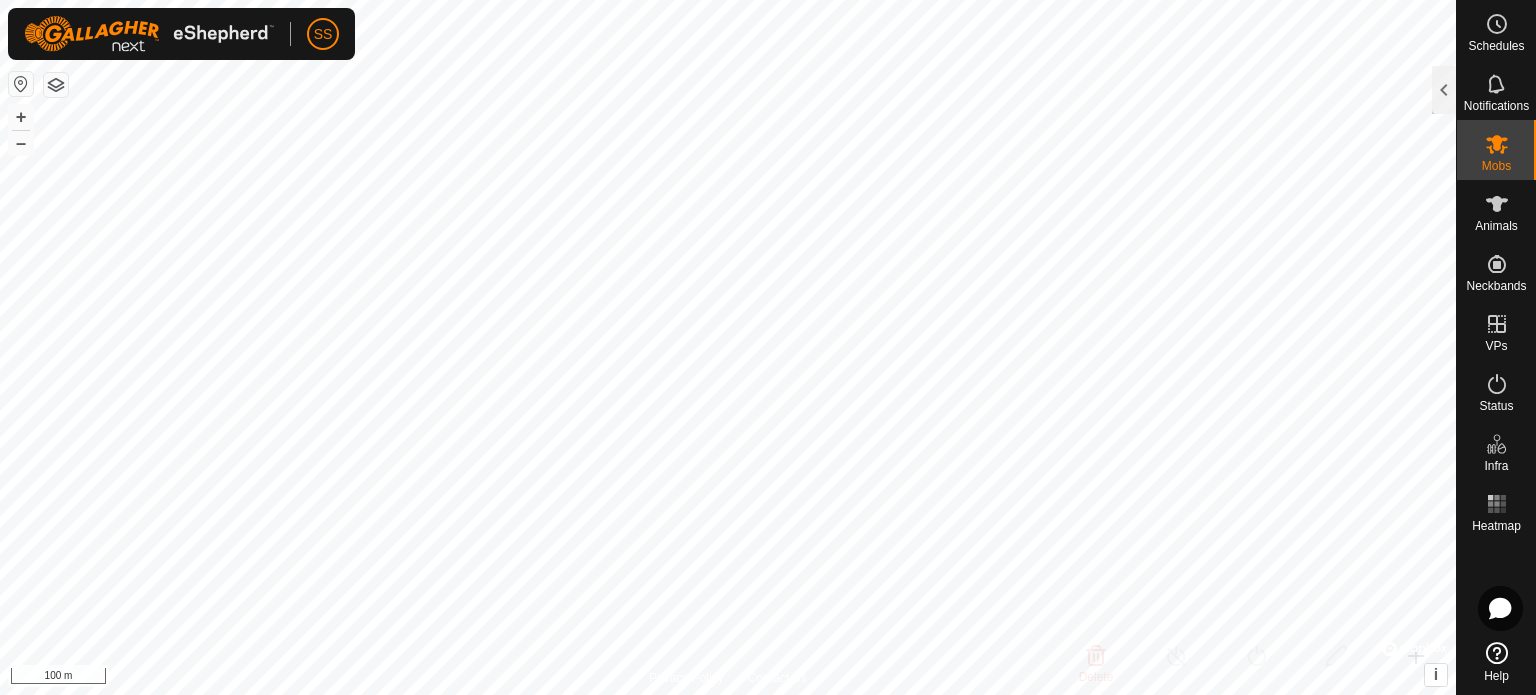 click 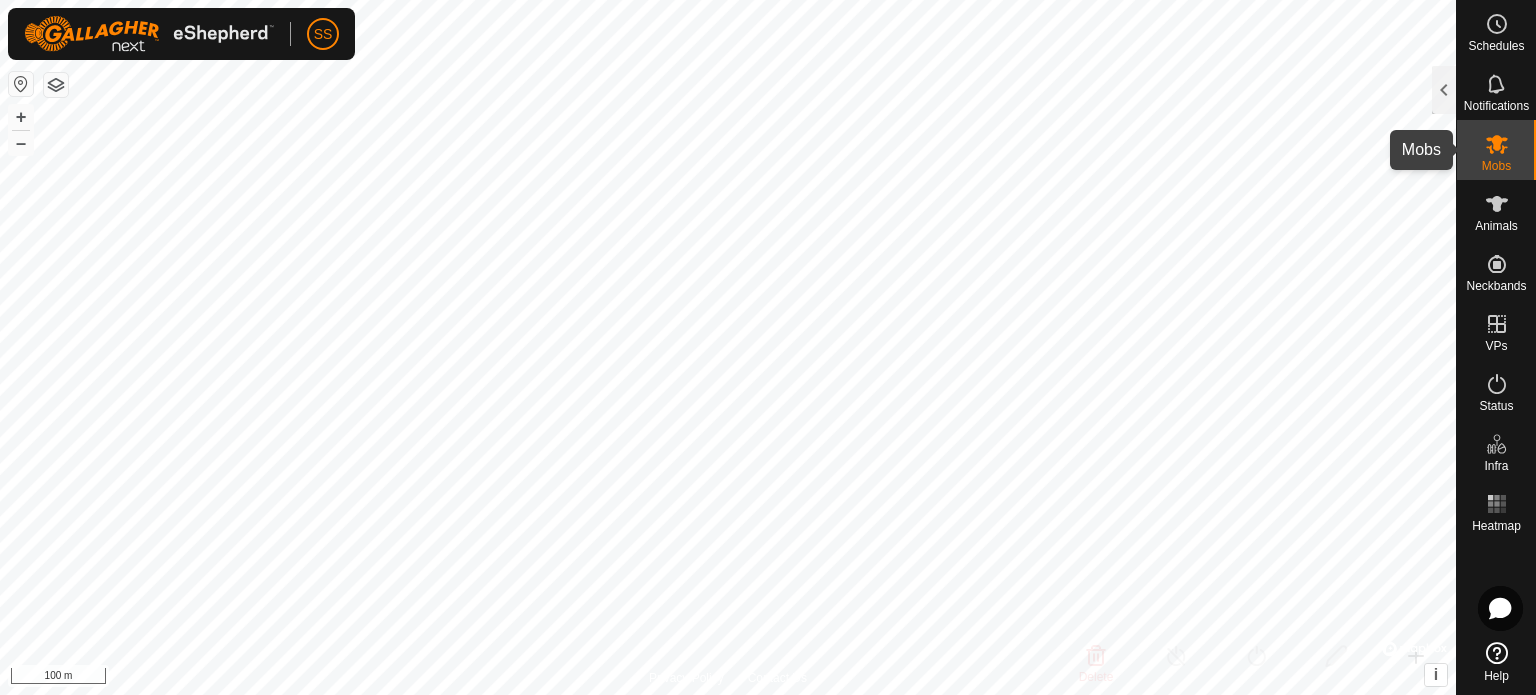 click 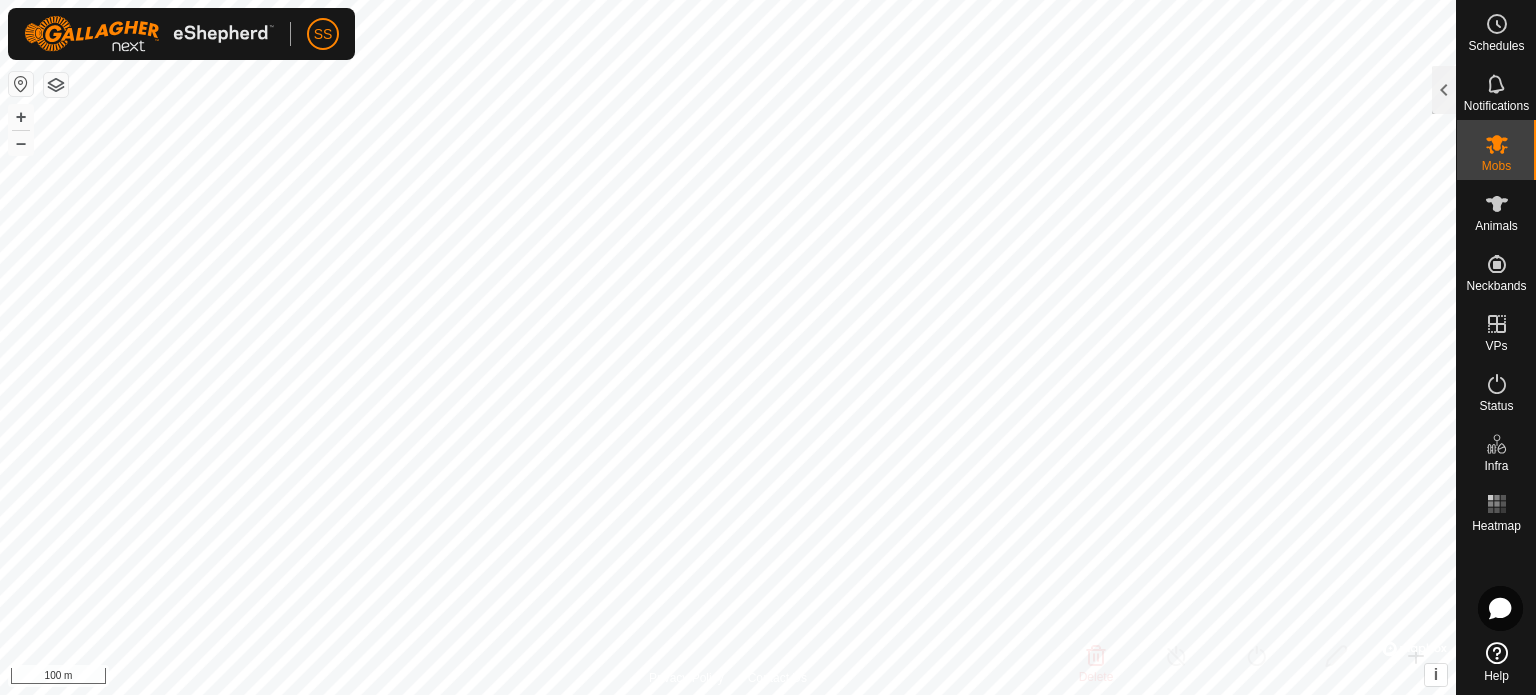 click 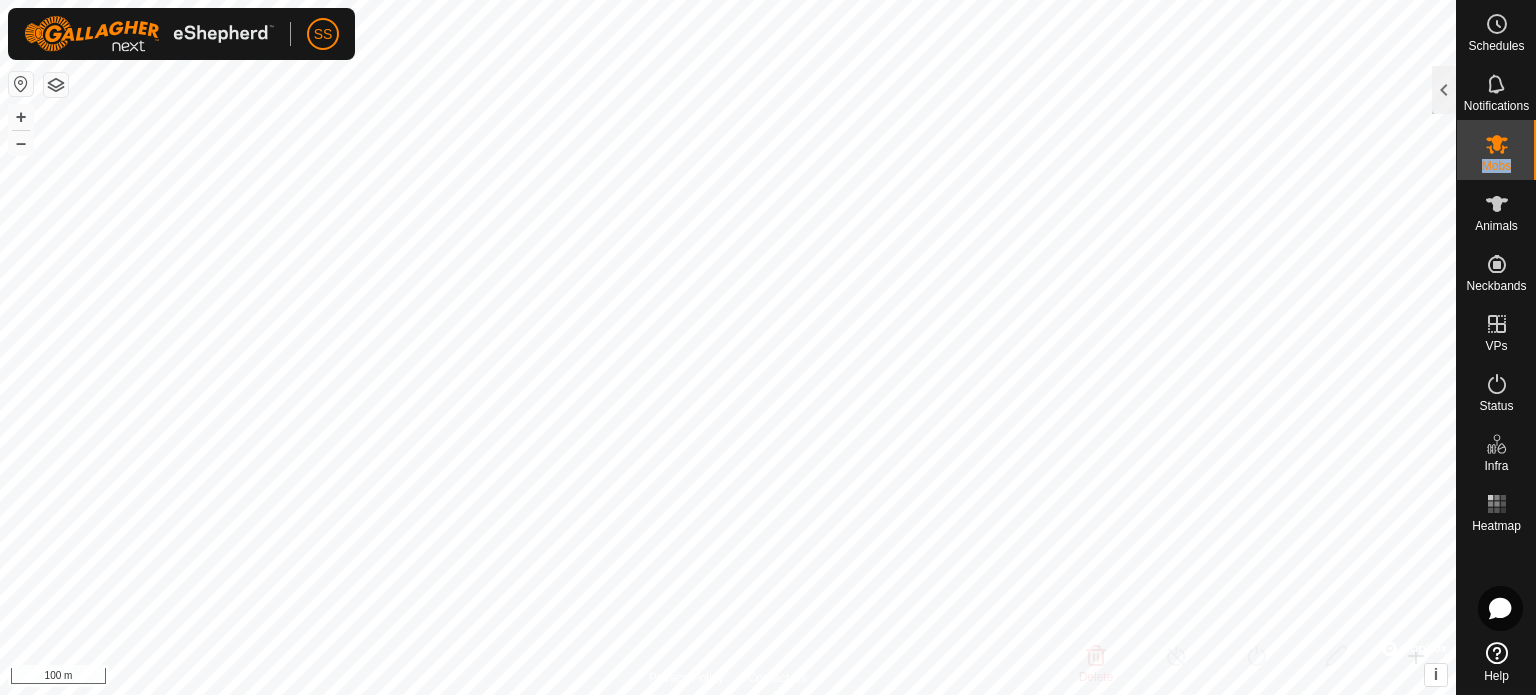 click 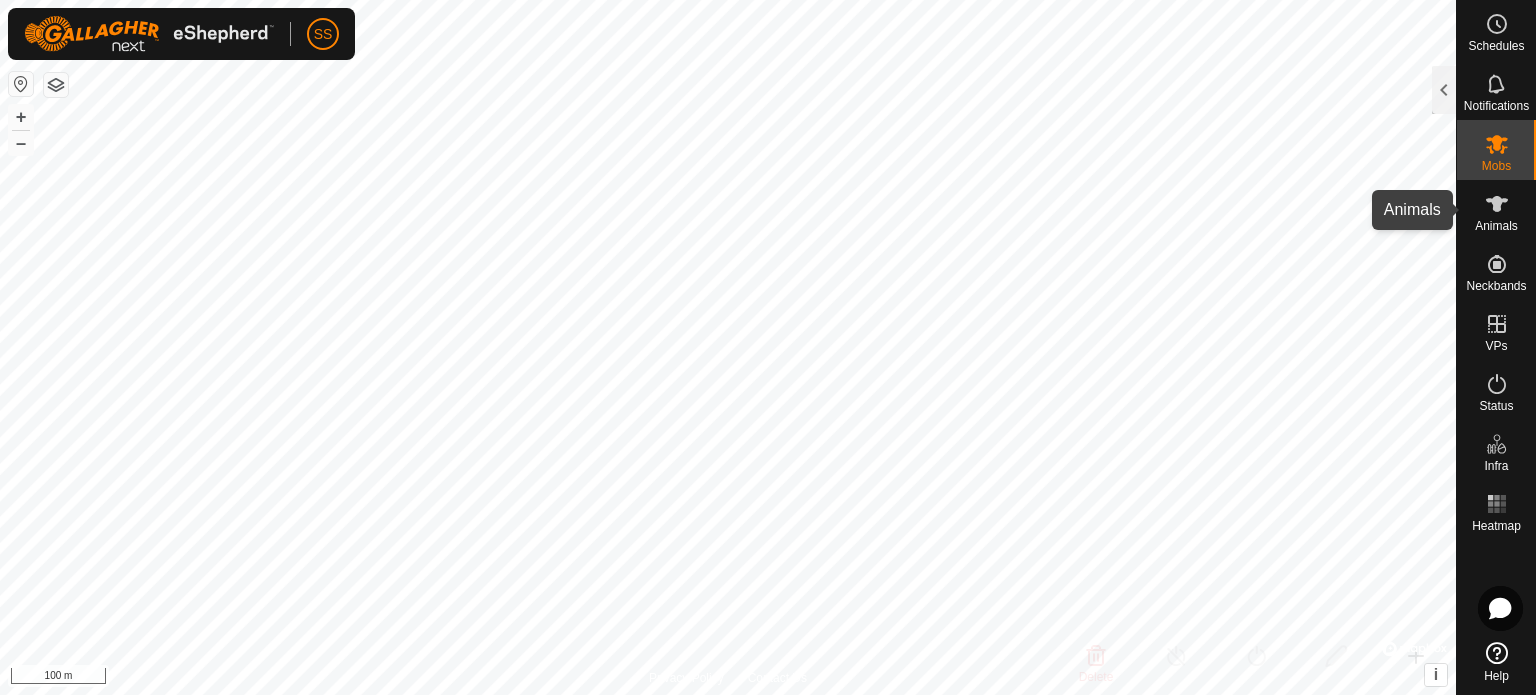 click 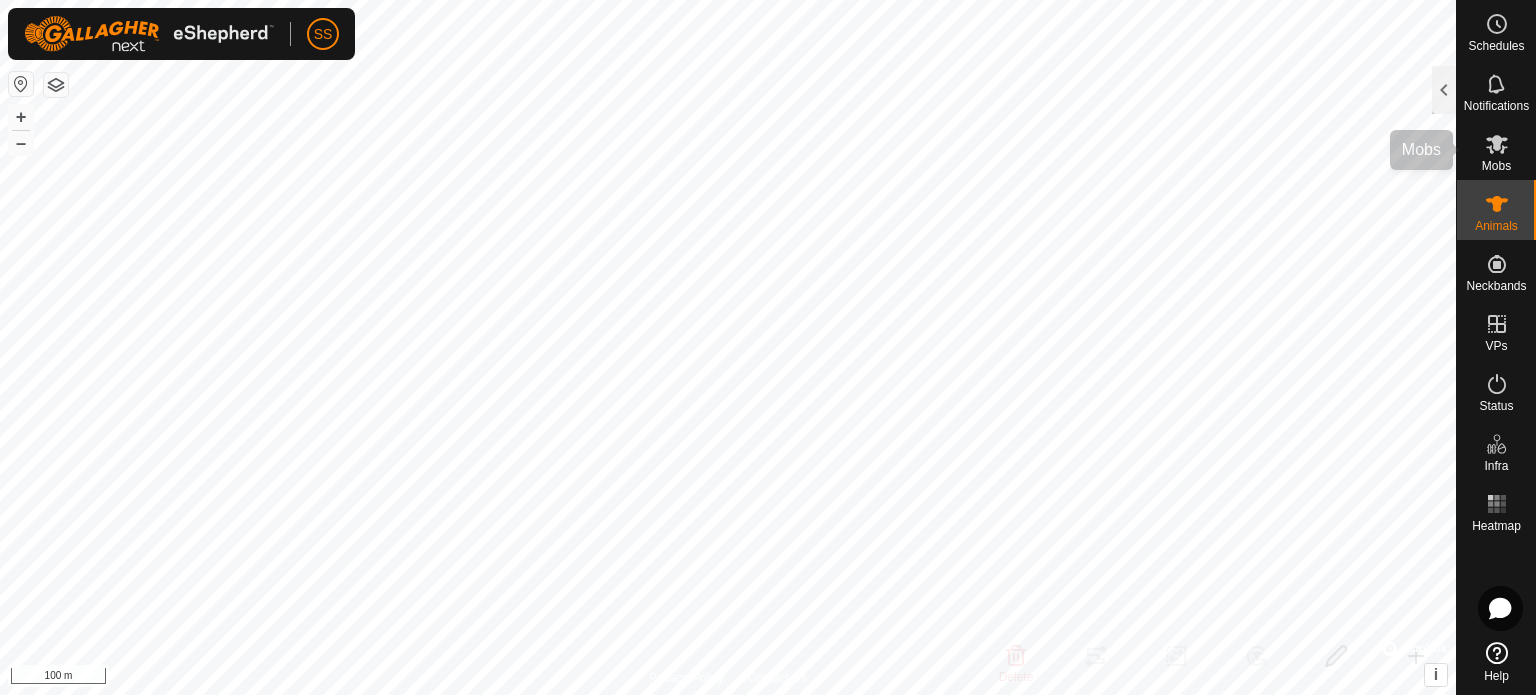 click at bounding box center [1497, 144] 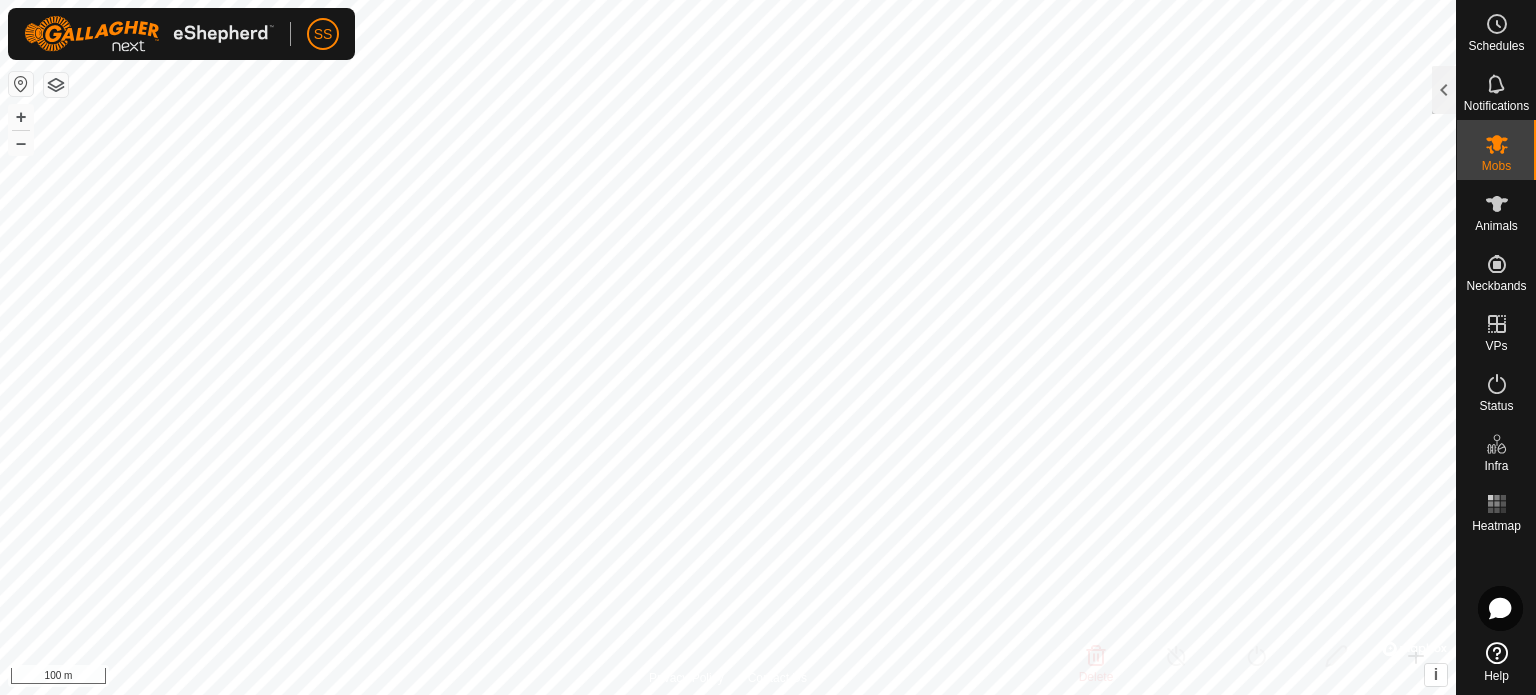 click 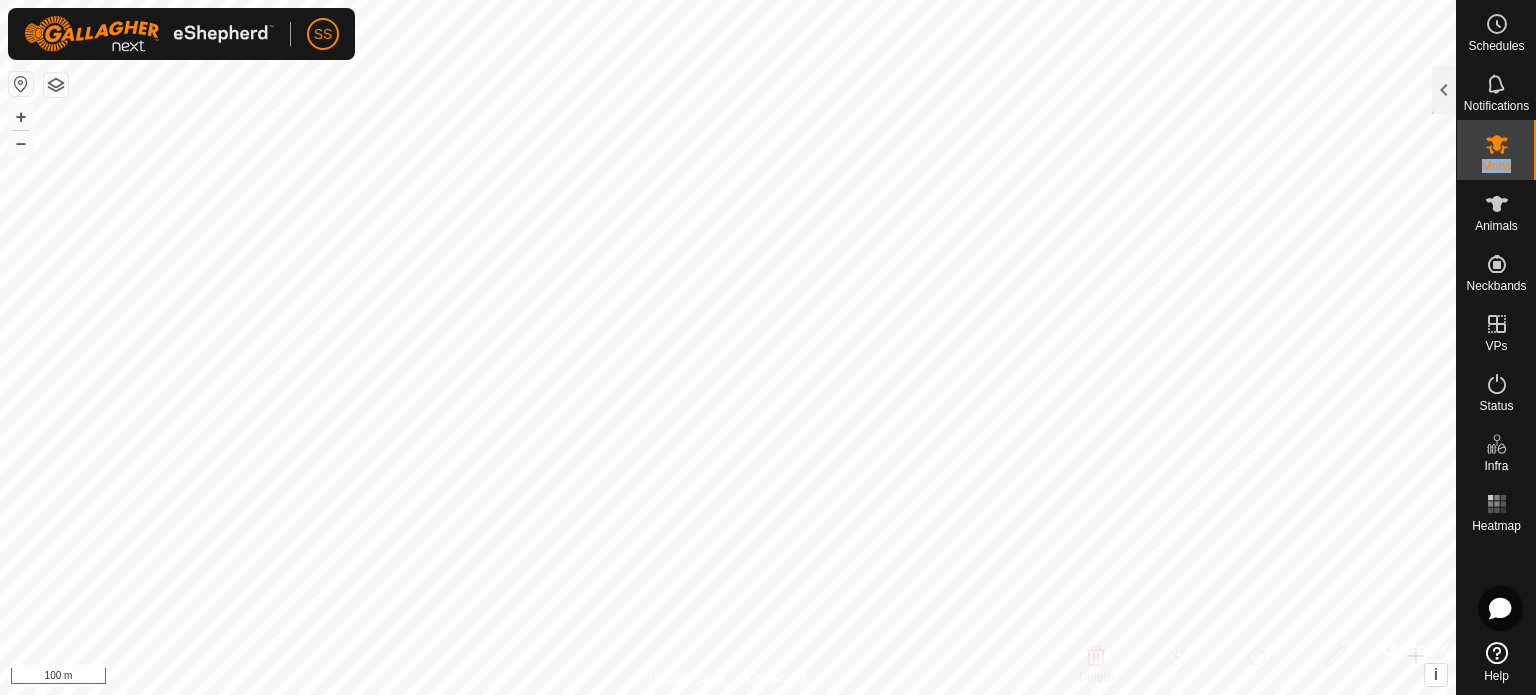drag, startPoint x: 1496, startPoint y: 137, endPoint x: 1487, endPoint y: 131, distance: 10.816654 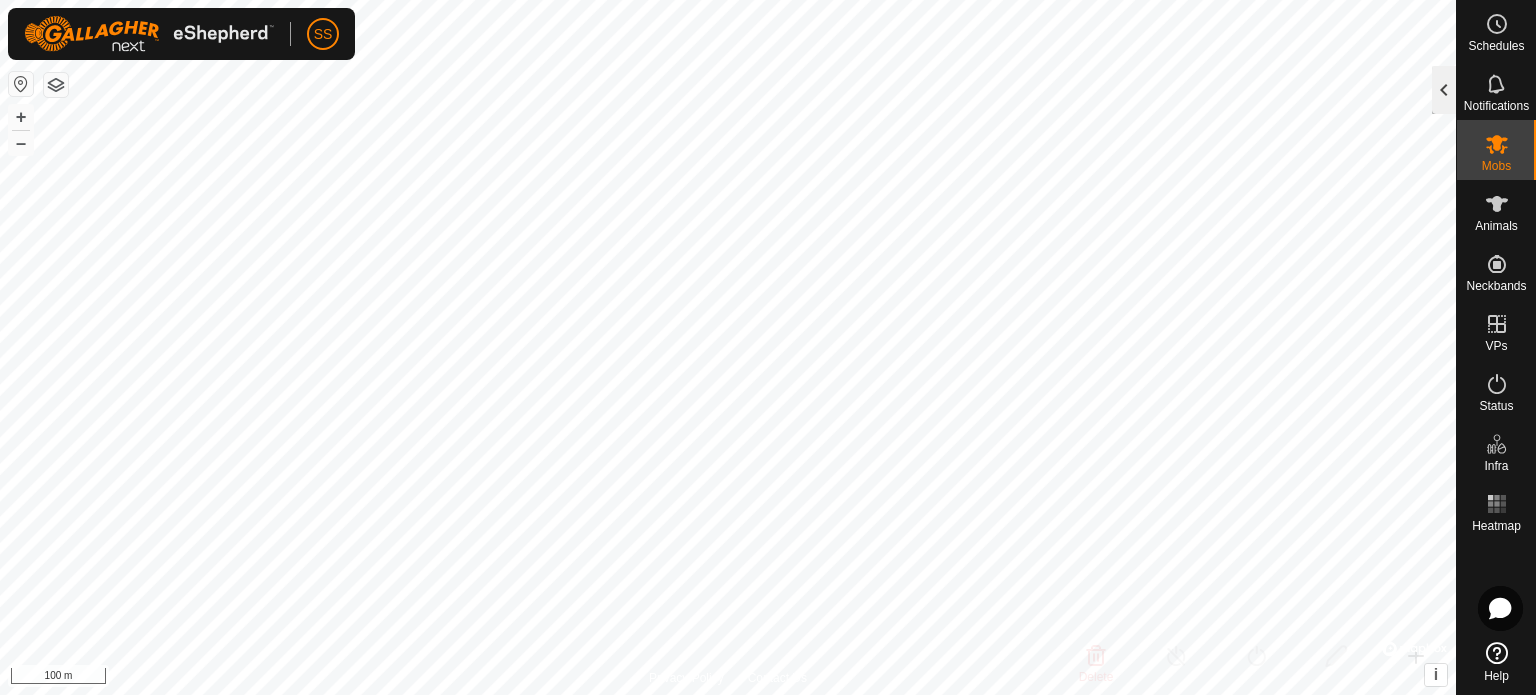 click 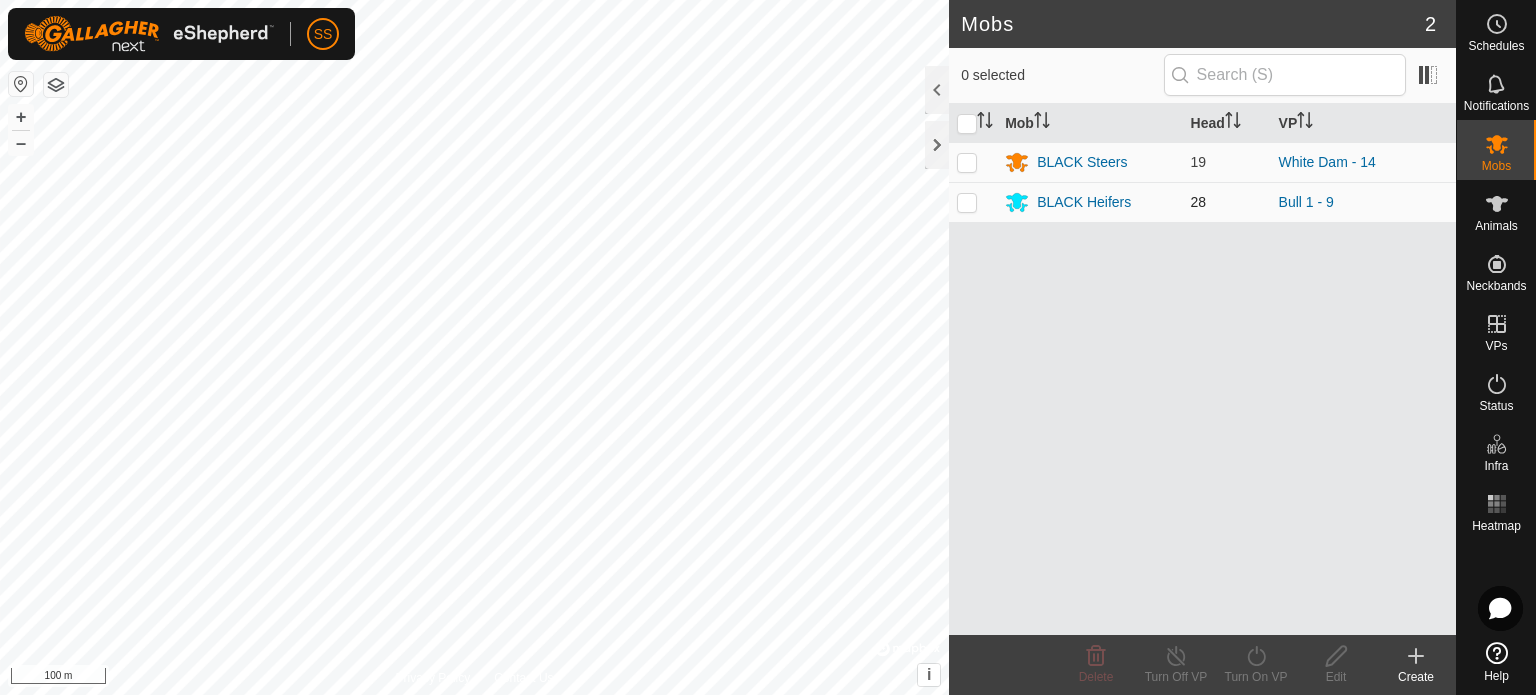 click at bounding box center [967, 202] 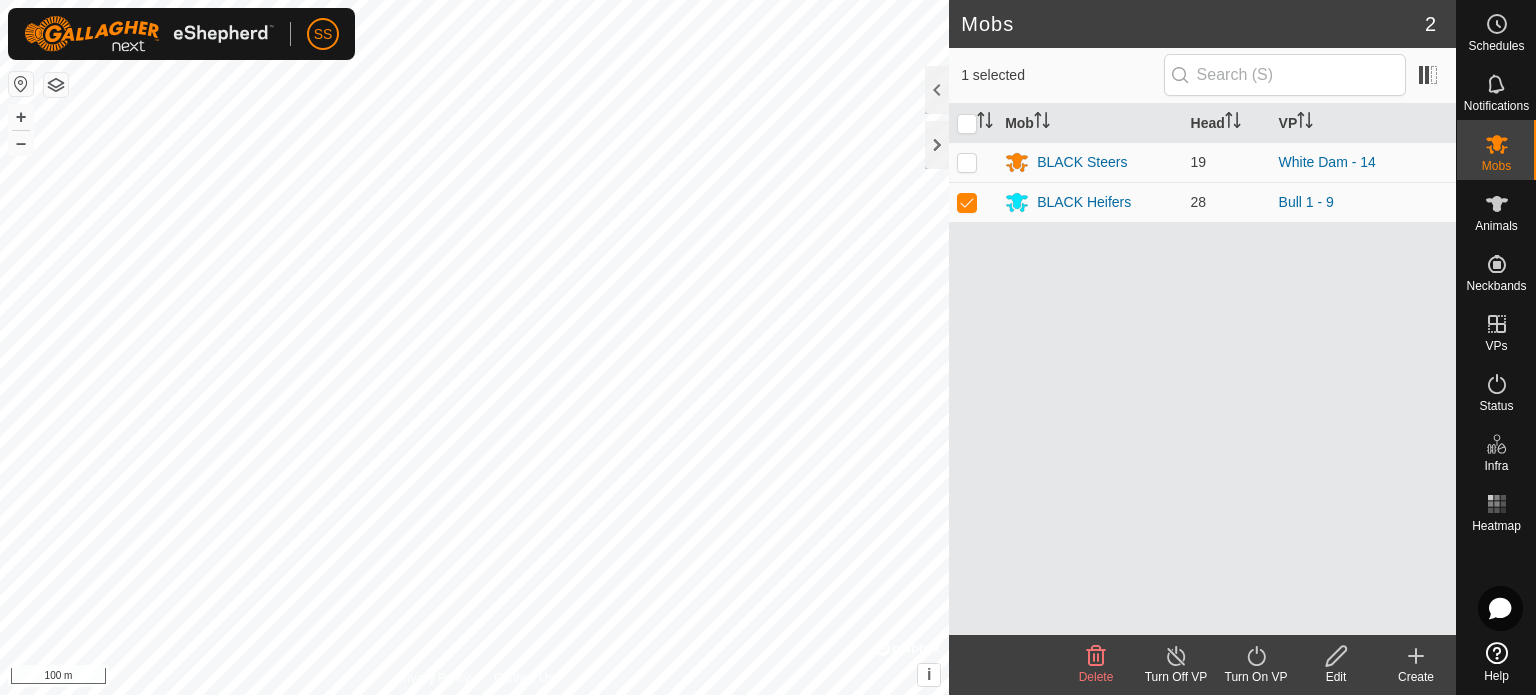 click 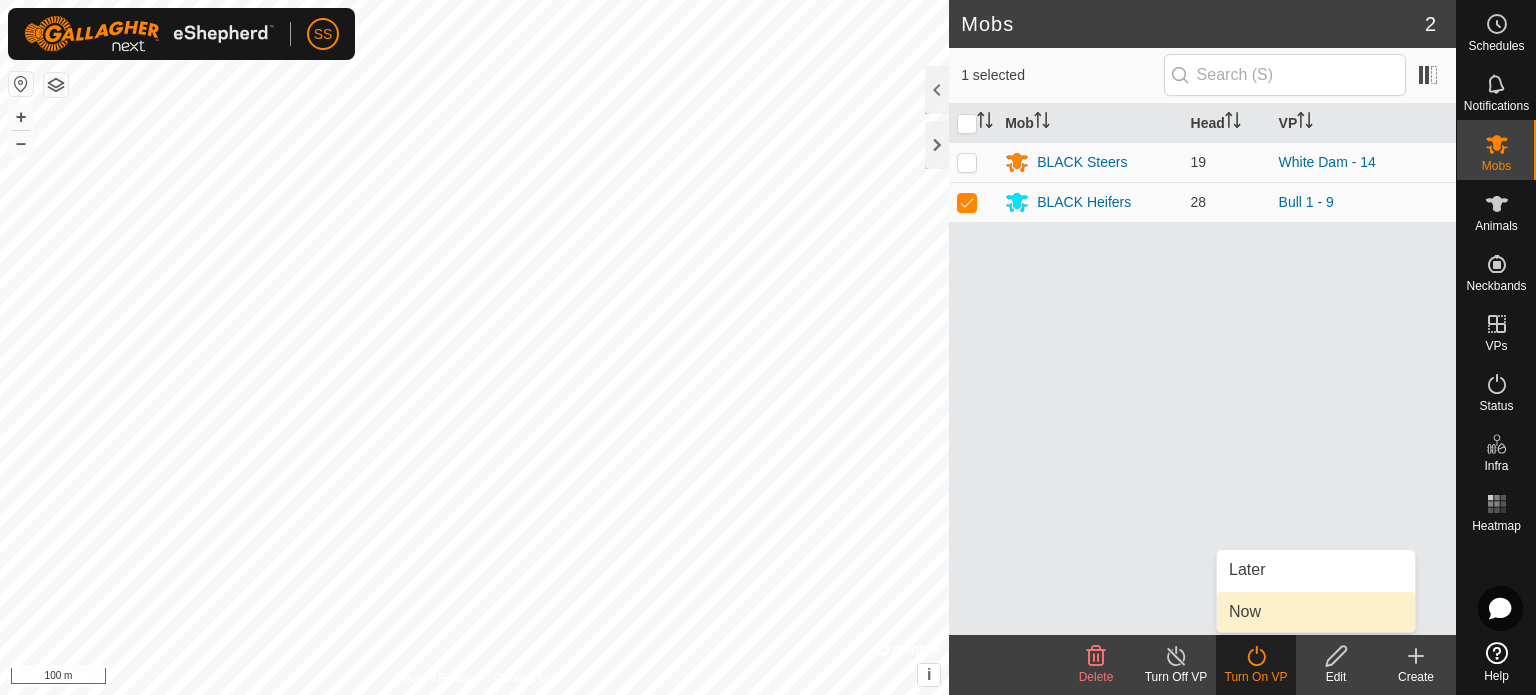 click on "Now" at bounding box center (1316, 612) 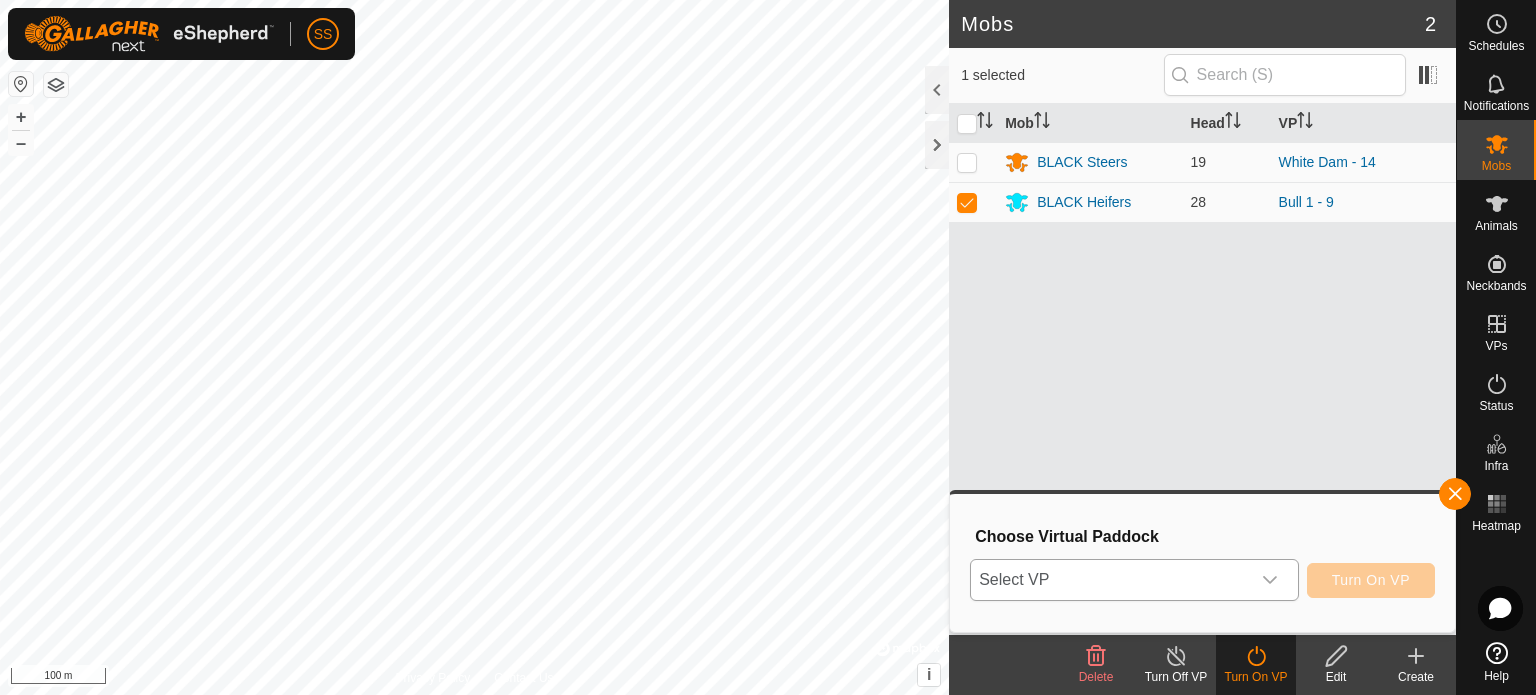 click 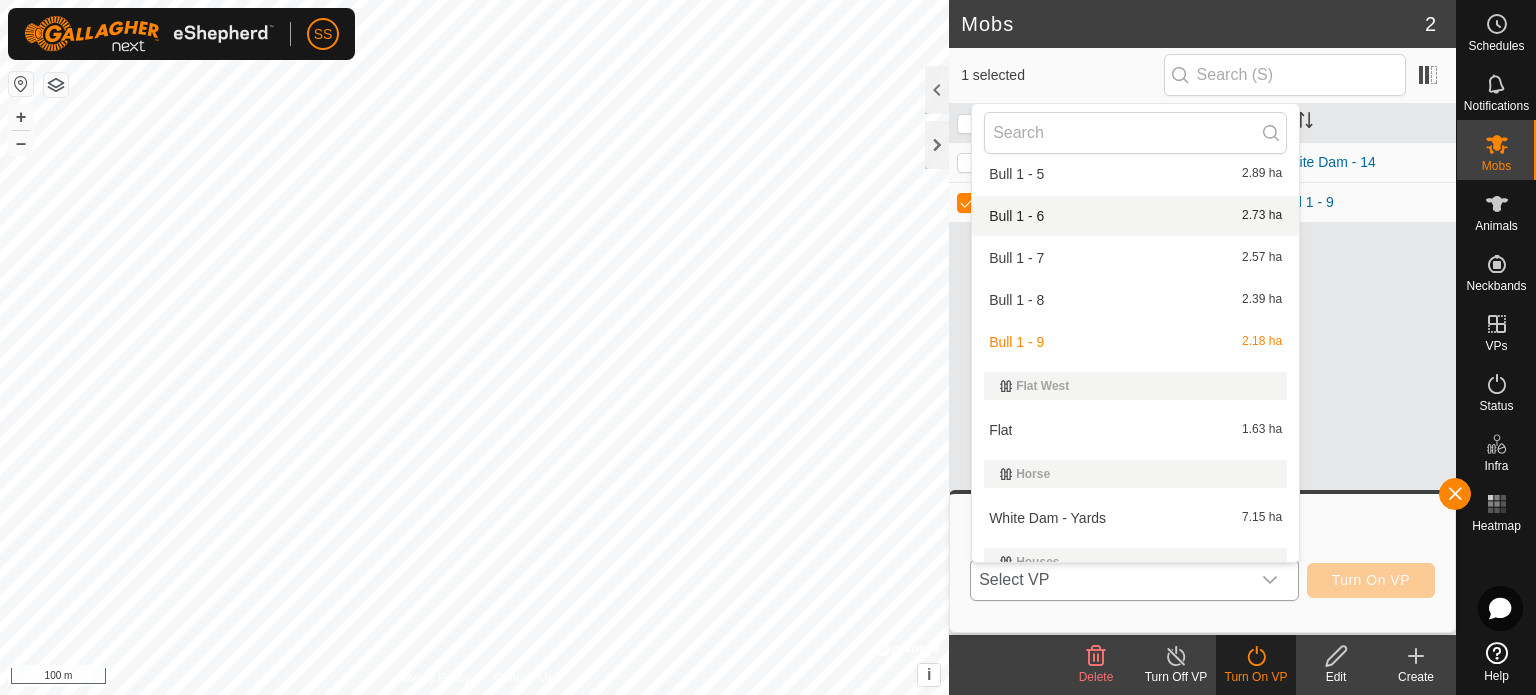 scroll, scrollTop: 214, scrollLeft: 0, axis: vertical 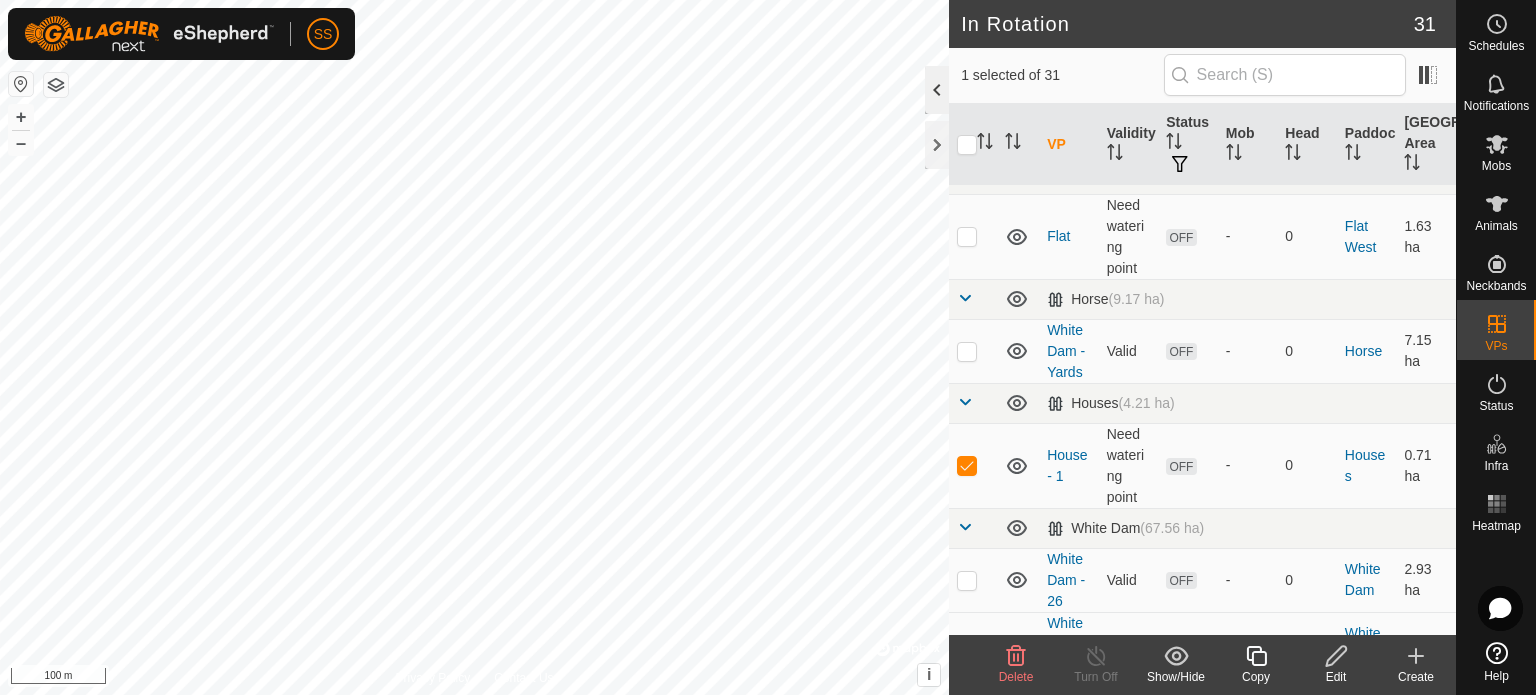 click 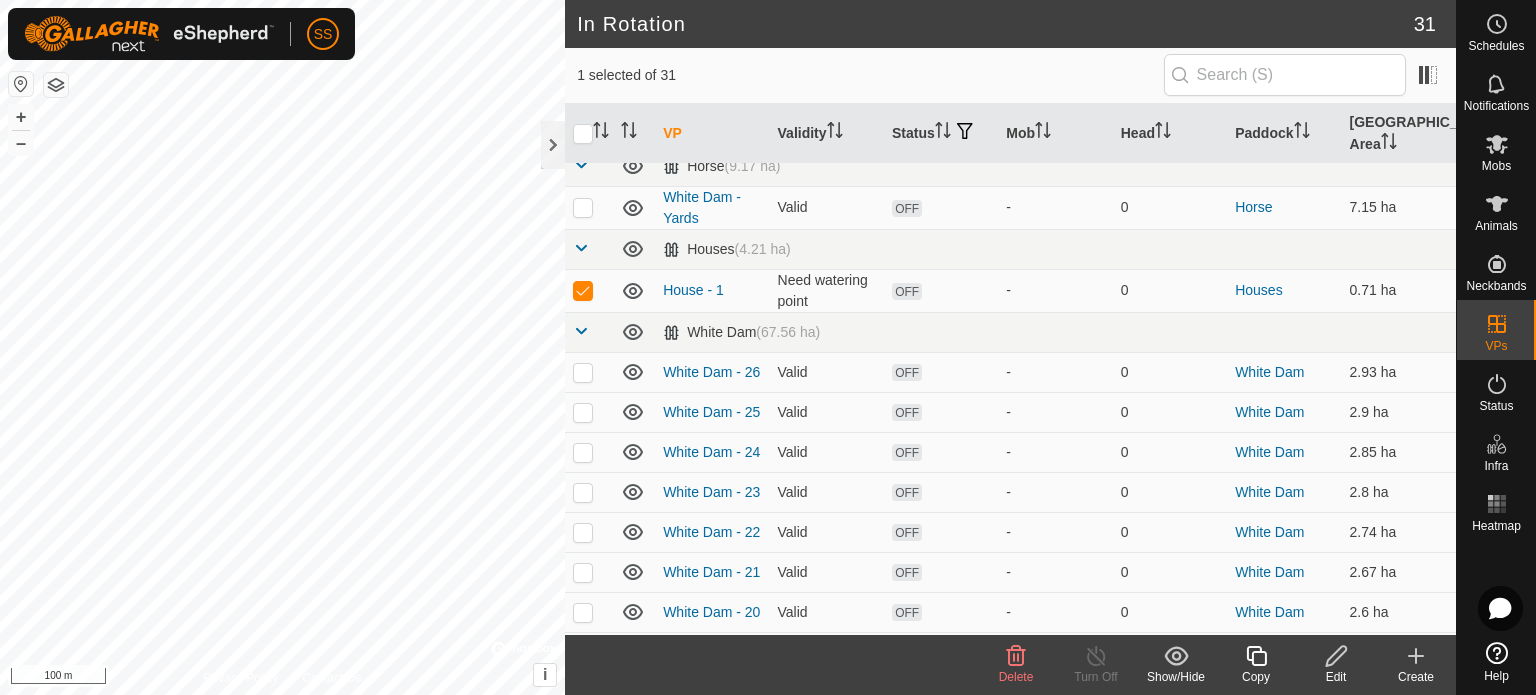 scroll, scrollTop: 416, scrollLeft: 0, axis: vertical 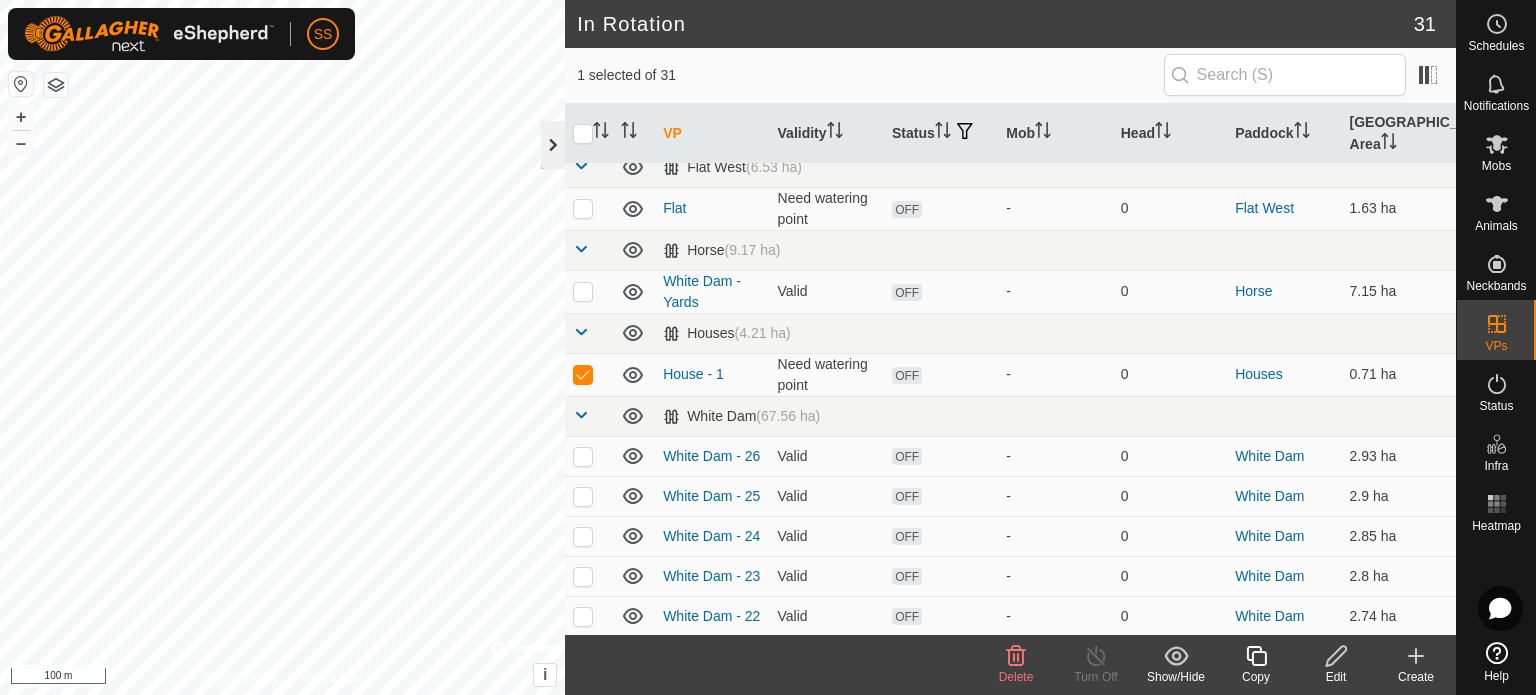 click 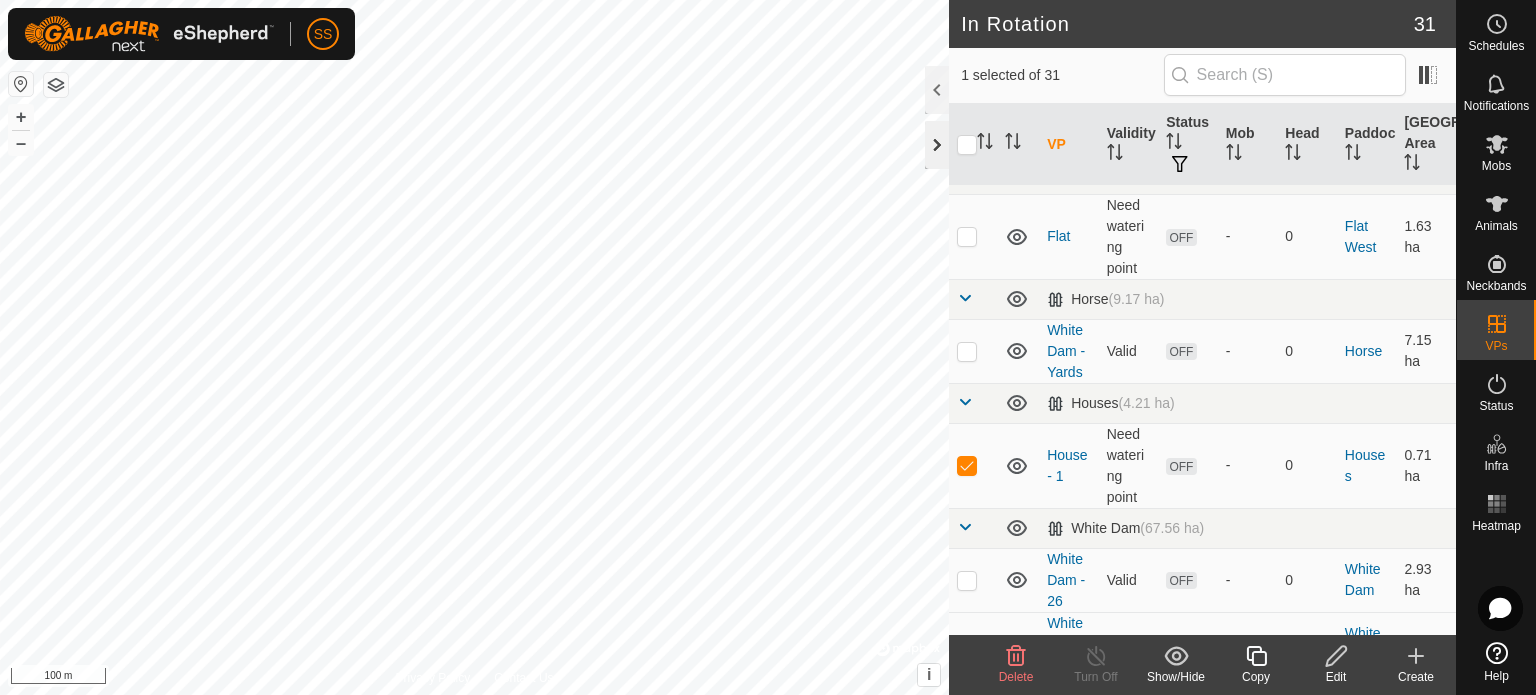 click 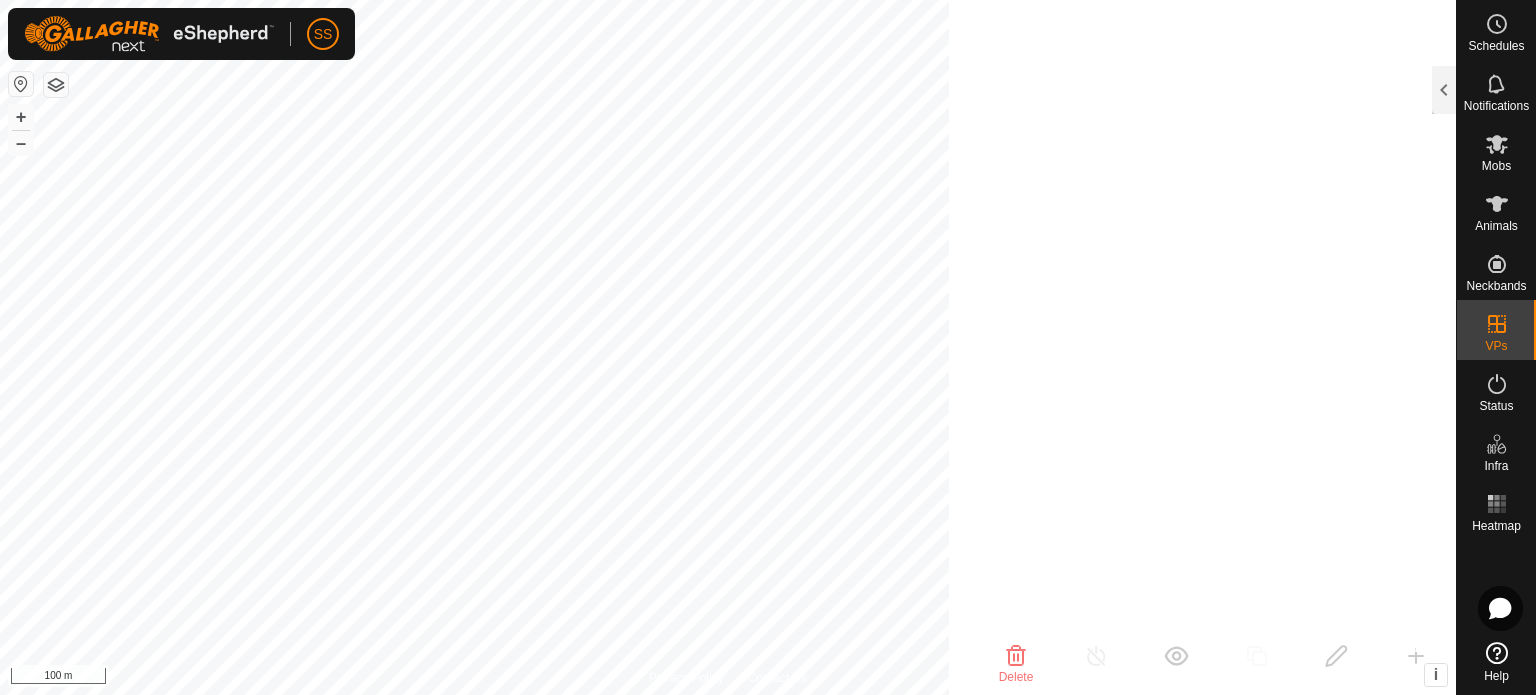 scroll, scrollTop: 1460, scrollLeft: 0, axis: vertical 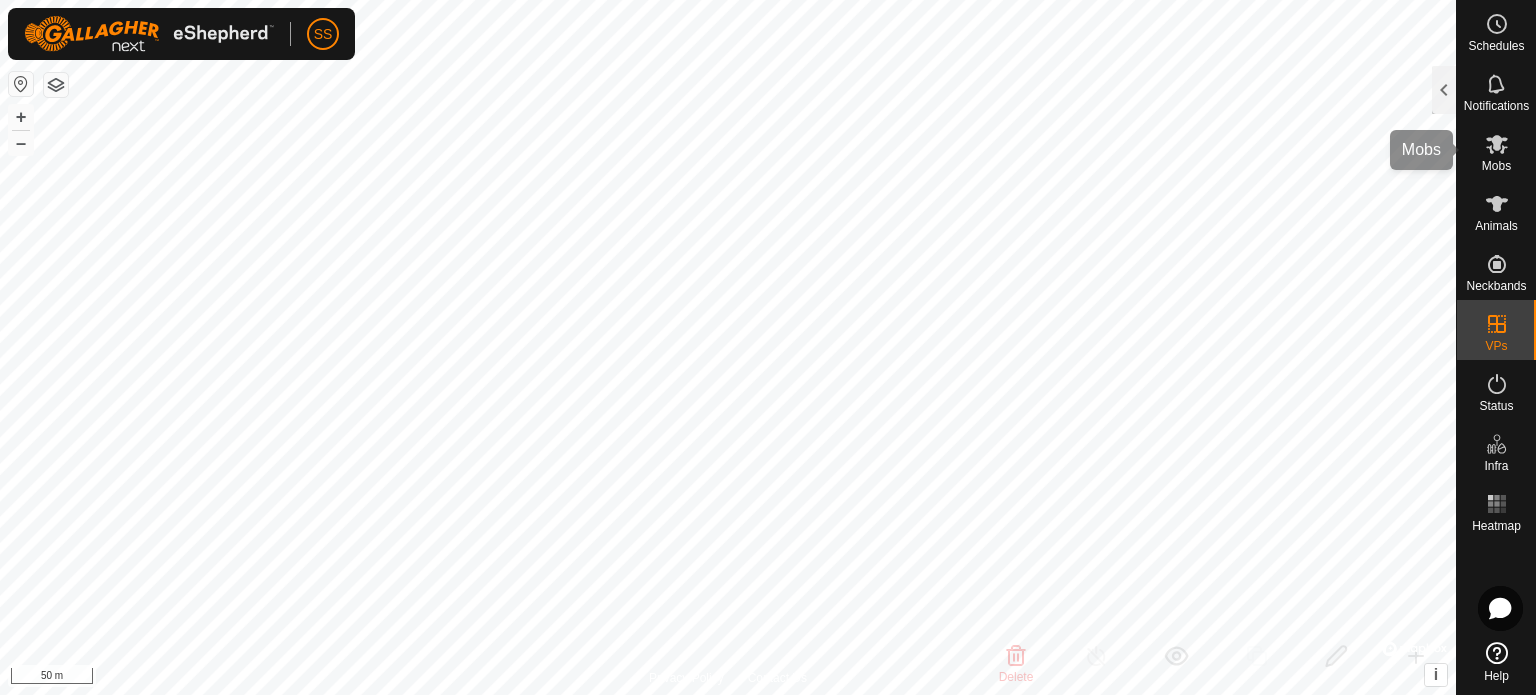click 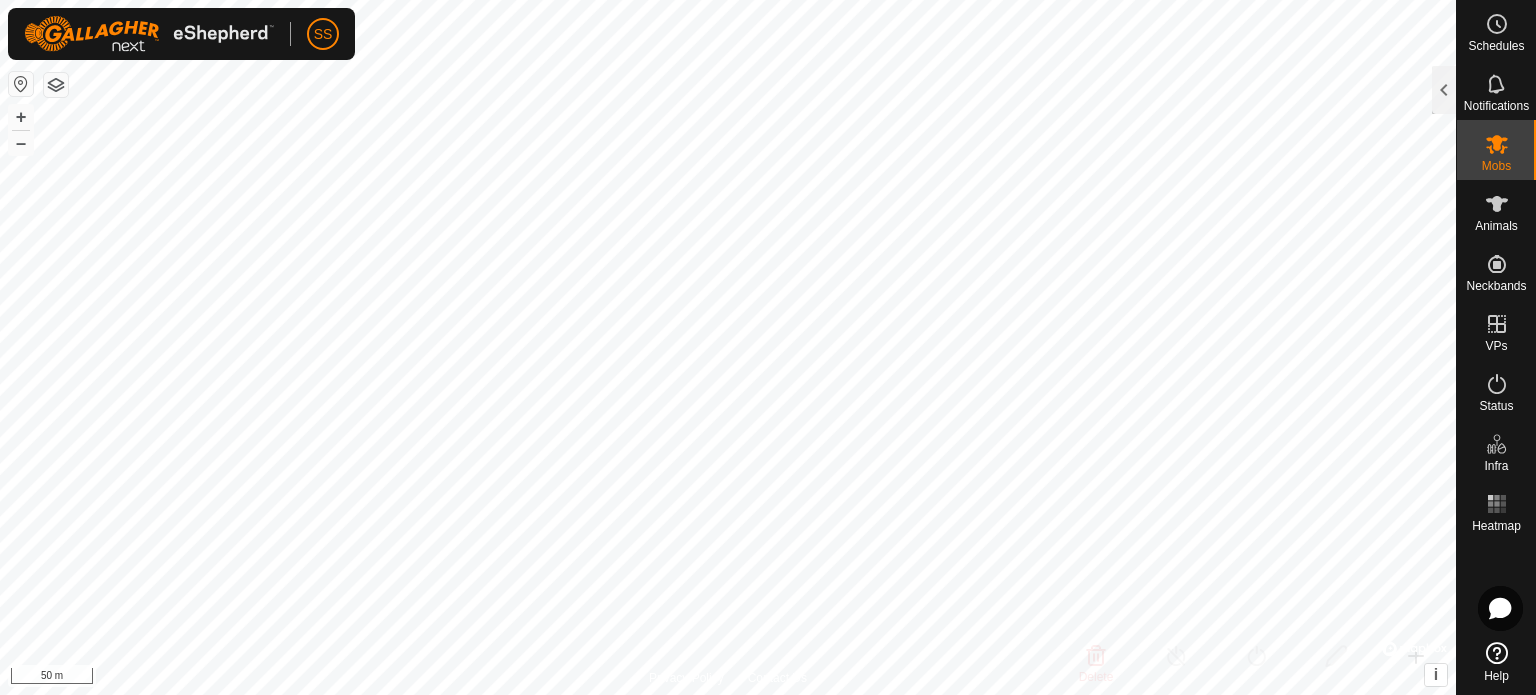 click 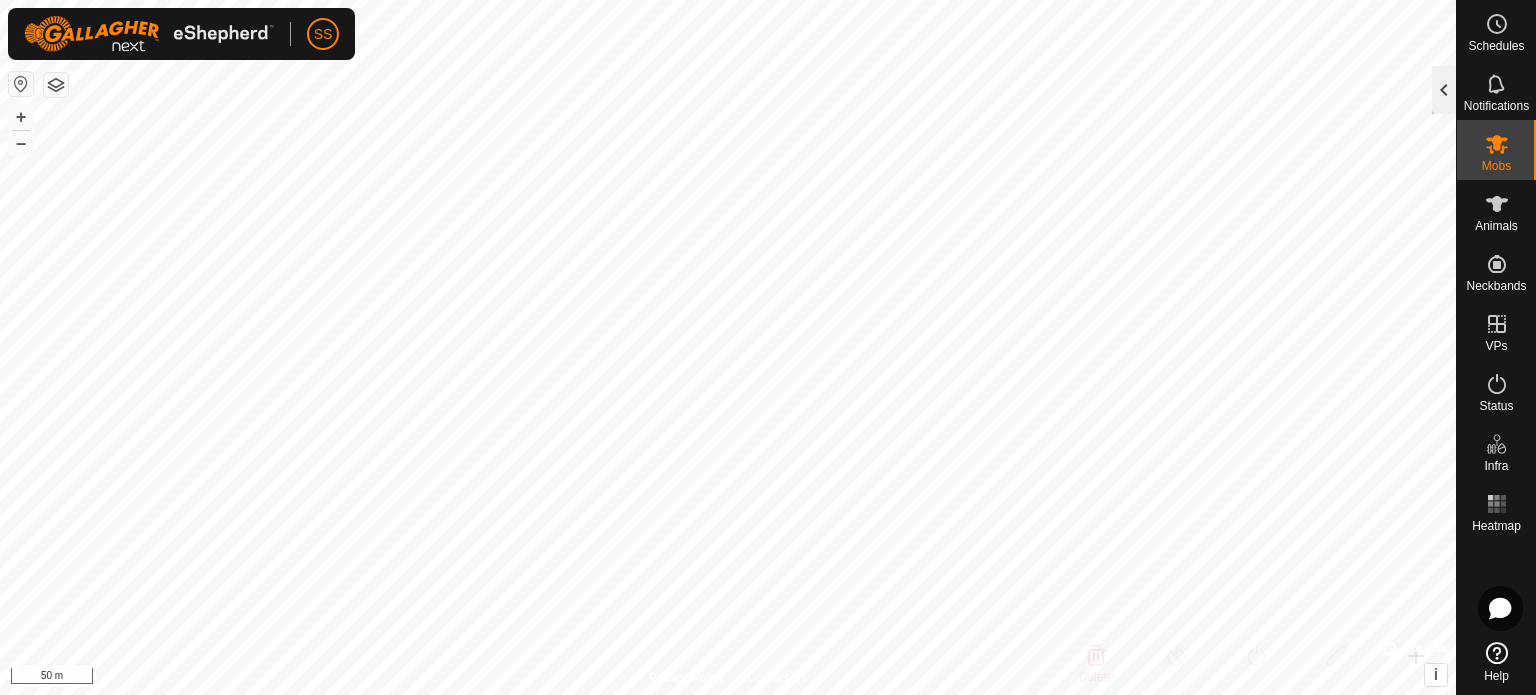 click 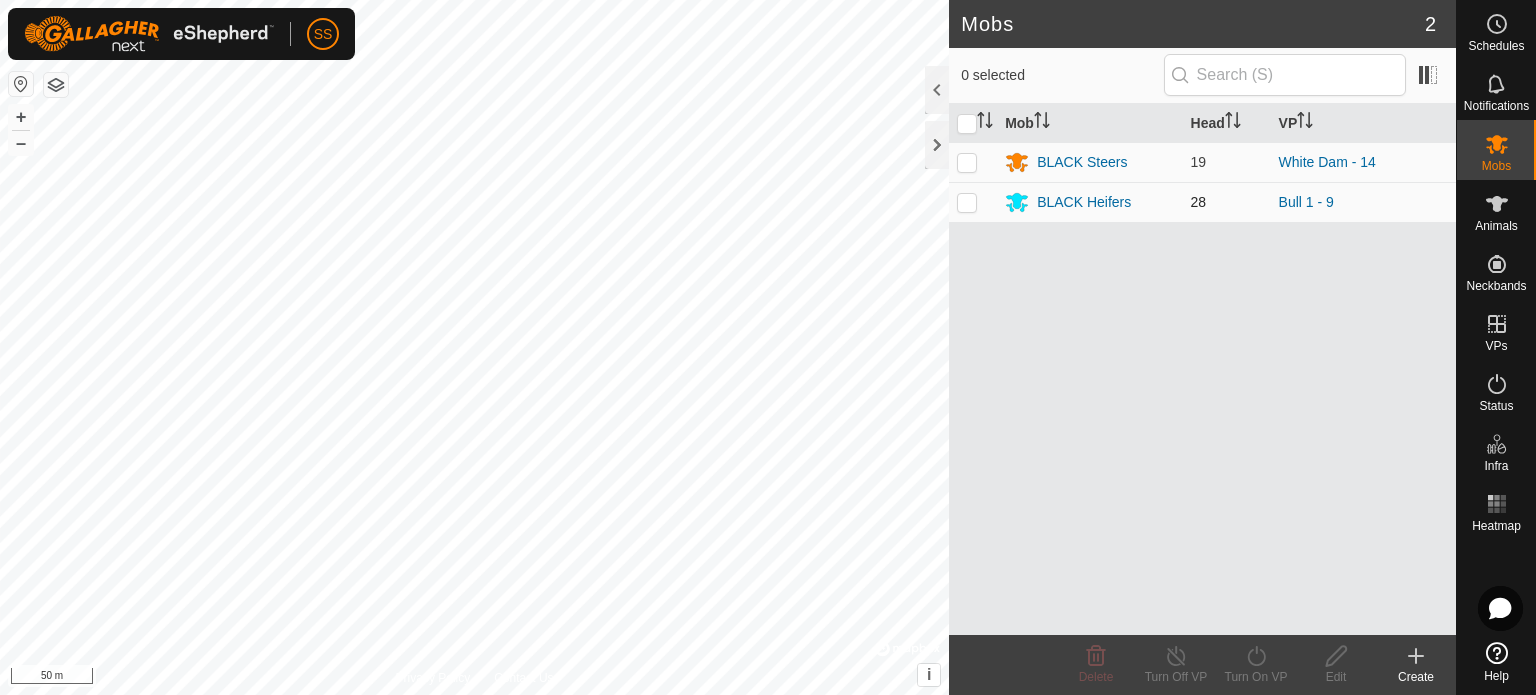 click at bounding box center [967, 202] 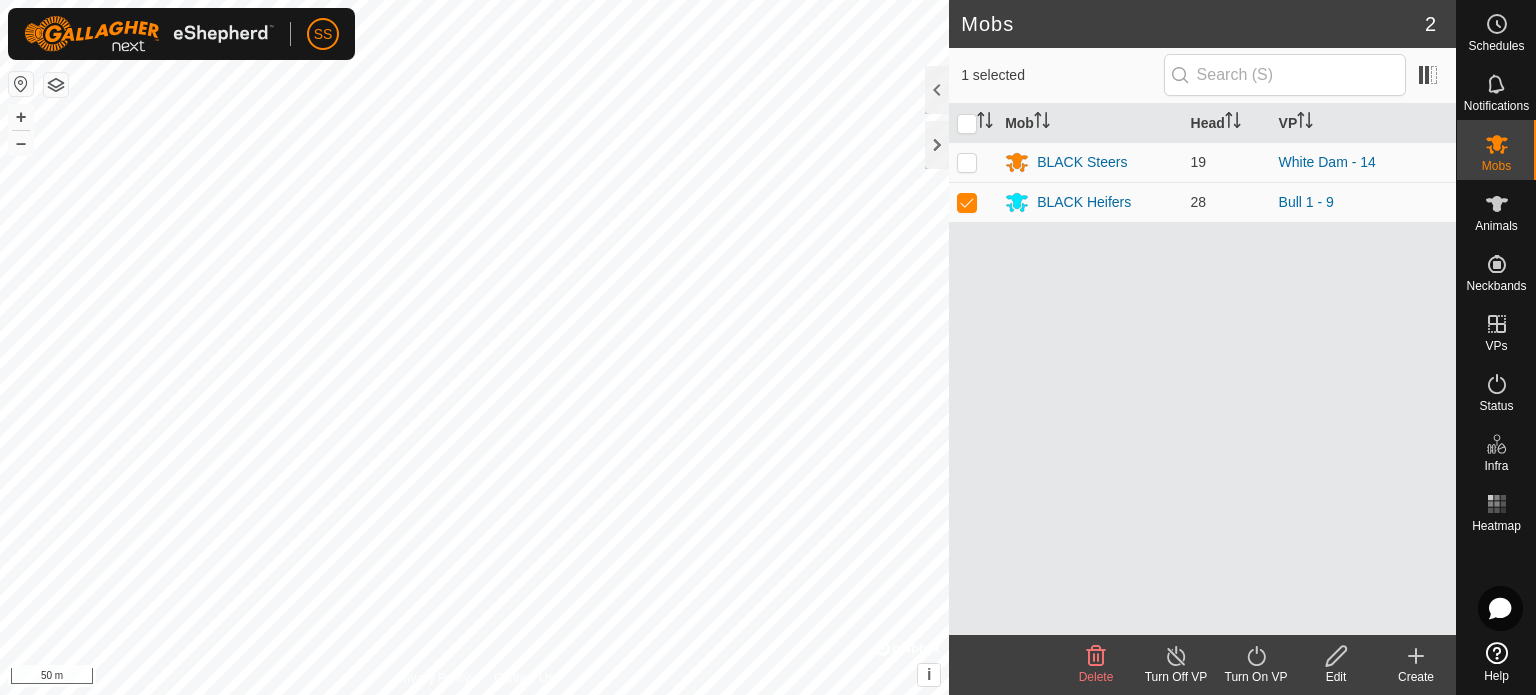 click 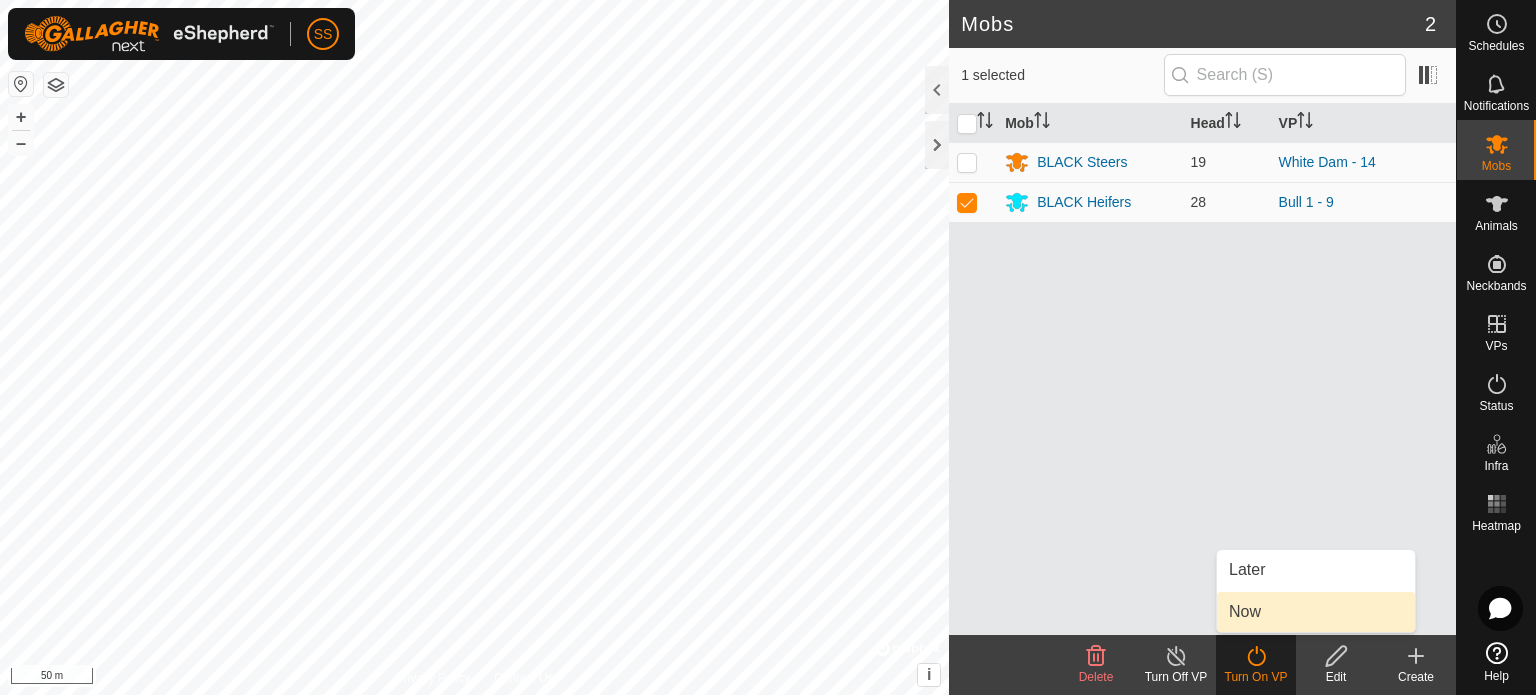 click on "Now" at bounding box center [1316, 612] 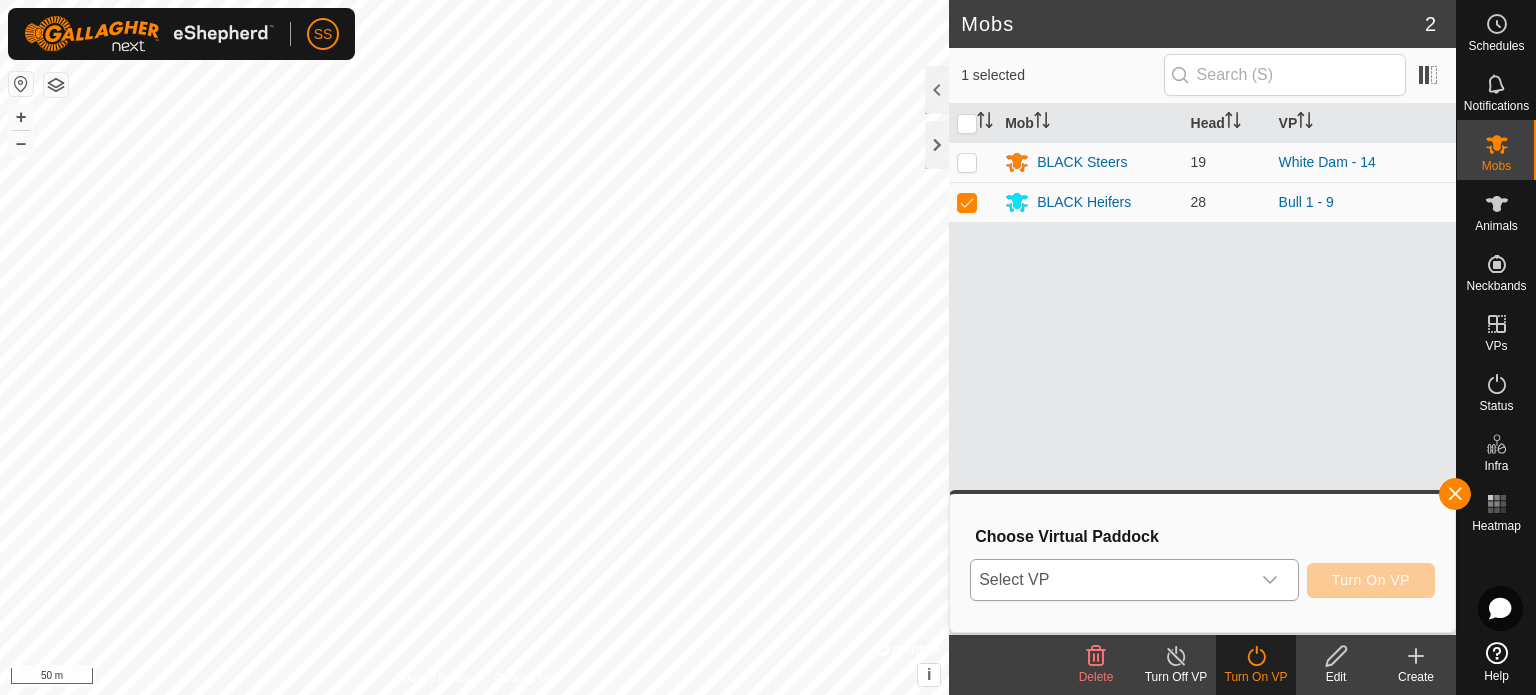 click on "Select VP" at bounding box center [1110, 580] 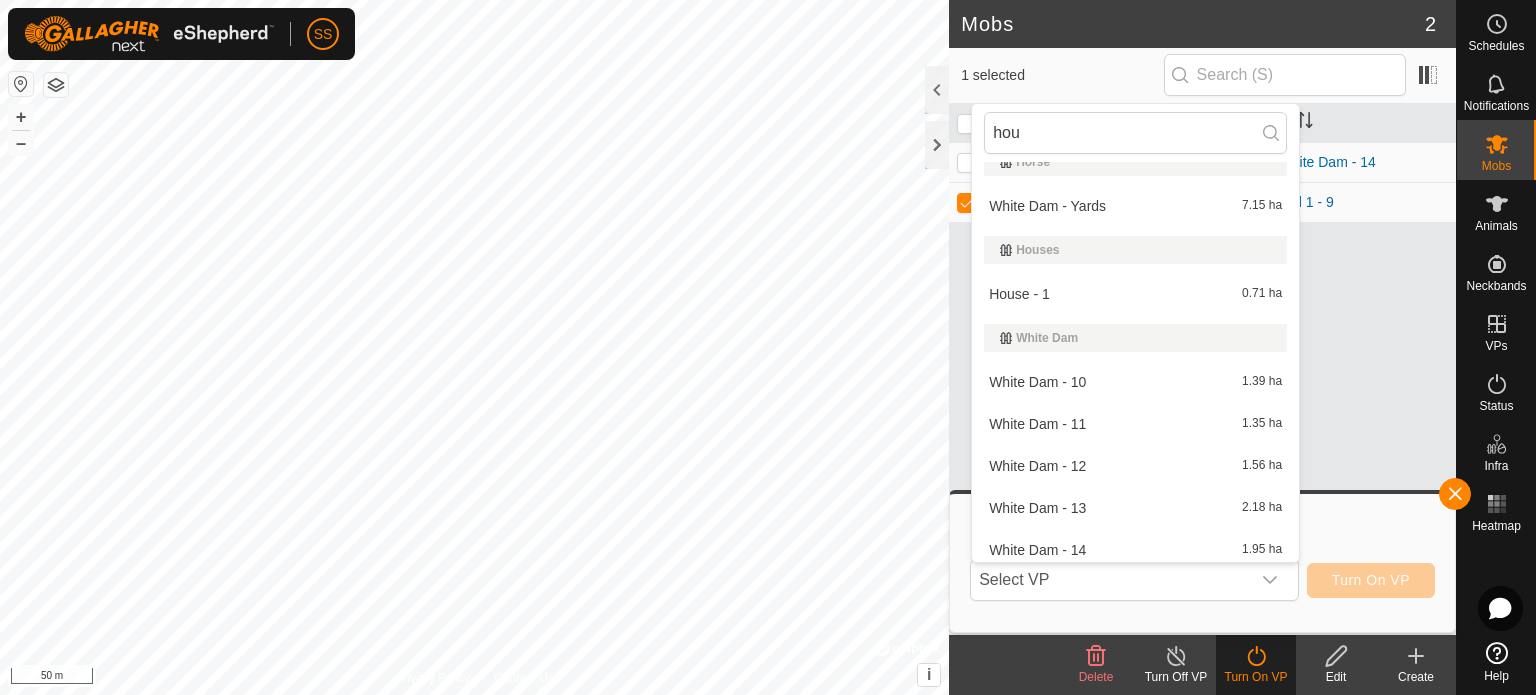 scroll, scrollTop: 0, scrollLeft: 0, axis: both 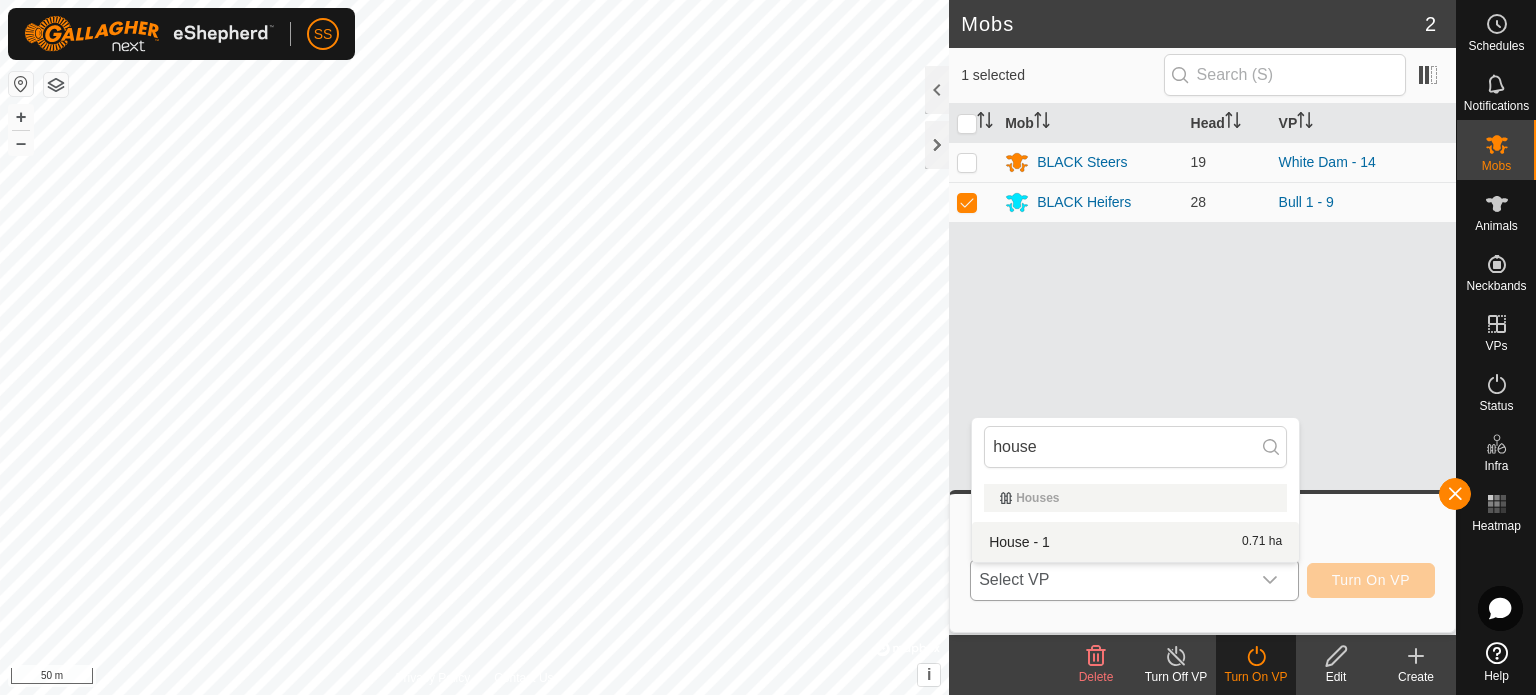 type on "house" 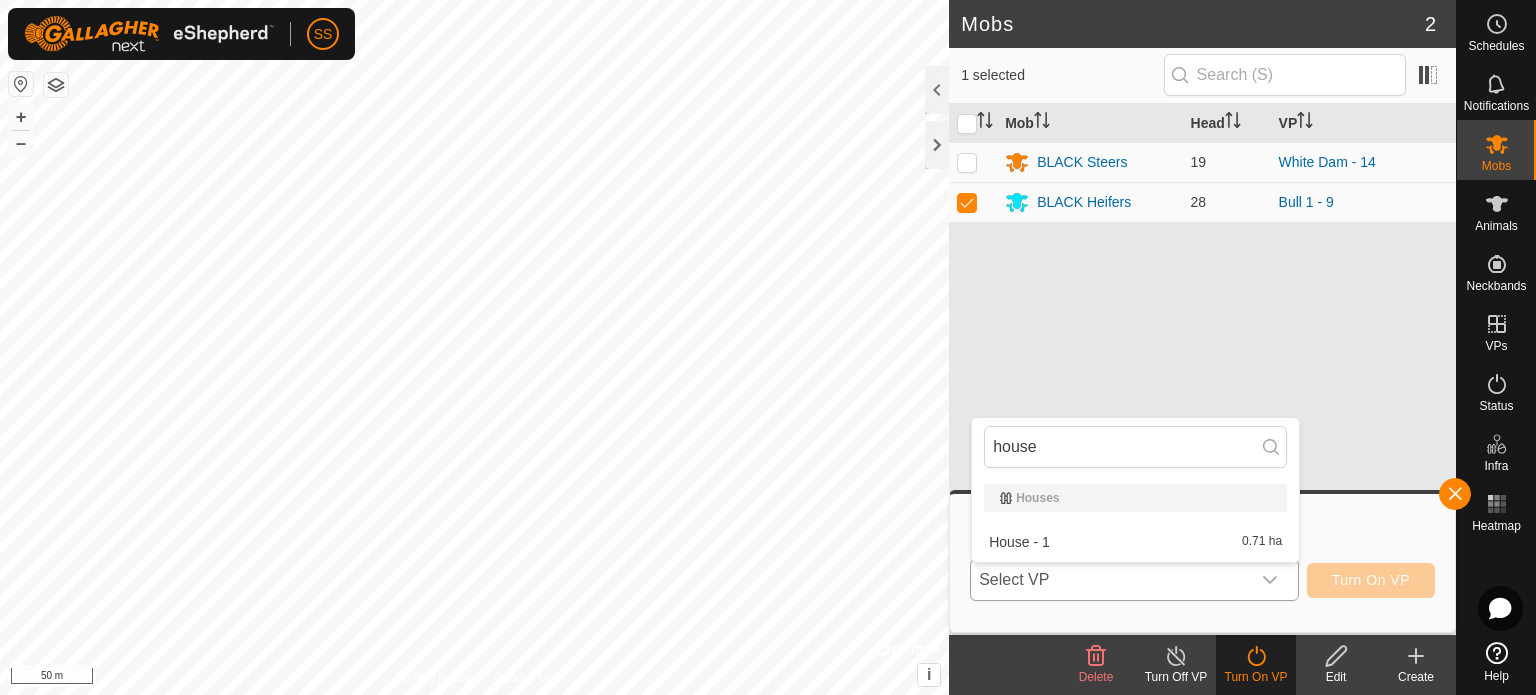 click on "House - 1  0.71 ha" at bounding box center [1135, 542] 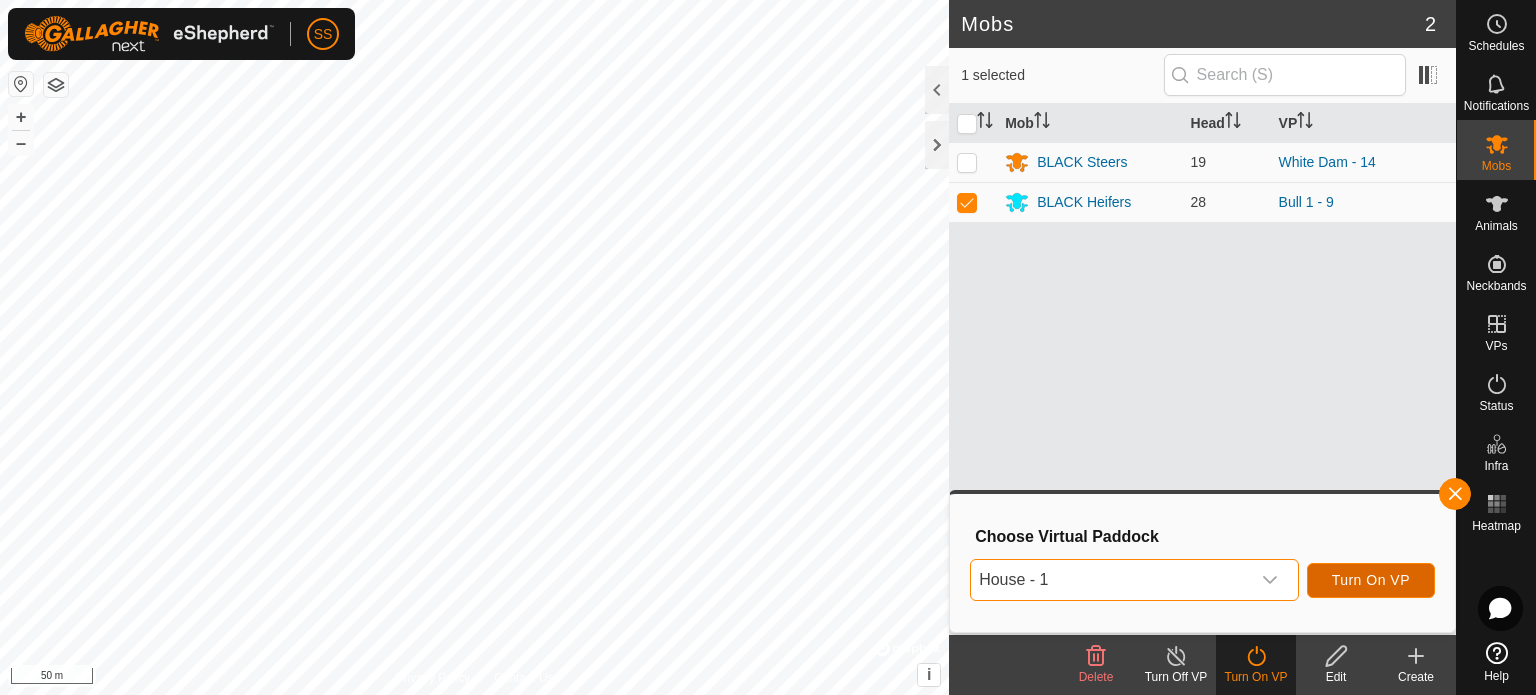 click on "Turn On VP" at bounding box center (1371, 580) 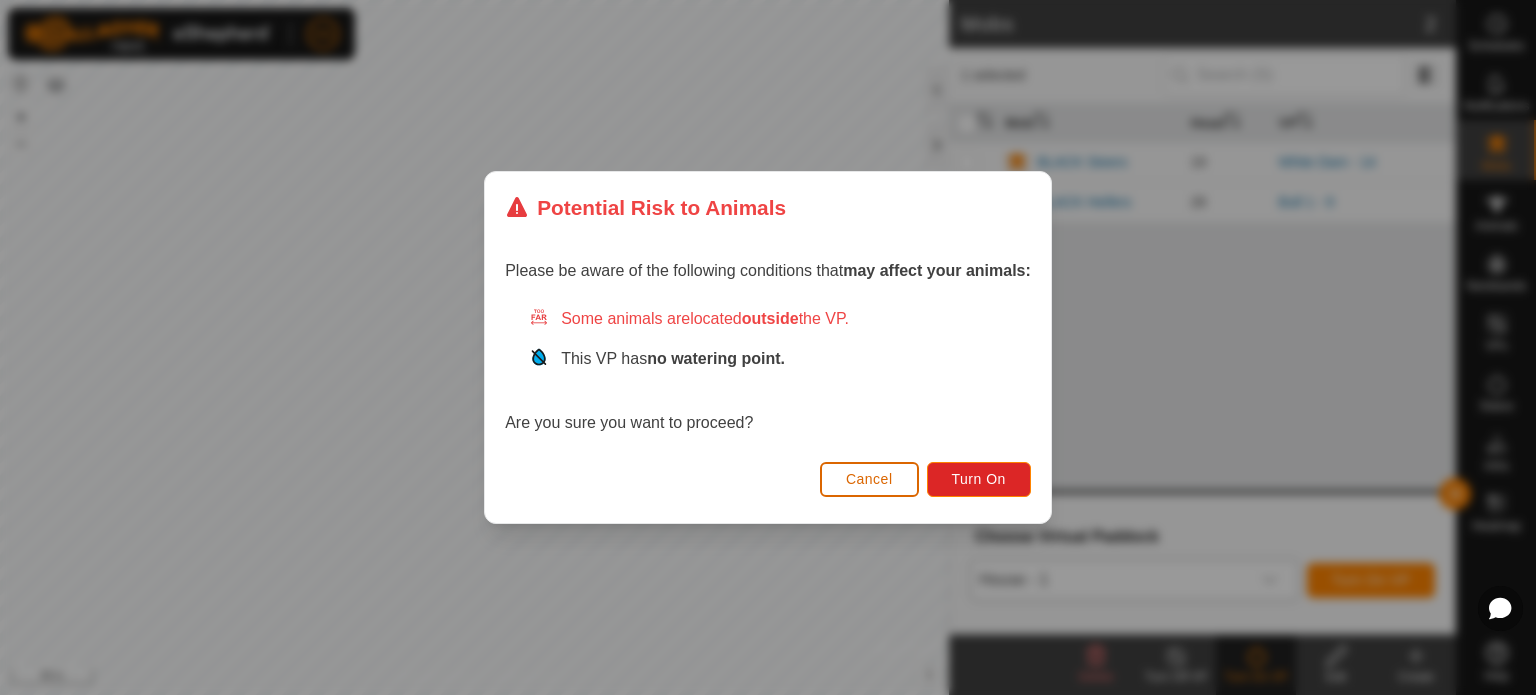 click on "Cancel" at bounding box center (869, 479) 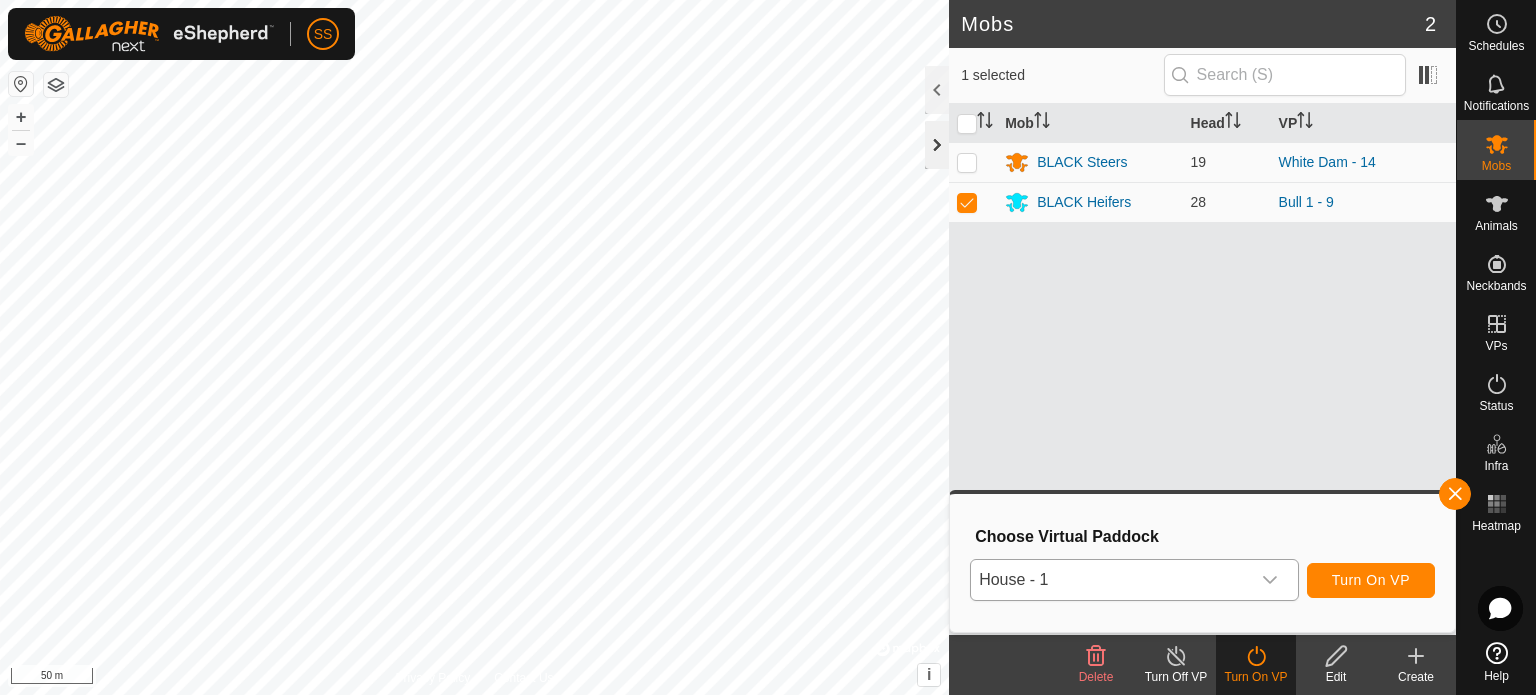 click 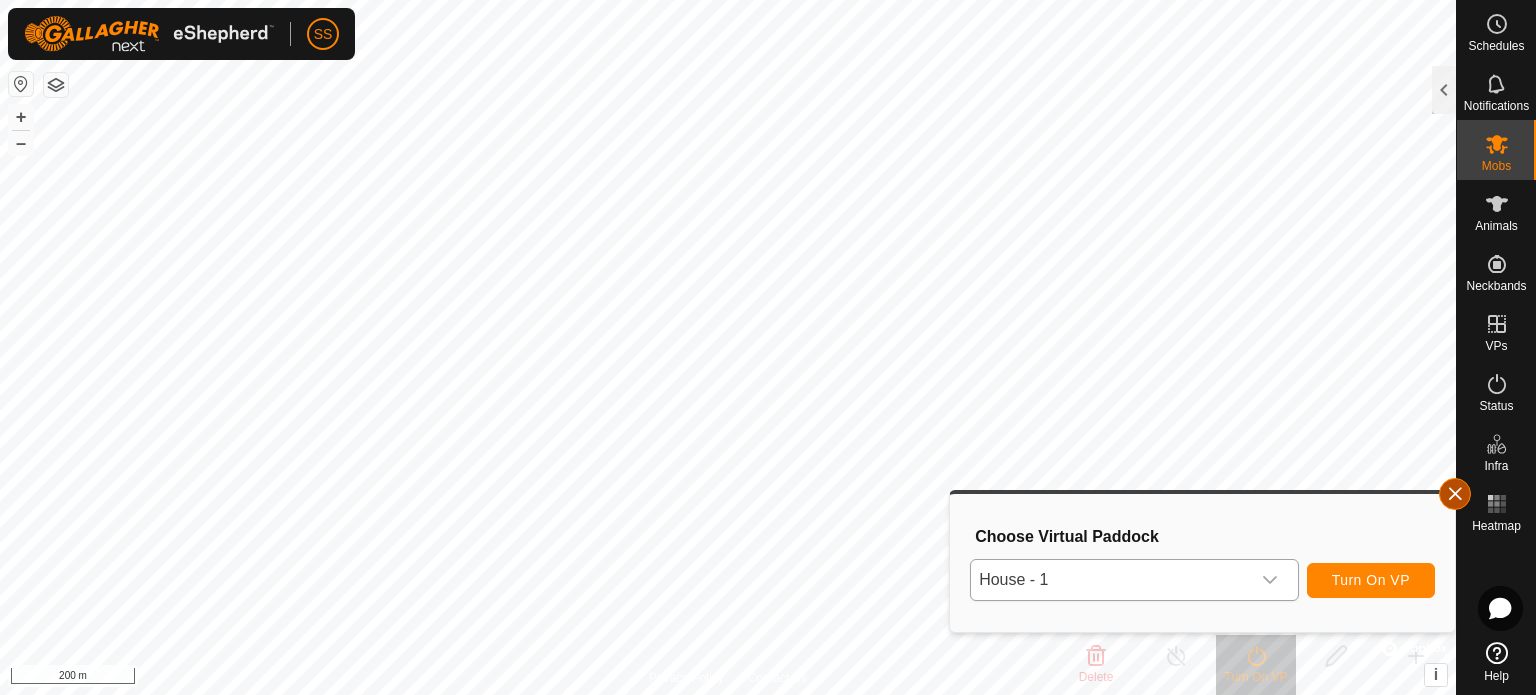 click at bounding box center [1455, 494] 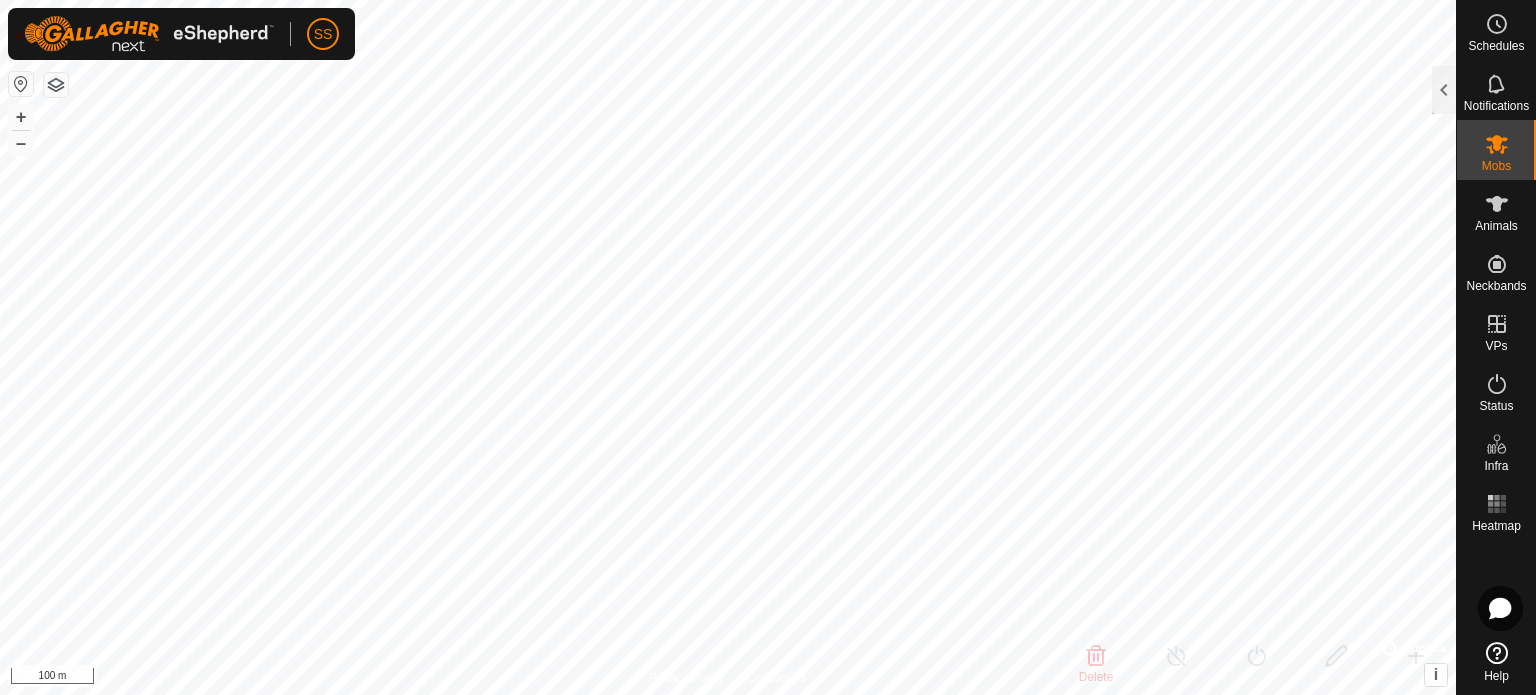 click on "SS Schedules Notifications Mobs Animals Neckbands VPs Status Infra Heatmap Help Mobs 2  1 selected   Mob   Head   VP  BLACK Steers 19 White Dam - 14 BLACK Heifers 28 Bull 1 - 9 Delete  Turn Off VP   Turn On VP   Edit   Create  Privacy Policy Contact Us
Front House Bull Trough
Type:   trough
Capacity:  100L
Water Level:  100%
Drinkable:  Yes
+ – ⇧ i ©  Mapbox , ©  OpenStreetMap ,  Improve this map 100 m" at bounding box center (768, 347) 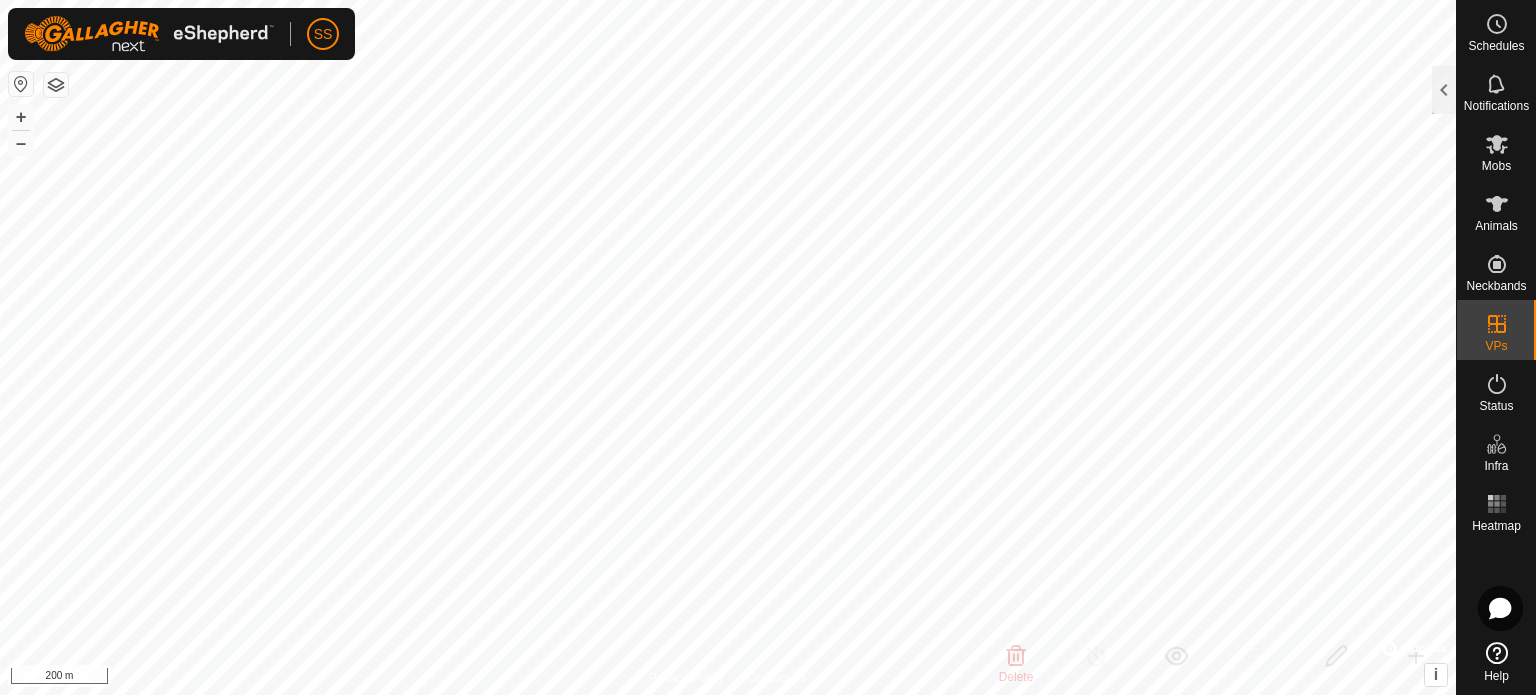 checkbox on "false" 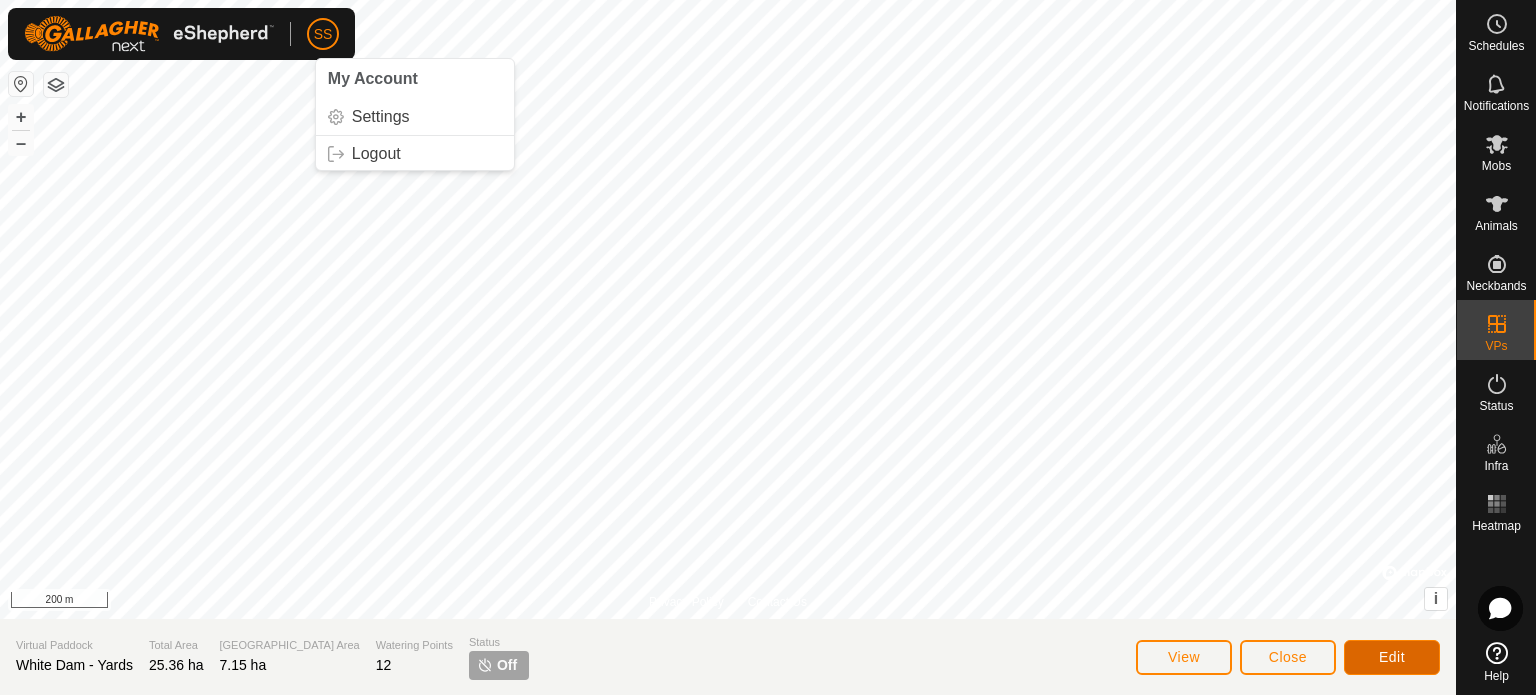 click on "Edit" 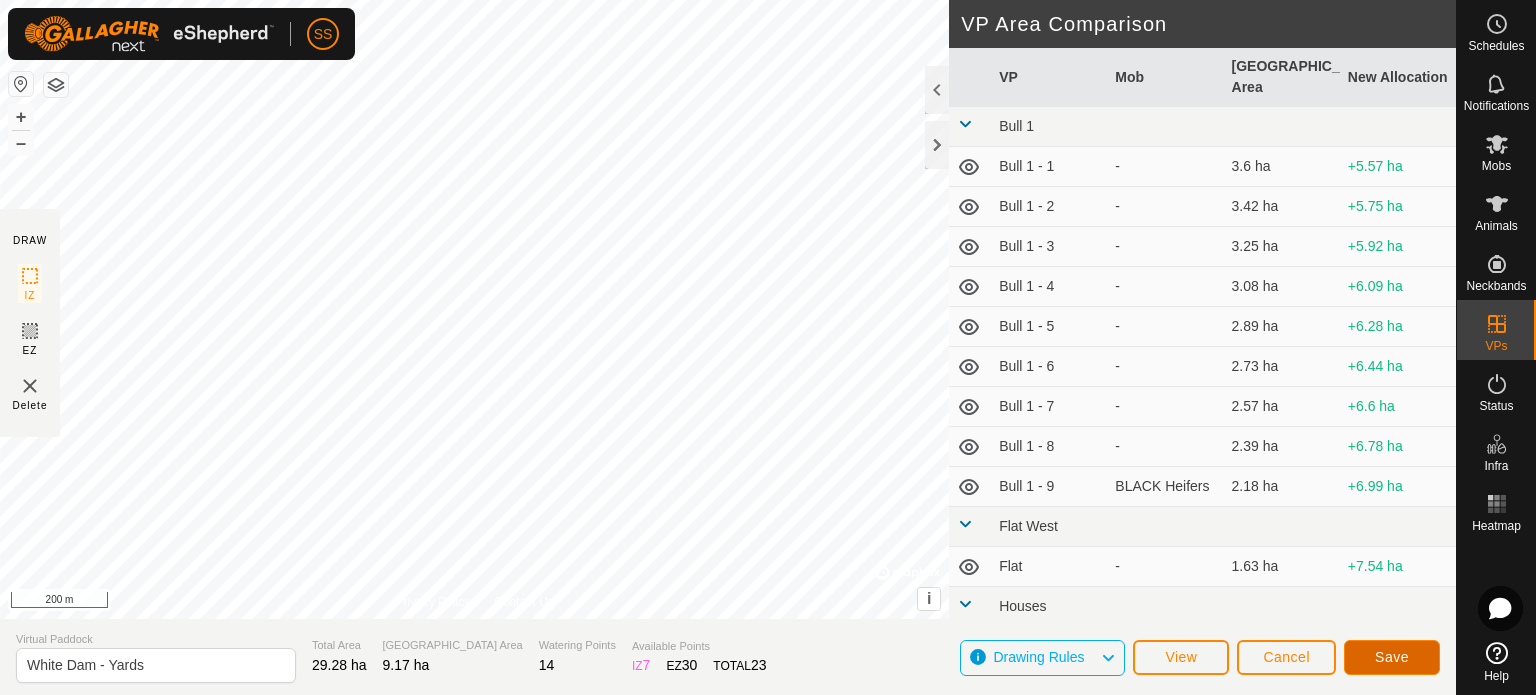 click on "Save" 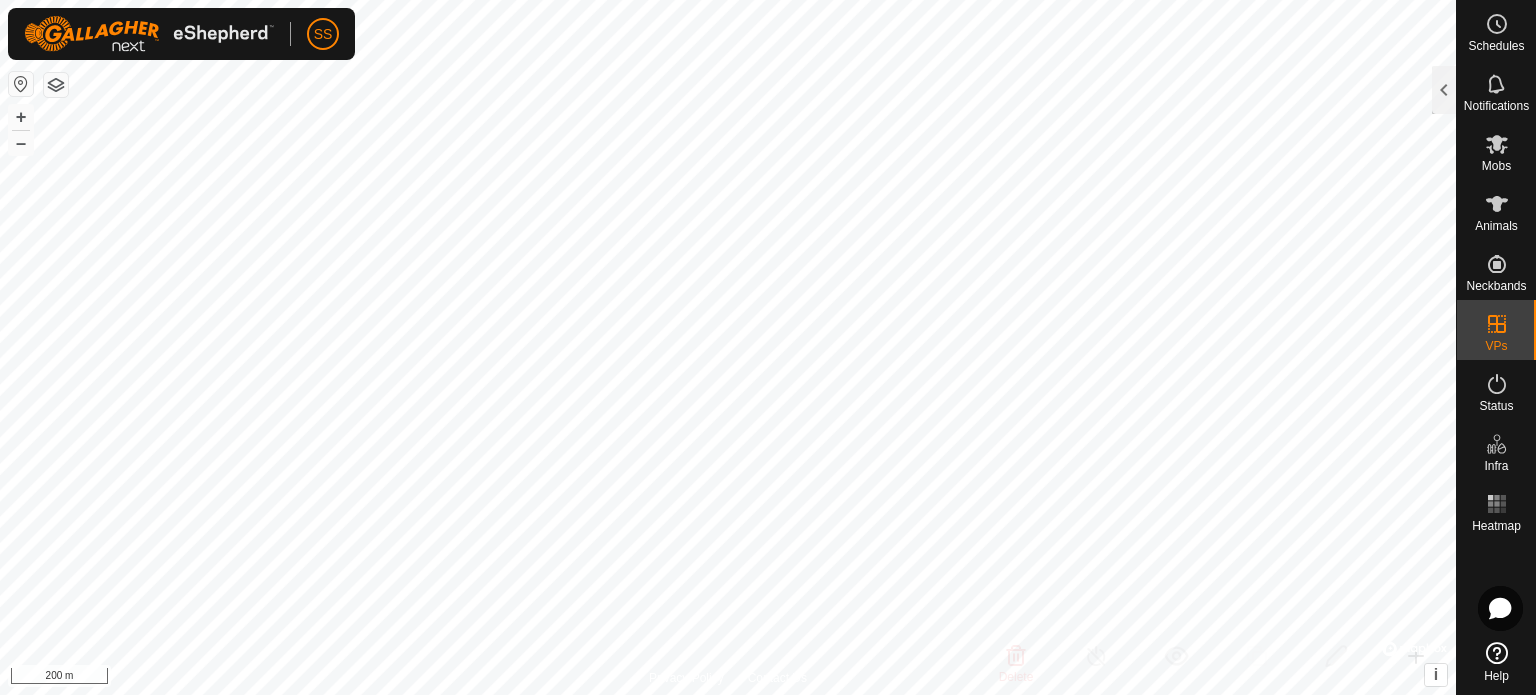 checkbox on "true" 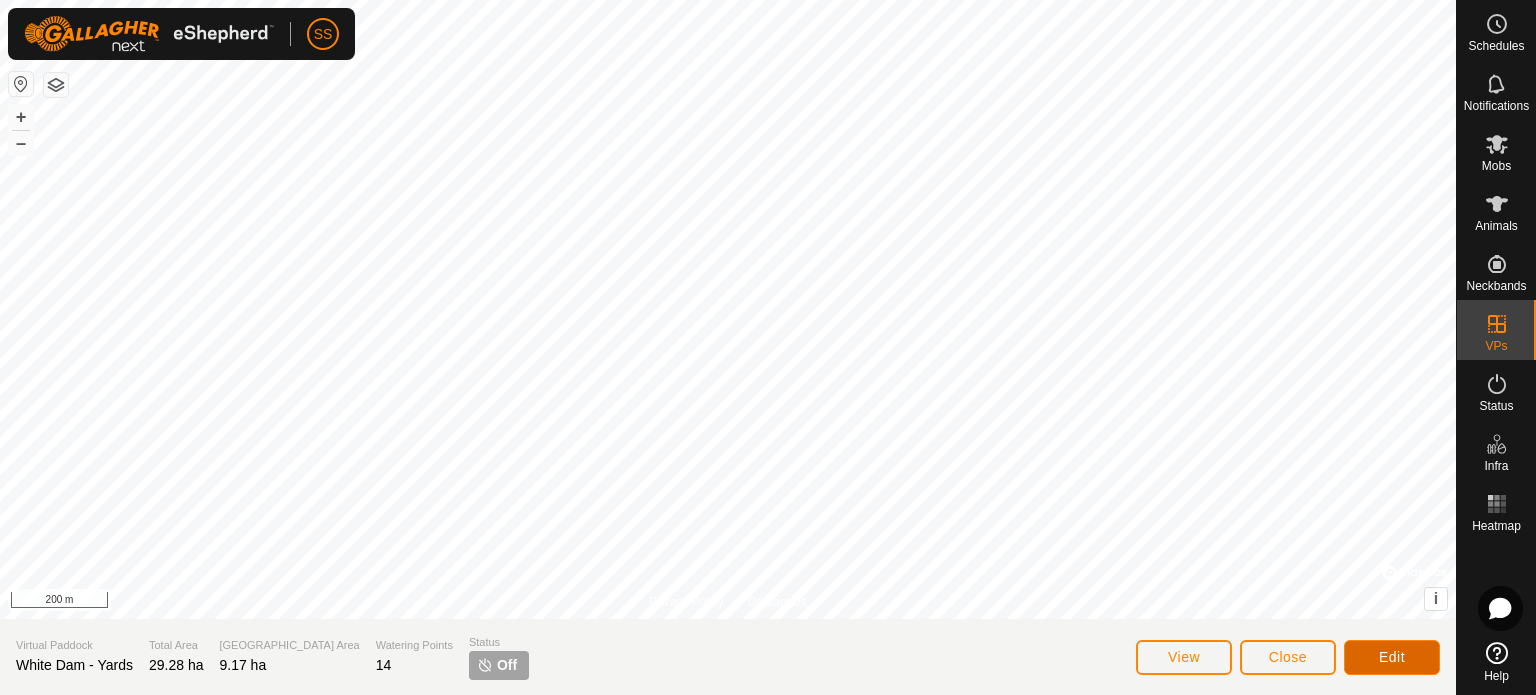 click on "Edit" 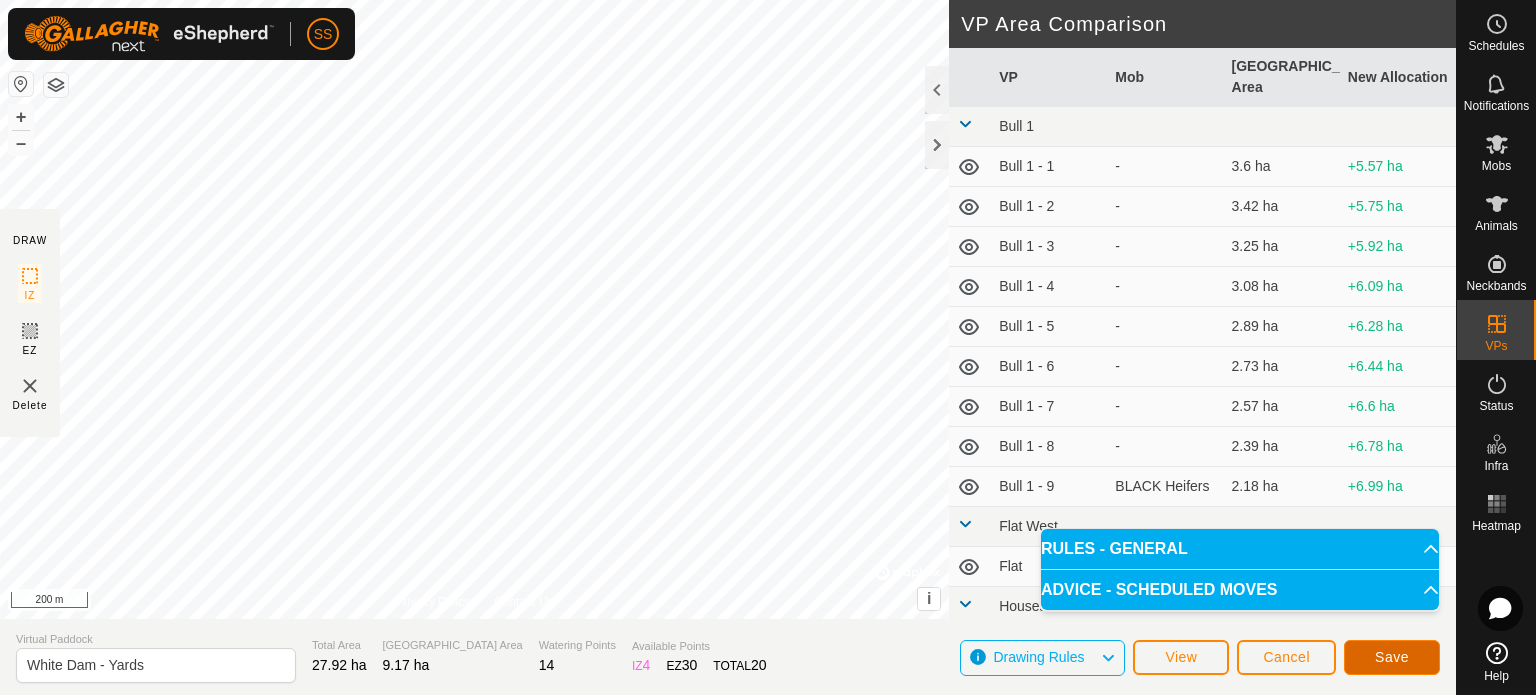 click on "Save" 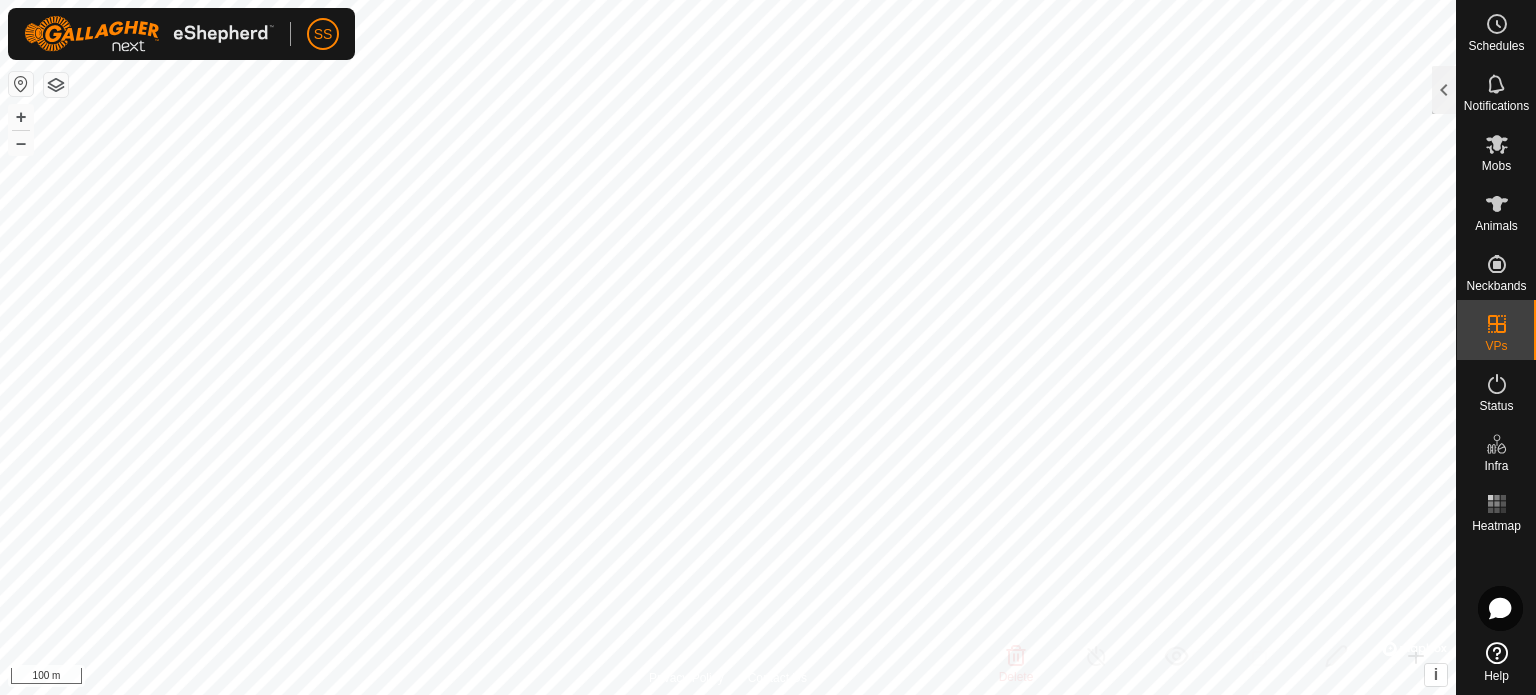 click on "SS Schedules Notifications Mobs Animals Neckbands VPs Status Infra Heatmap Help In Rotation 31 0 selected of 31     VP   Validity   Status   Mob   Head   Paddock   Grazing Area   Bull 1   (5.47 ha) Bull 1 - 9  Valid  ON  BLACK Heifers   28   Bull 1   2.18 ha  Bull 1 - 8  Valid  OFF  -   0   Bull 1   2.39 ha  Bull 1 - 7  Valid  OFF  -   0   Bull 1   2.57 ha  Bull 1 - 6  Valid  OFF  -   0   Bull 1   2.73 ha  Bull 1 - 5  Valid  OFF  -   0   Bull 1   2.89 ha  Bull 1 - 4  Valid  OFF  -   0   Bull 1   3.08 ha  Bull 1 - 3  Valid  OFF  -   0   Bull 1   3.25 ha  Bull 1 - 2  Valid  OFF  -   0   Bull 1   3.42 ha  Bull 1 - 1  Valid  OFF  -   0   Bull 1   3.6 ha   Flat West   (6.53 ha) Flat  Need watering point  OFF  -   0   Flat West   1.63 ha   Horse   (9.17 ha) [GEOGRAPHIC_DATA] - Yards  Valid  OFF  -   0   Horse   9.17 ha   Houses   (4.21 ha) House - 1  Need watering point  OFF  -   0   Houses   0.71 [PERSON_NAME][GEOGRAPHIC_DATA]   (67.56 ha) [GEOGRAPHIC_DATA] - 26  Valid  OFF  -   0   White Dam   2.93 [PERSON_NAME] Dam - 25  Valid  OFF  -" at bounding box center [768, 347] 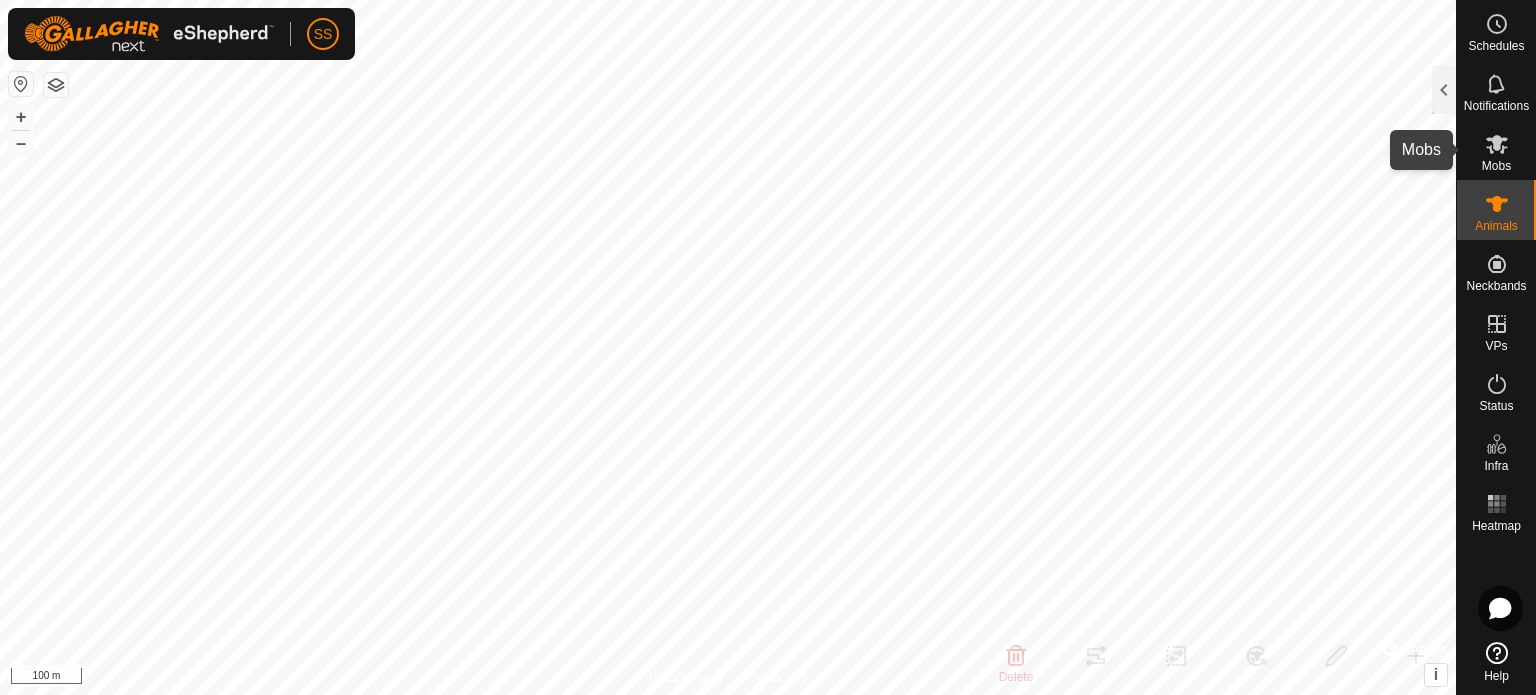 click at bounding box center [1497, 144] 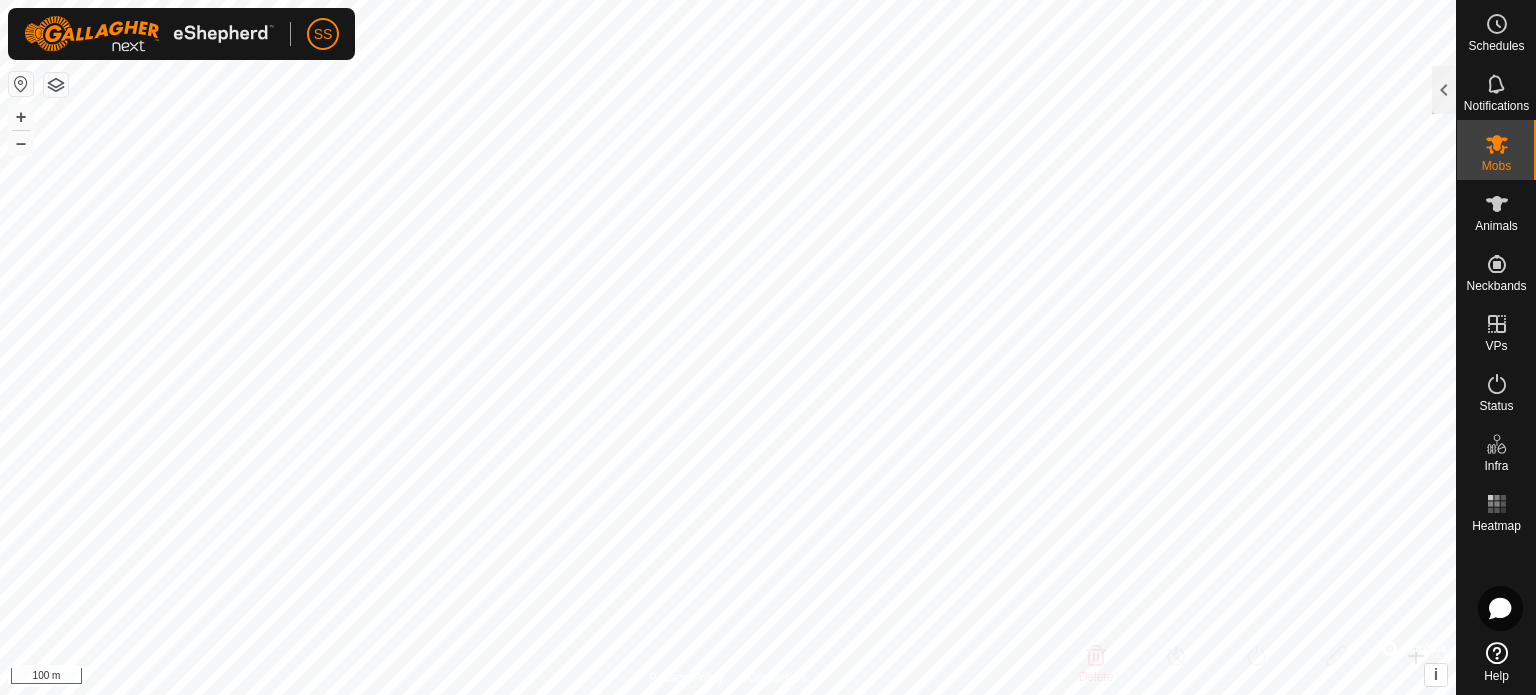 click at bounding box center [1497, 144] 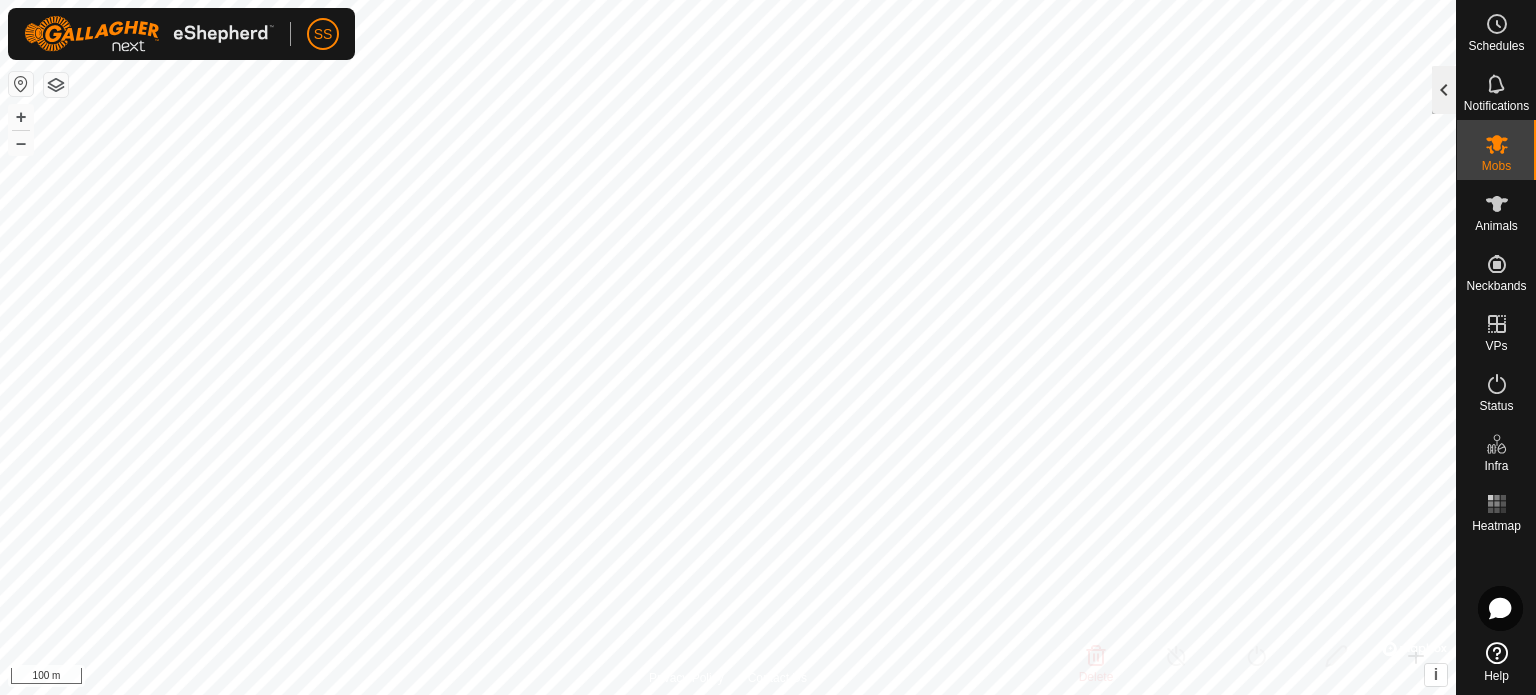 click 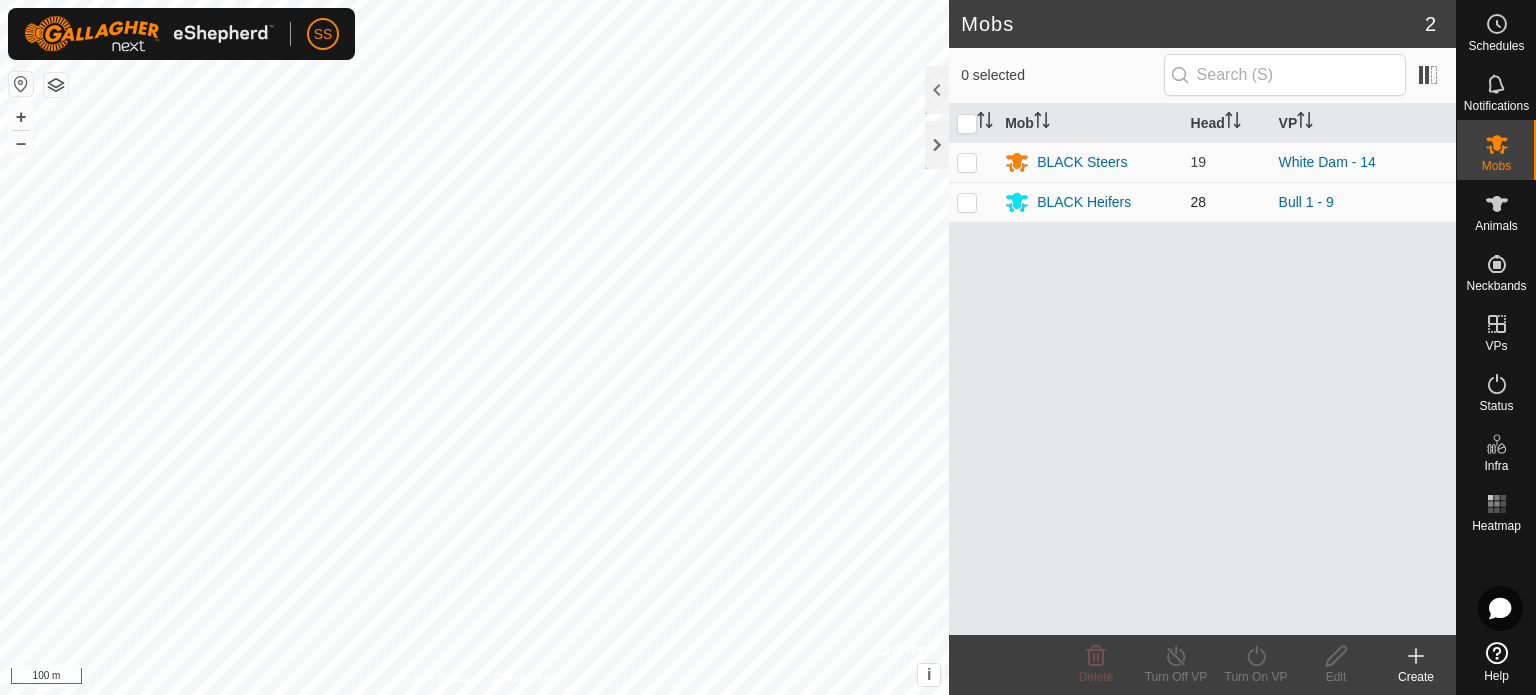 click at bounding box center (967, 202) 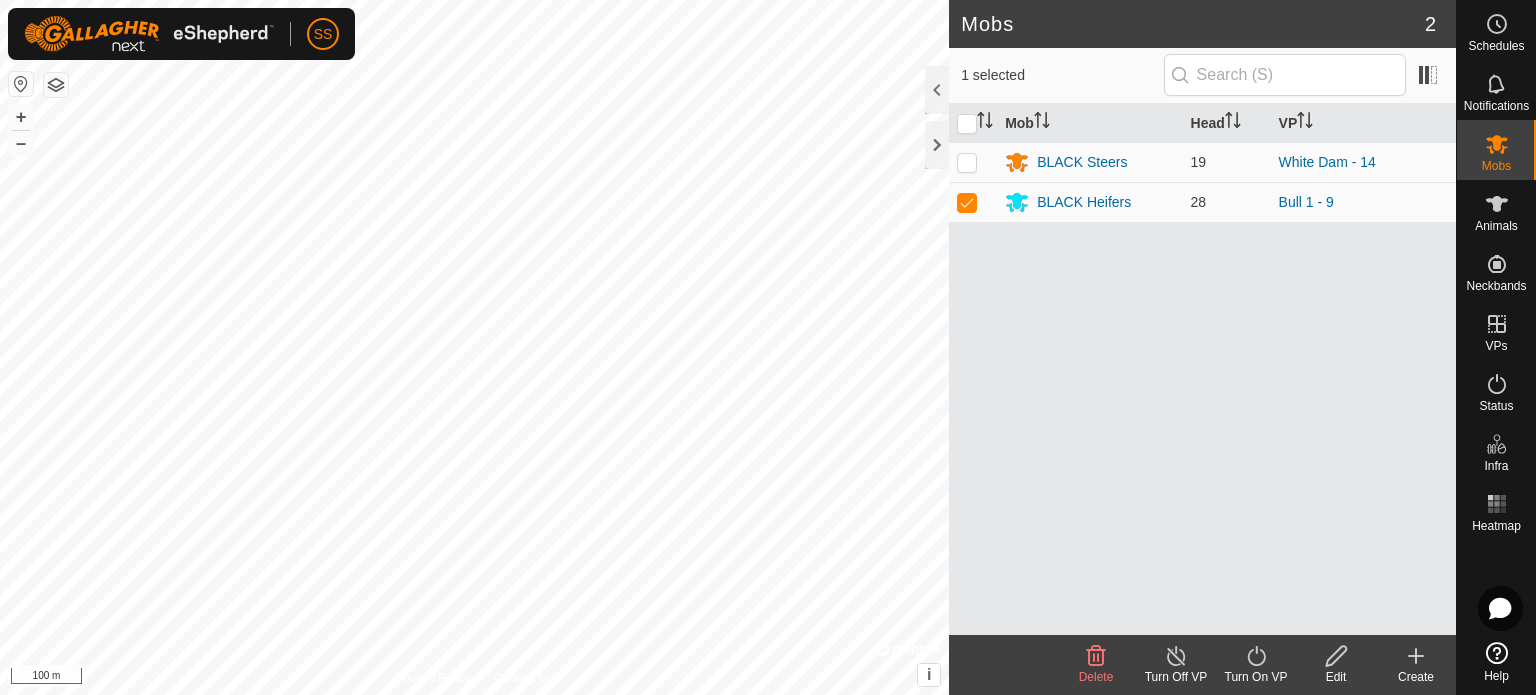 click 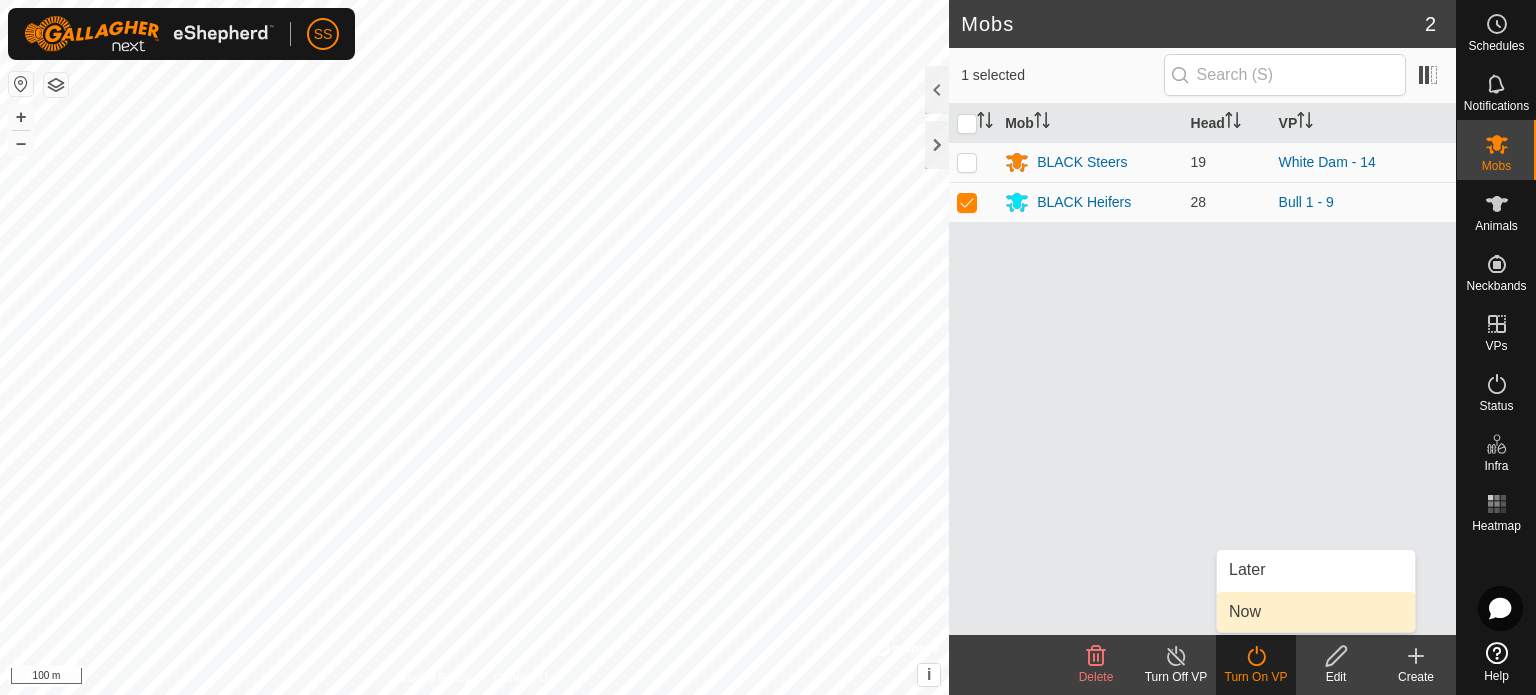 click on "Now" at bounding box center (1316, 612) 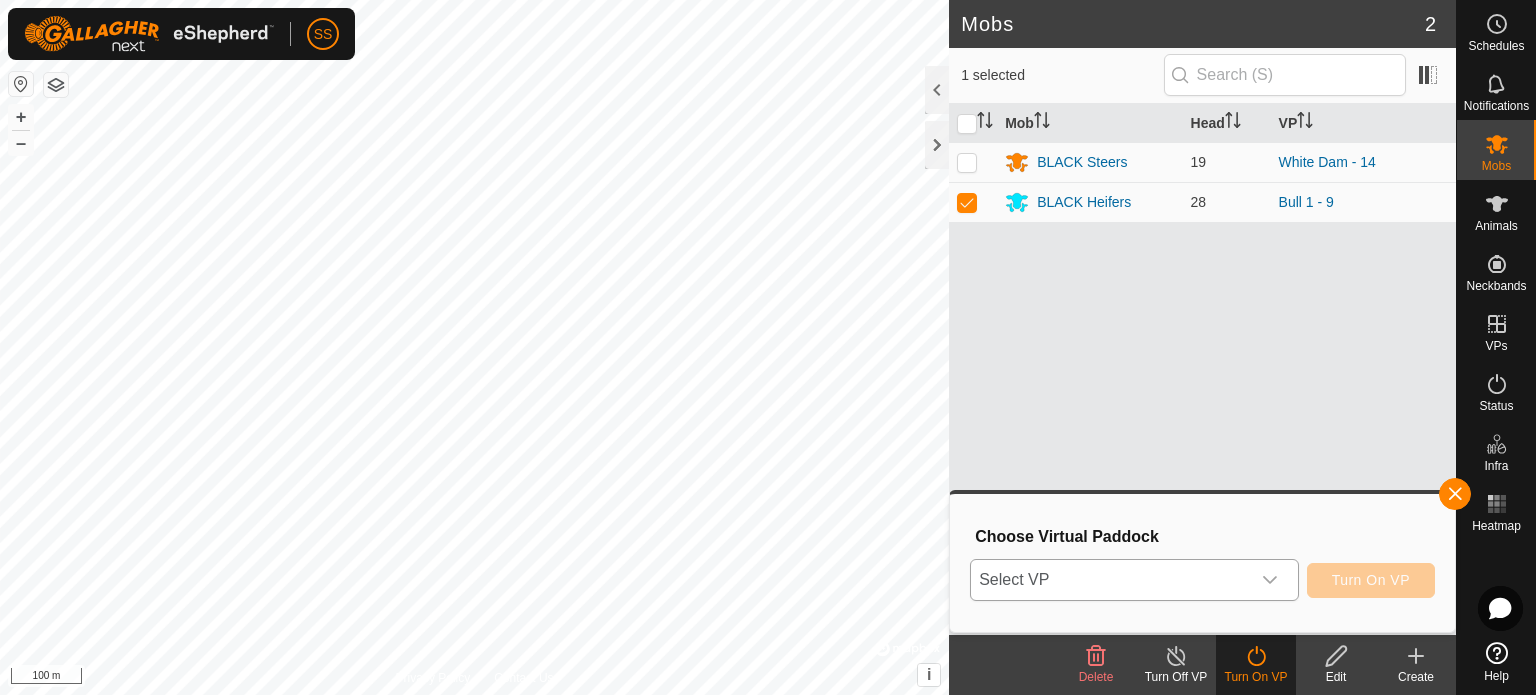 click at bounding box center [1270, 580] 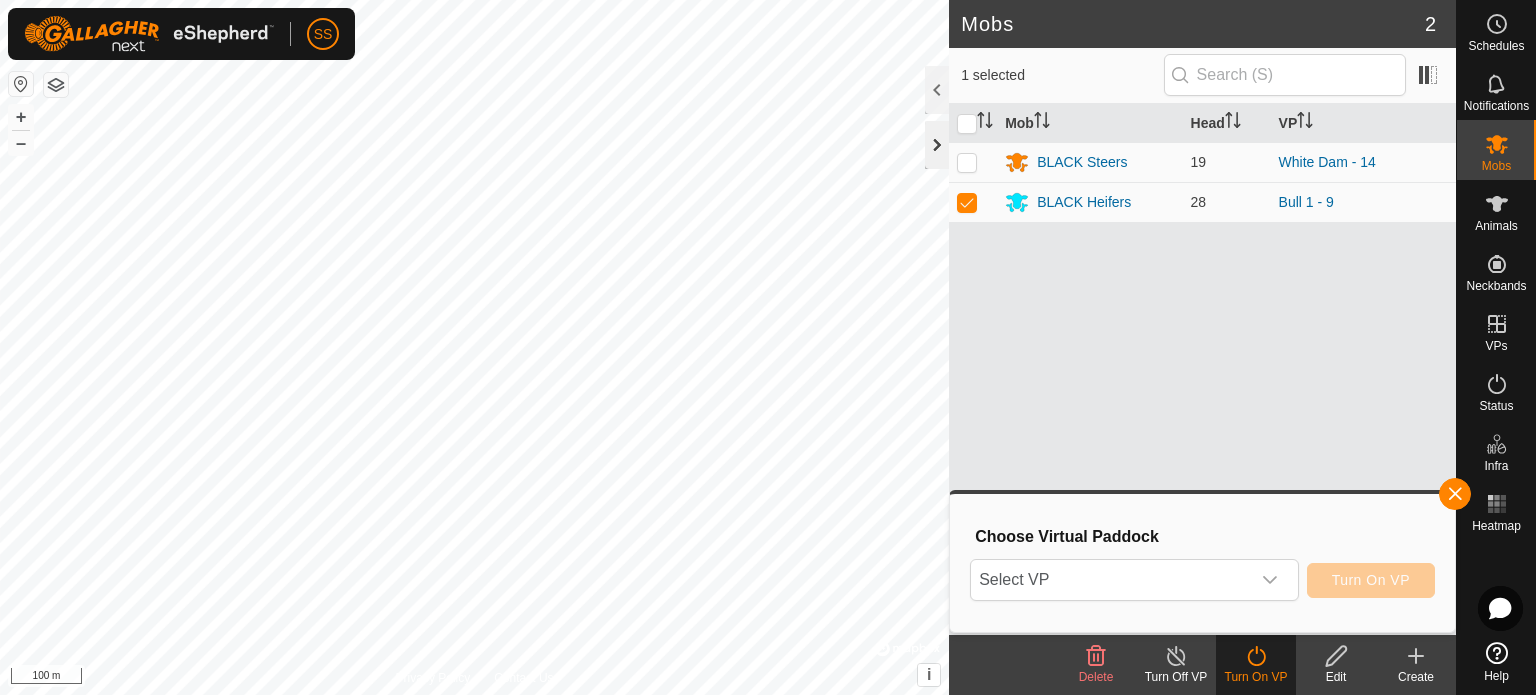 click 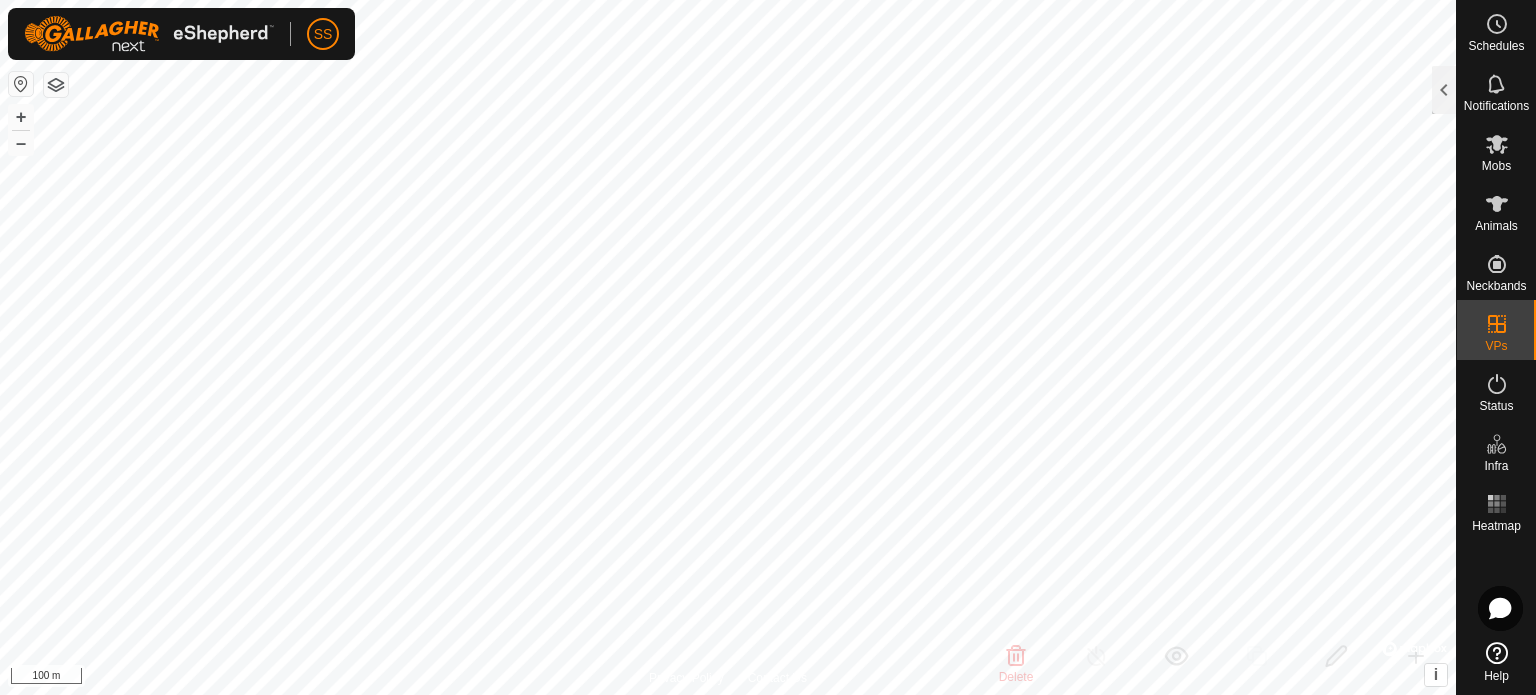 checkbox on "false" 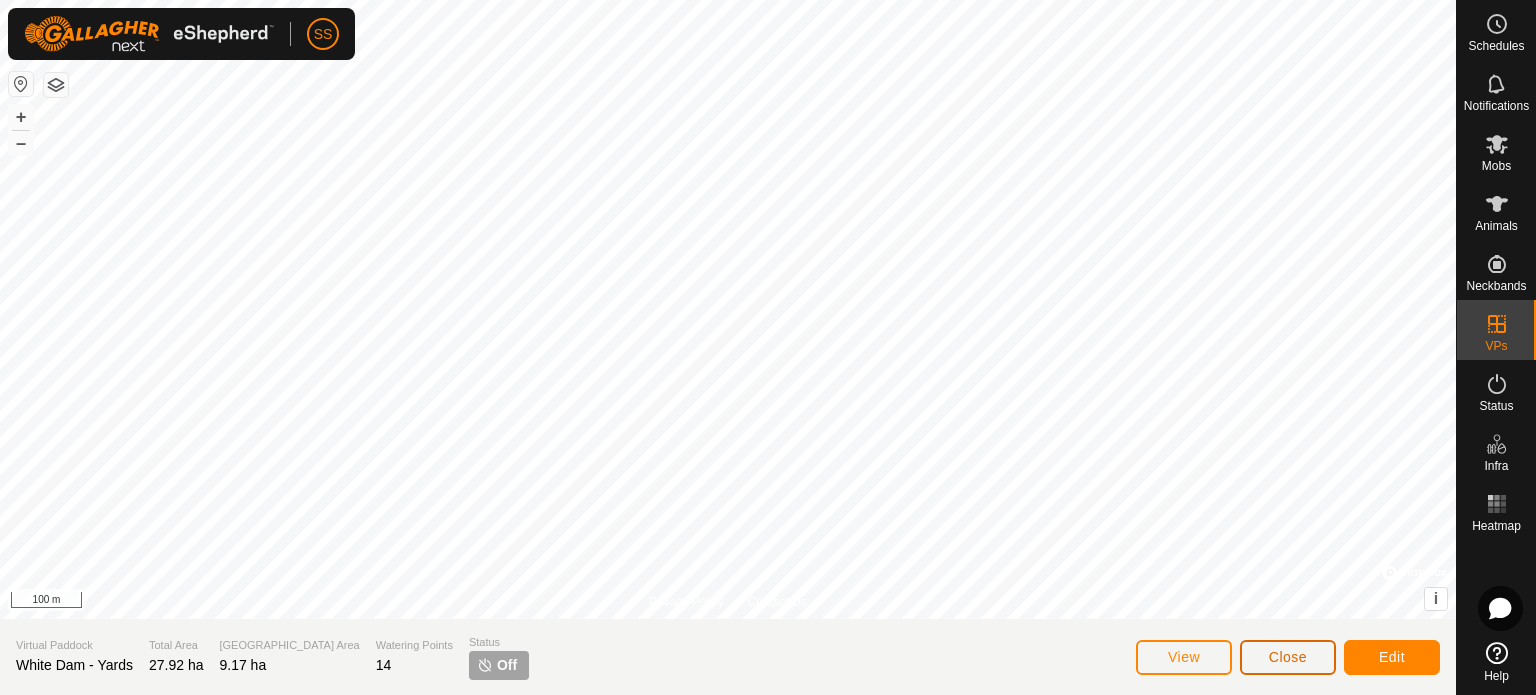 click on "Close" 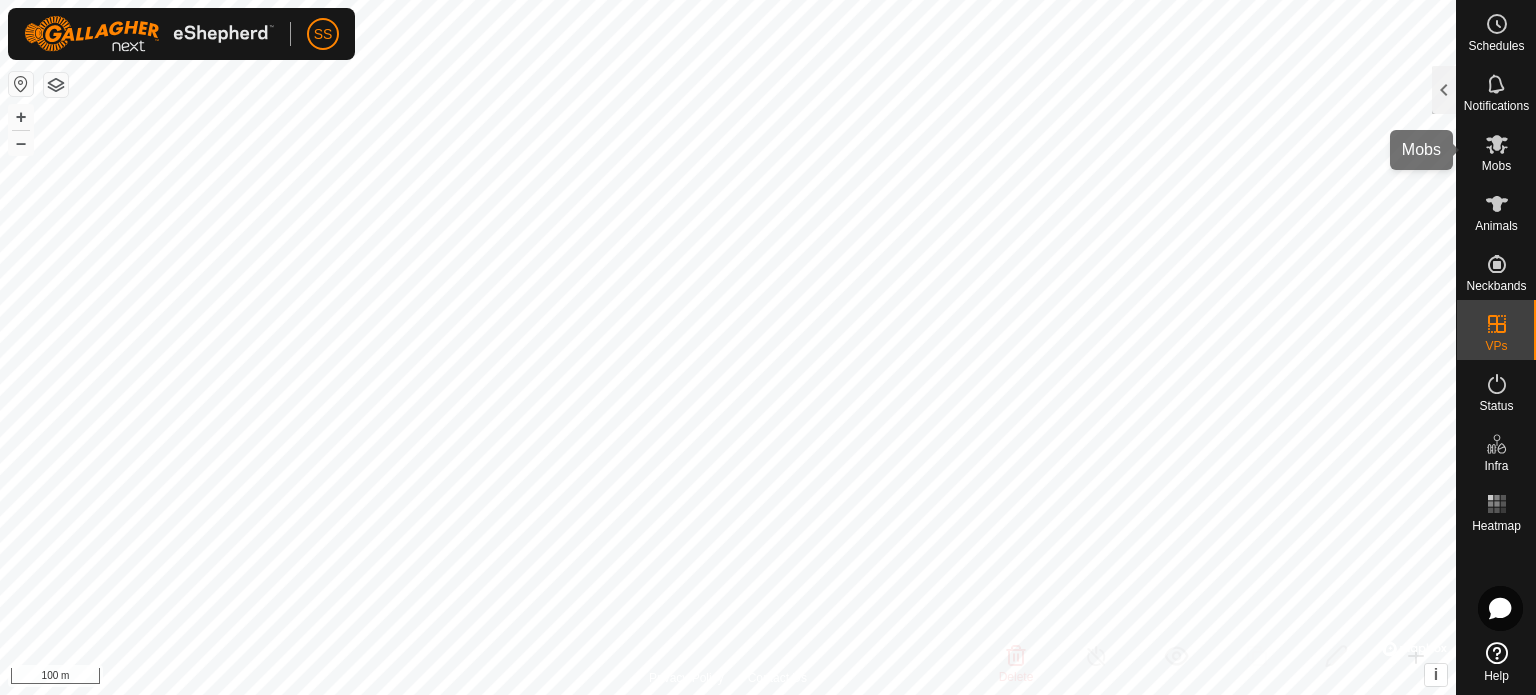 click 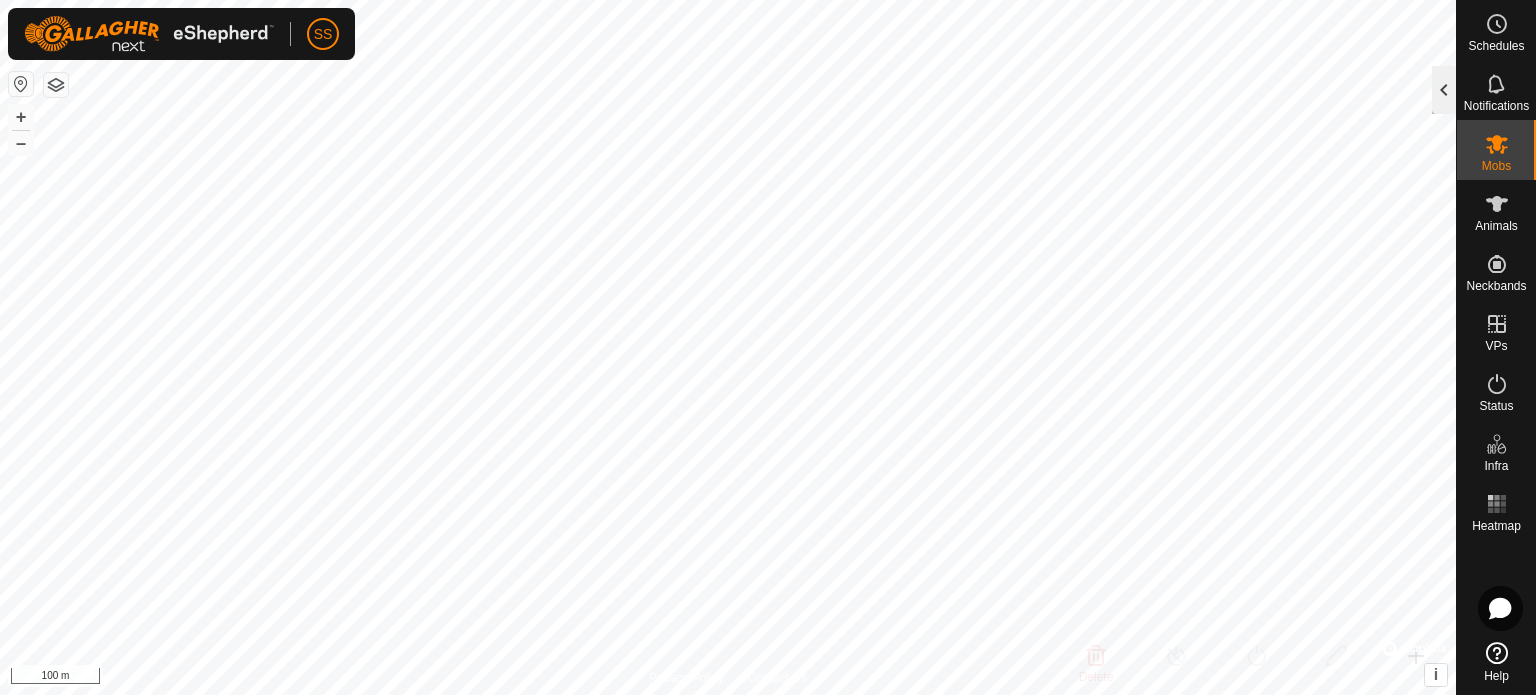 click 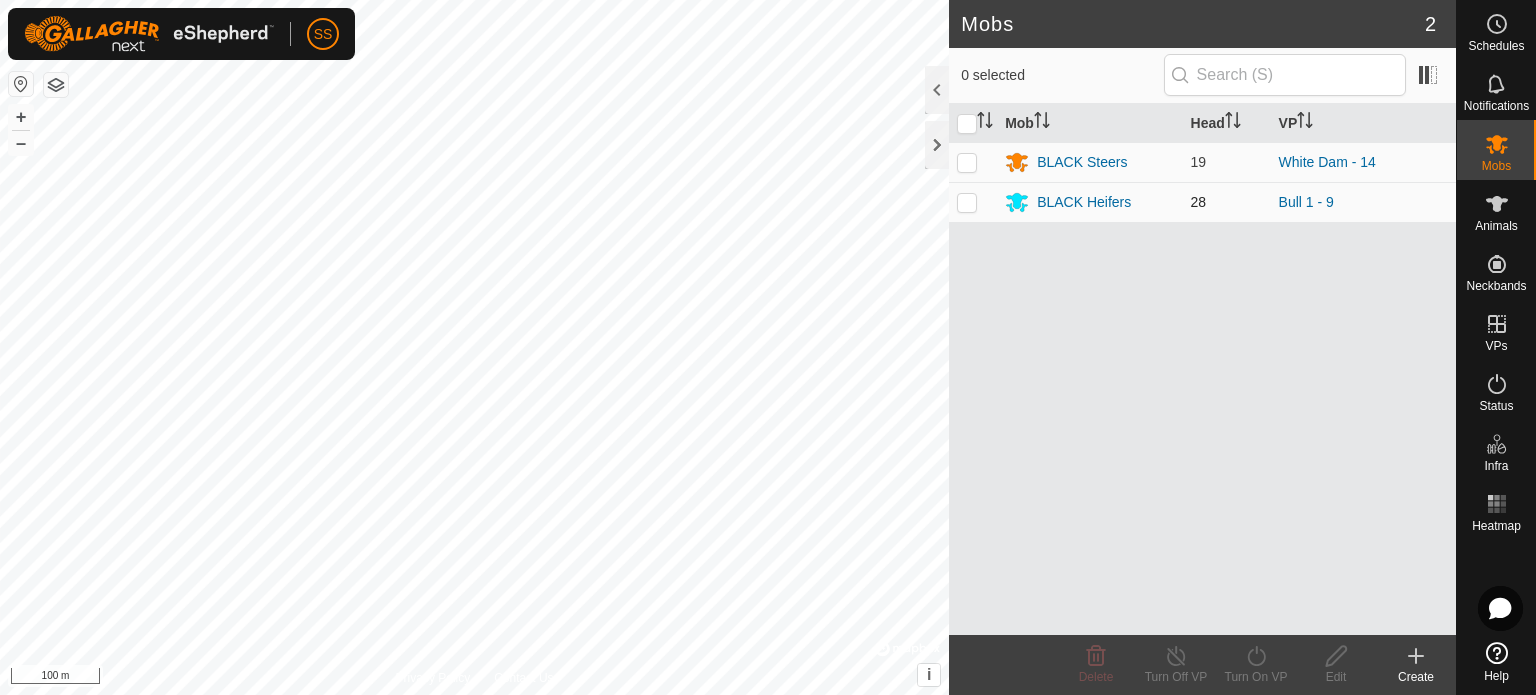 click at bounding box center (967, 202) 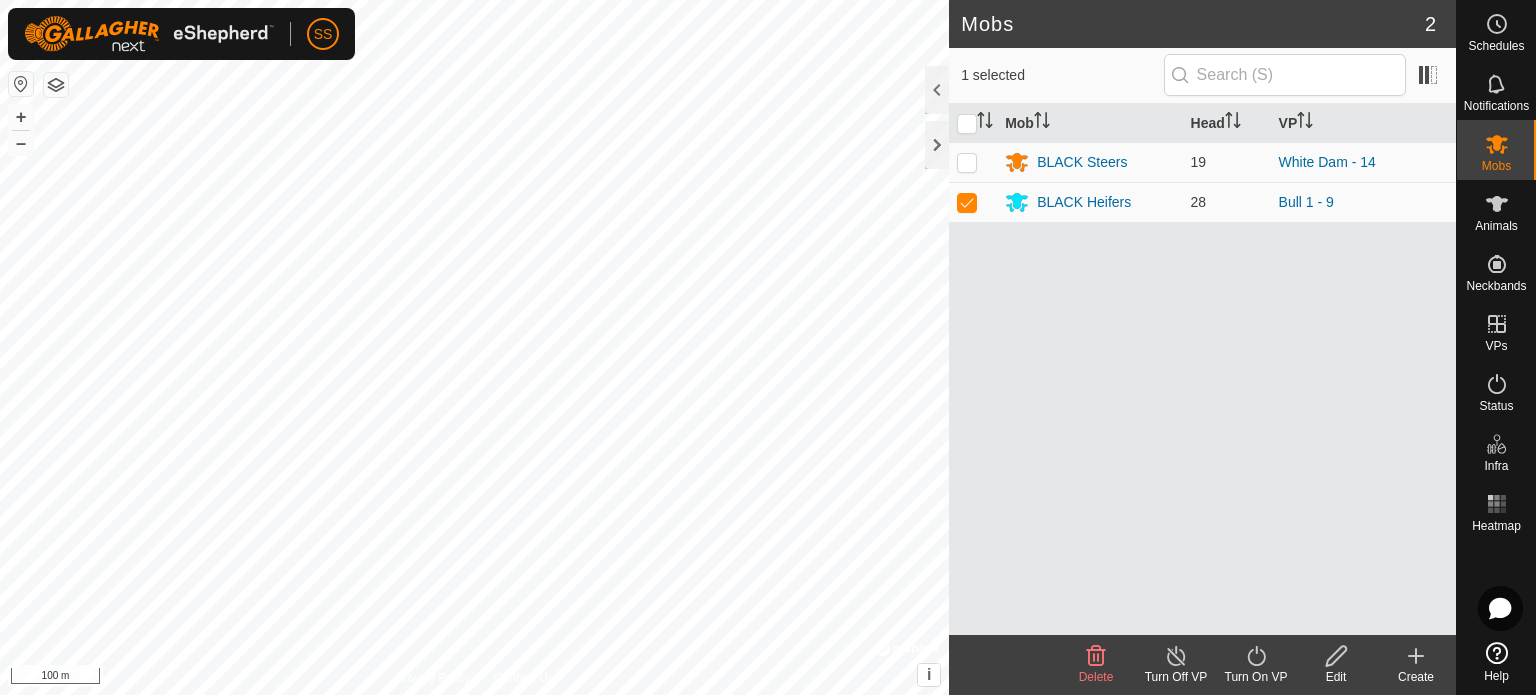 click 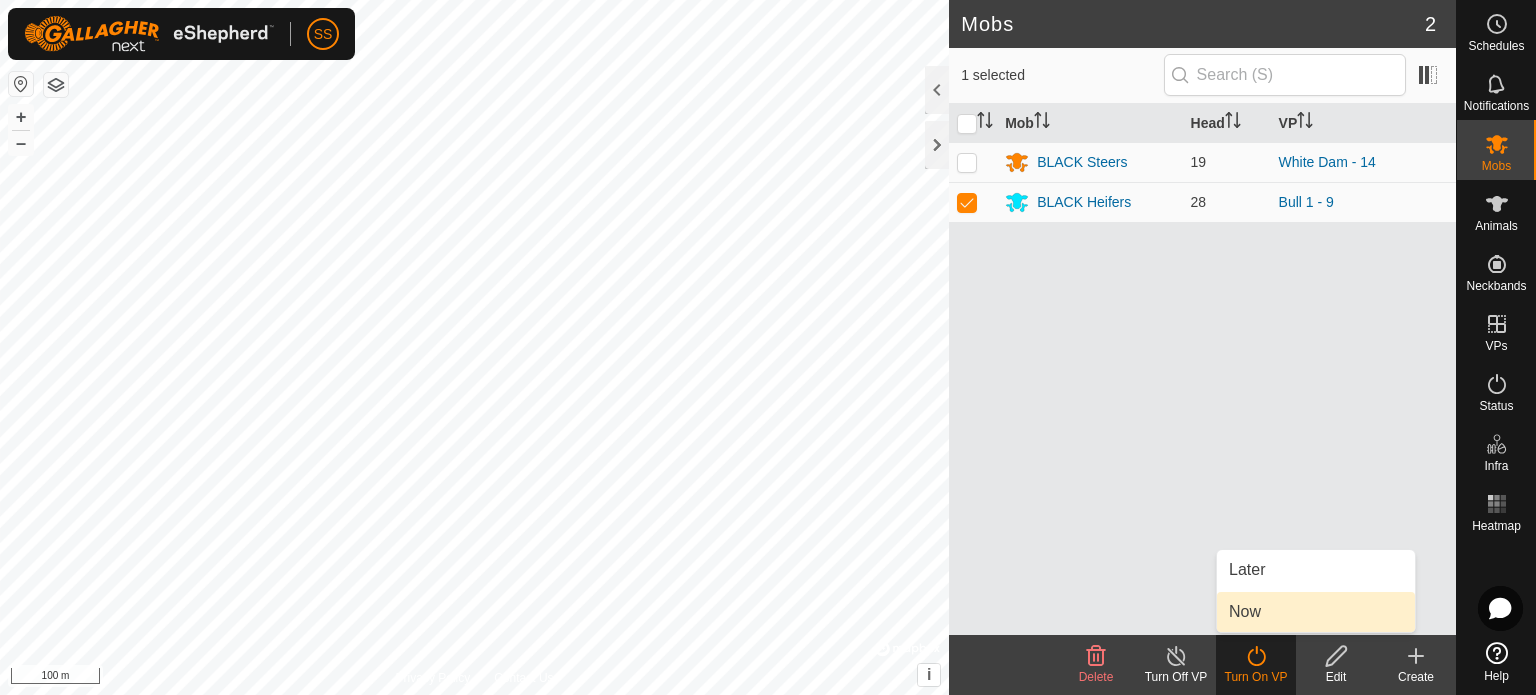 click on "Now" at bounding box center (1316, 612) 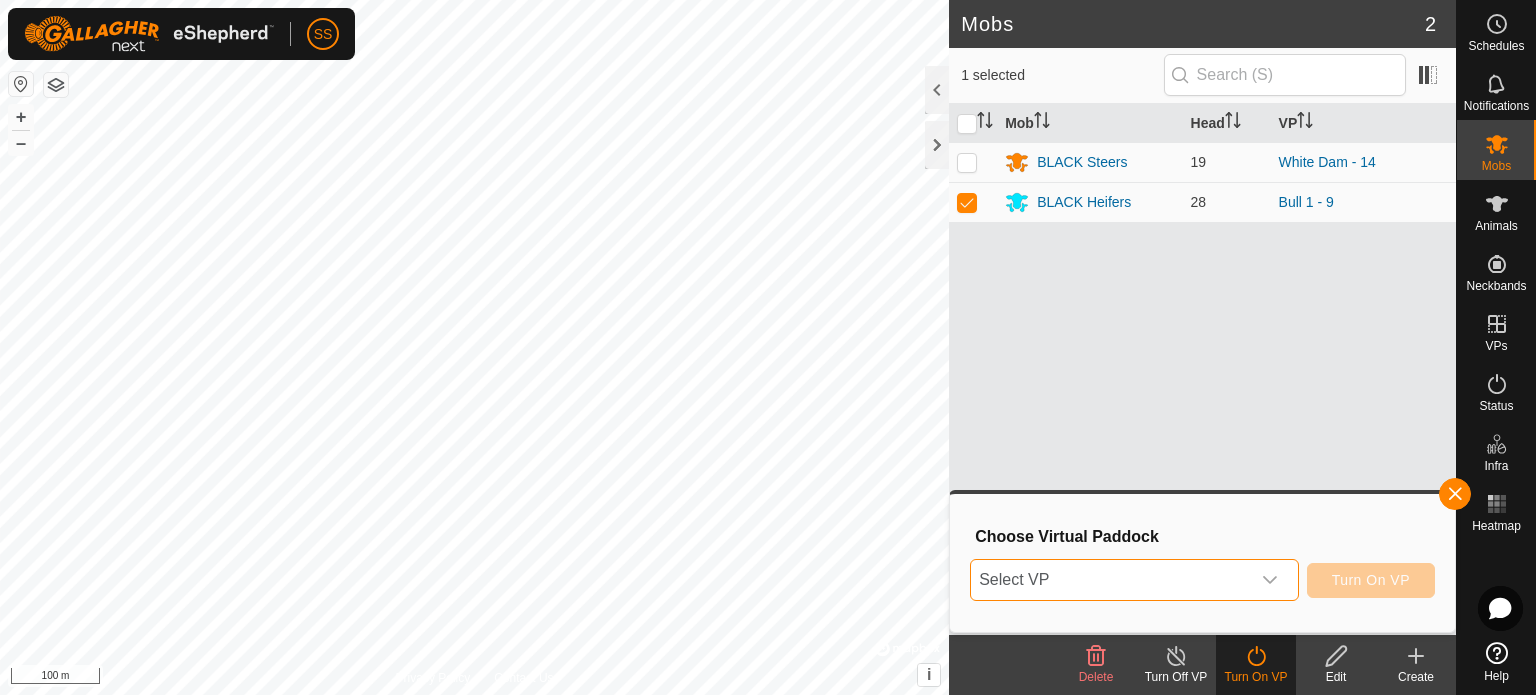 click on "Select VP" at bounding box center (1110, 580) 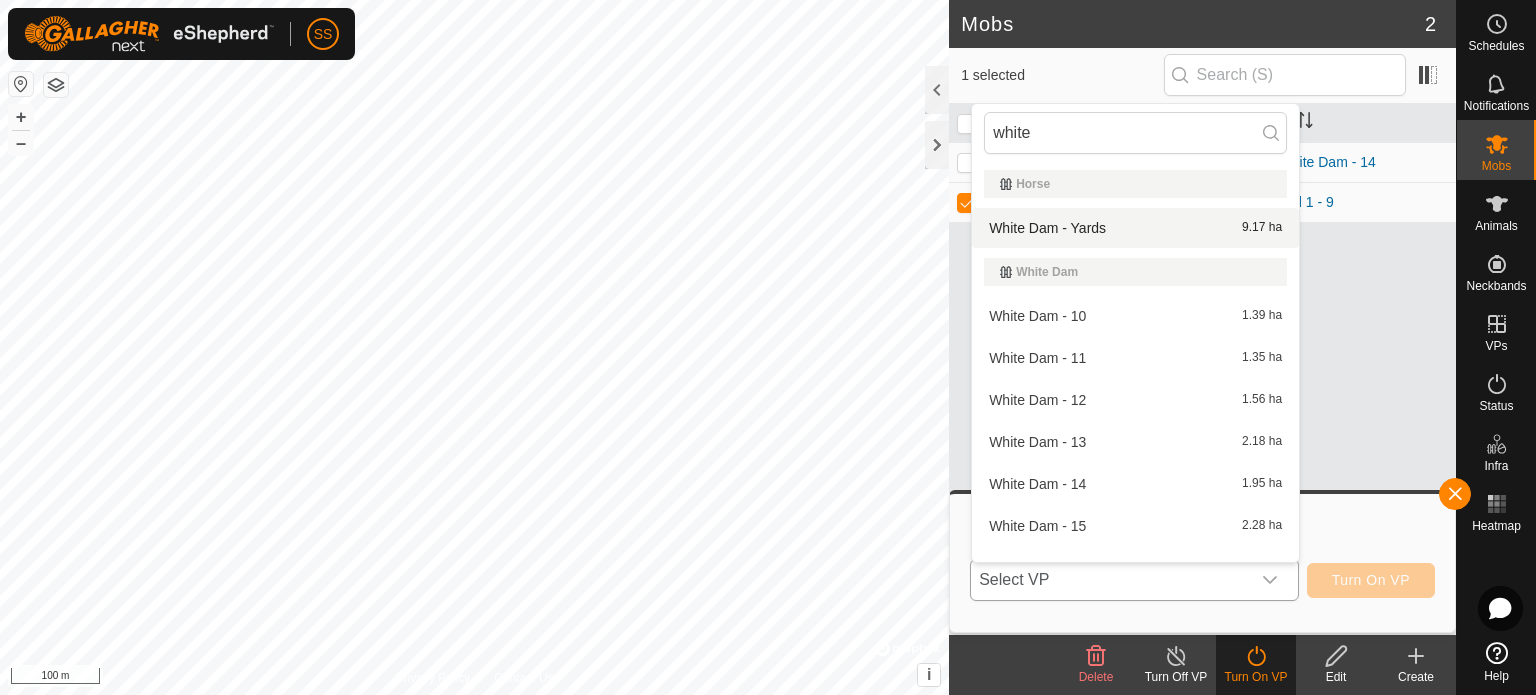 type on "white" 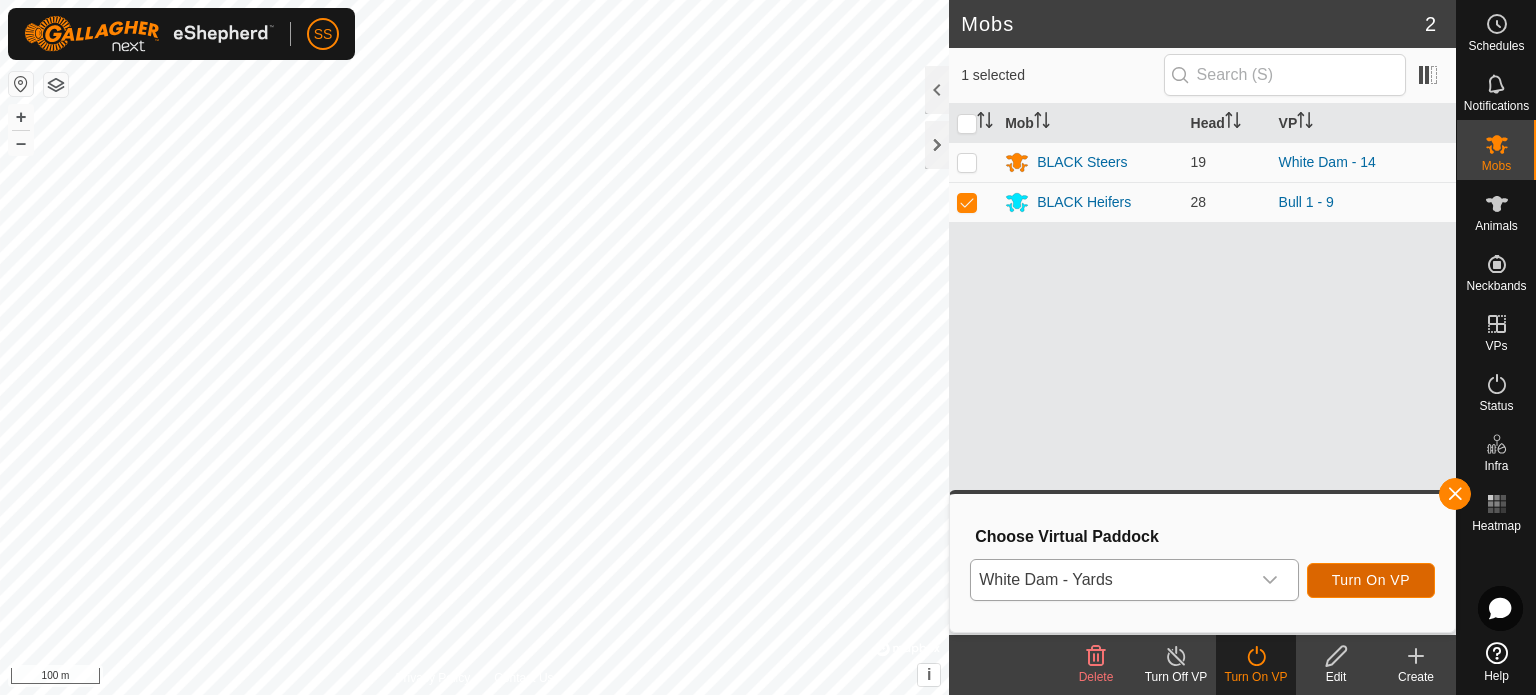 click on "Turn On VP" at bounding box center [1371, 580] 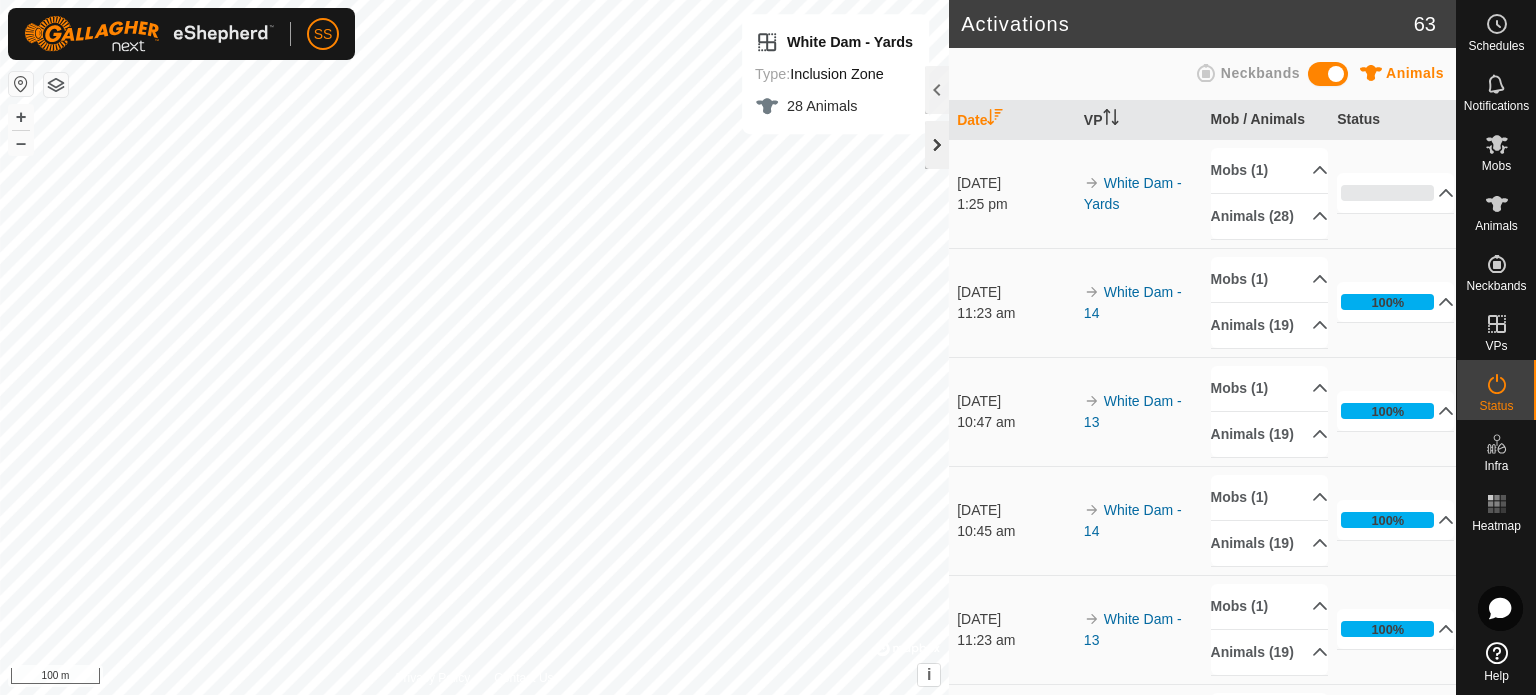 click 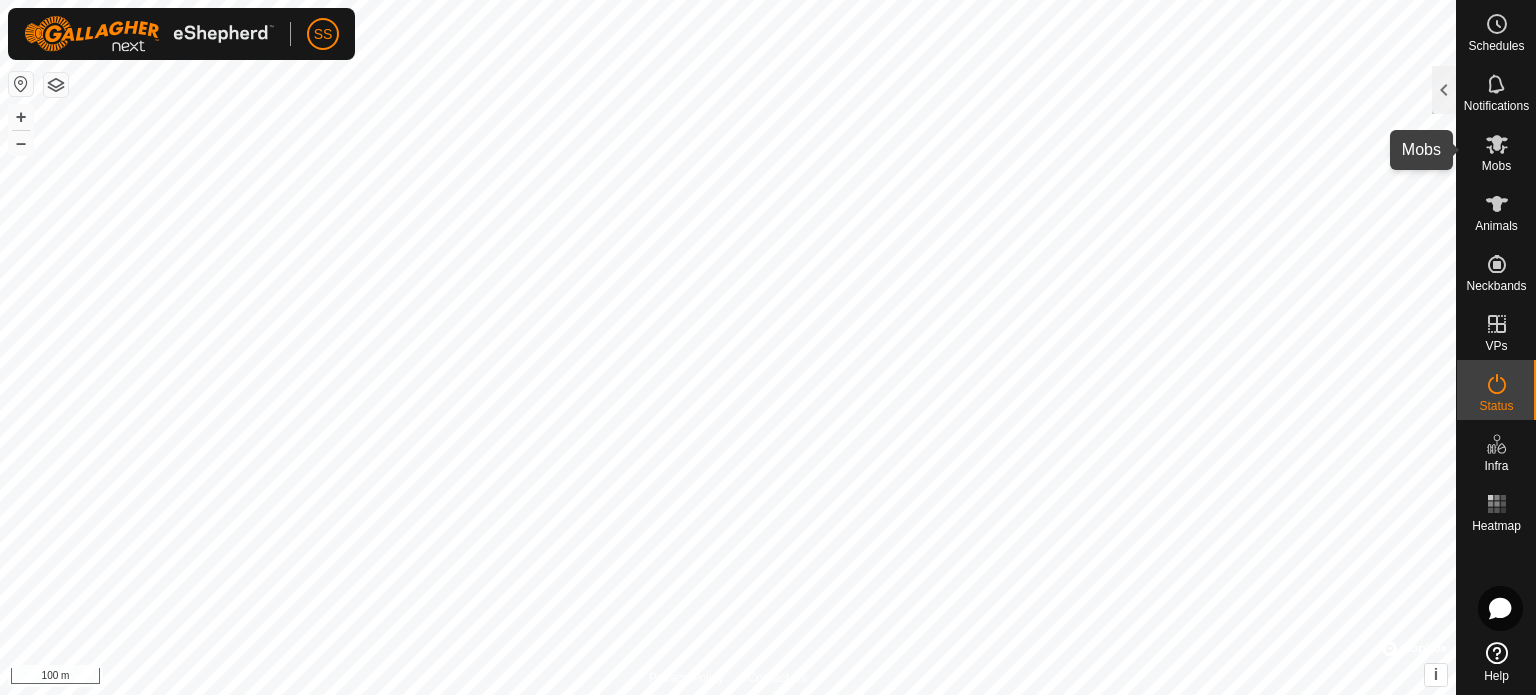 click 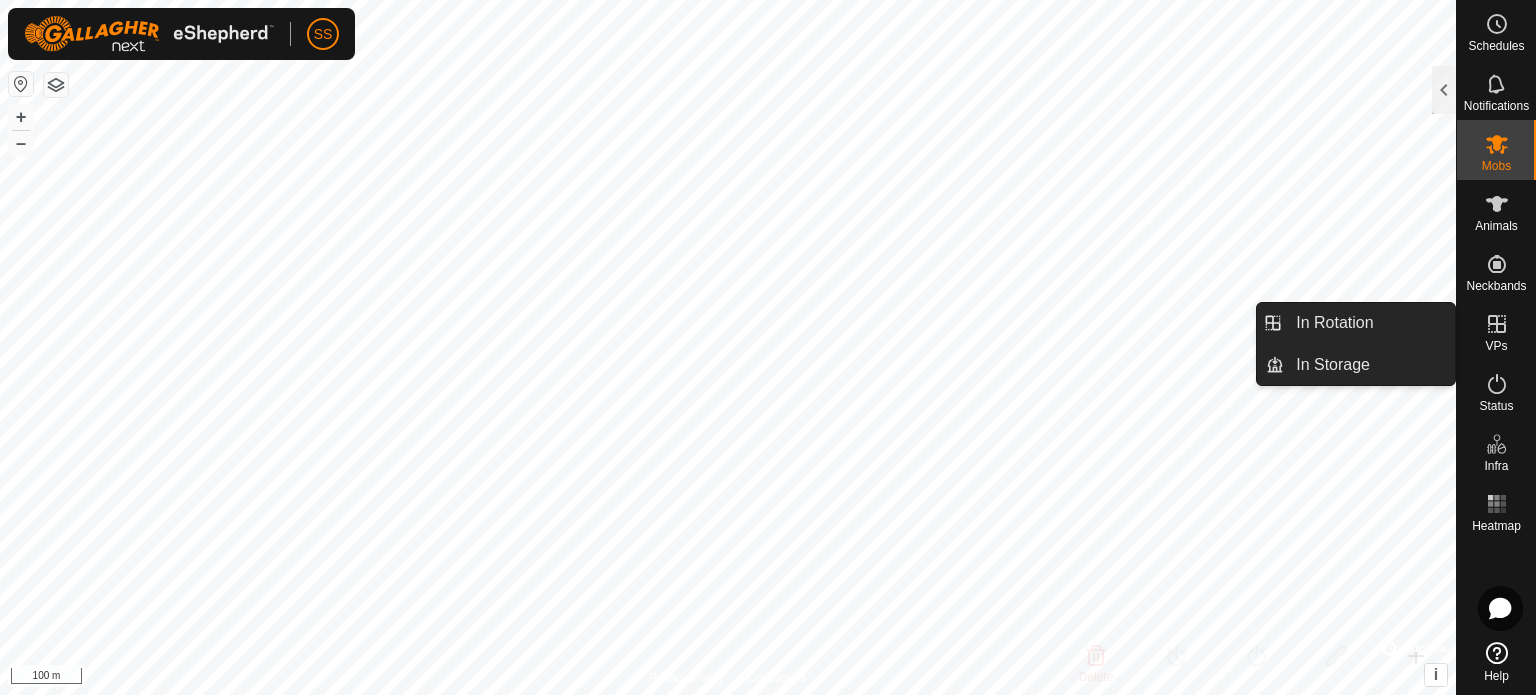 click 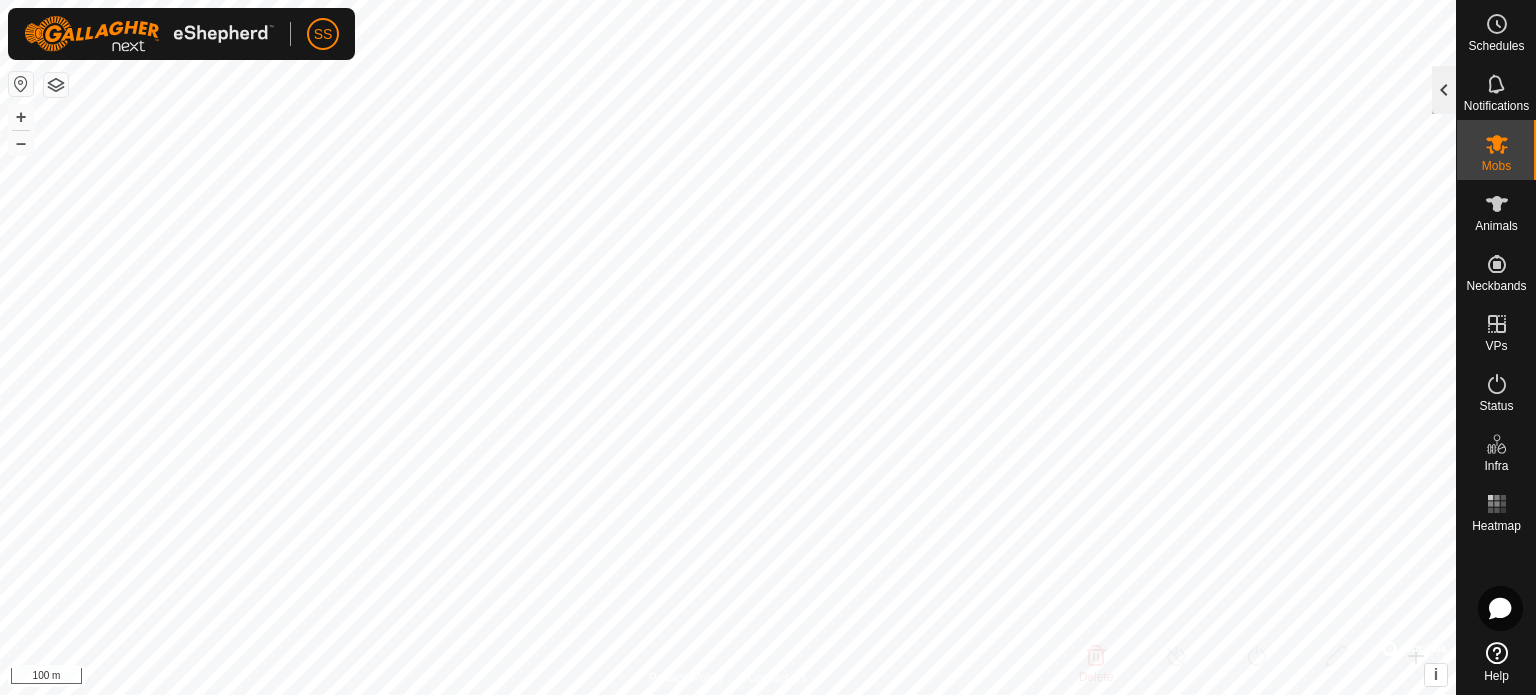 click 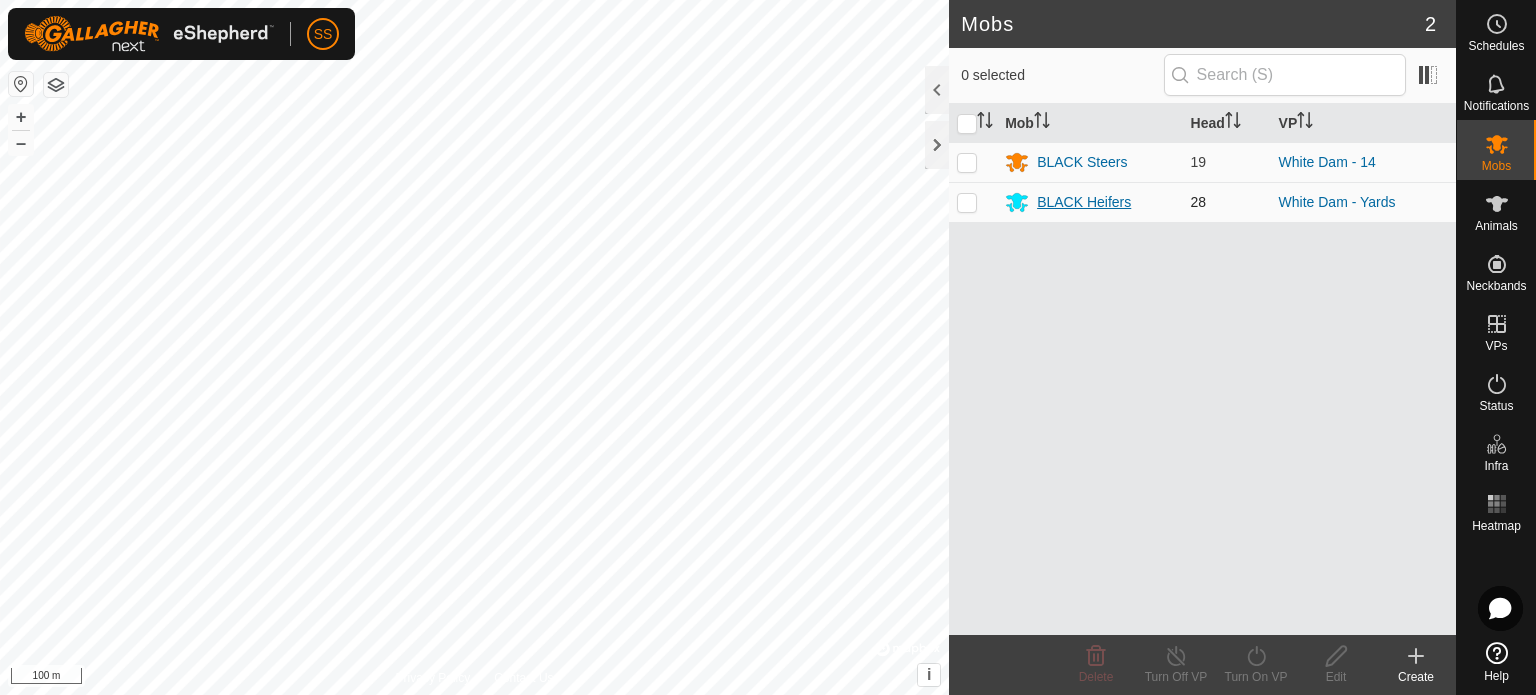 click on "BLACK Heifers" at bounding box center (1084, 202) 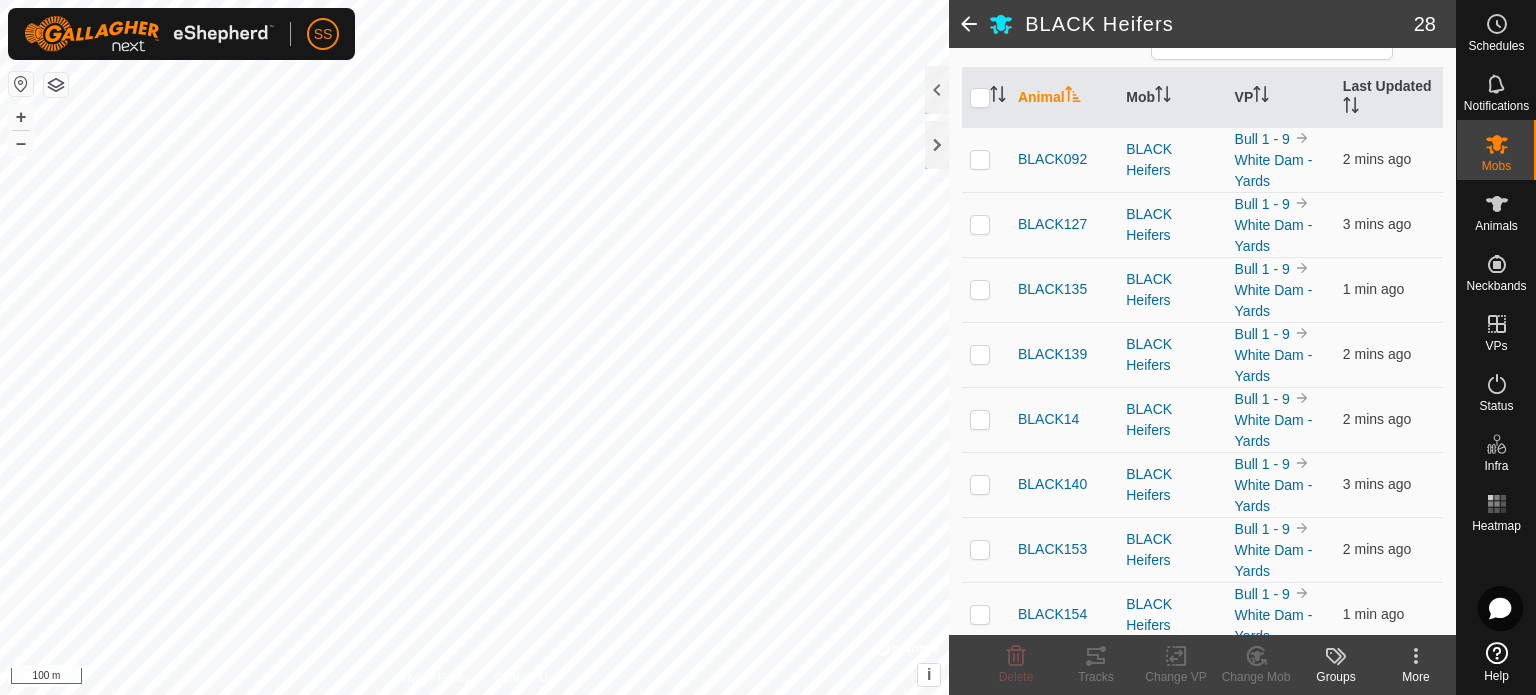 scroll, scrollTop: 0, scrollLeft: 0, axis: both 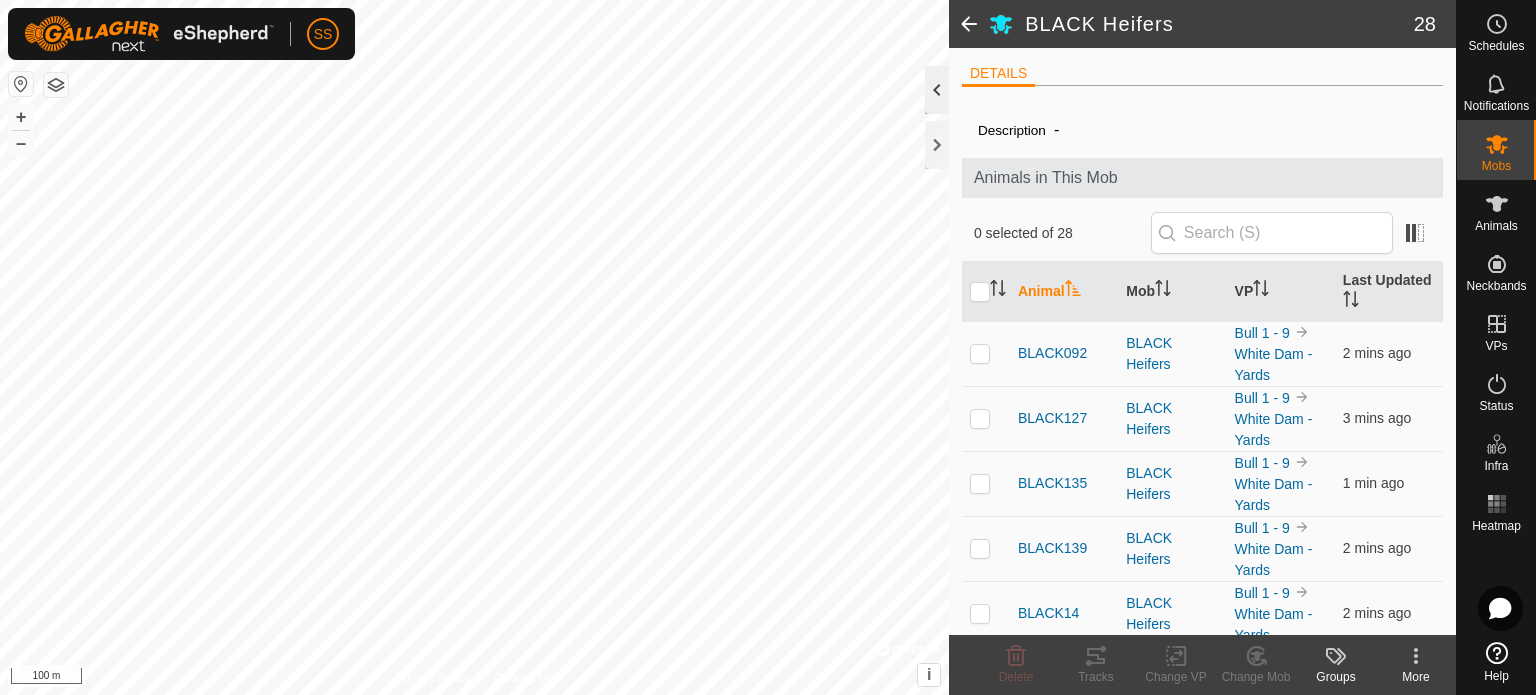 click 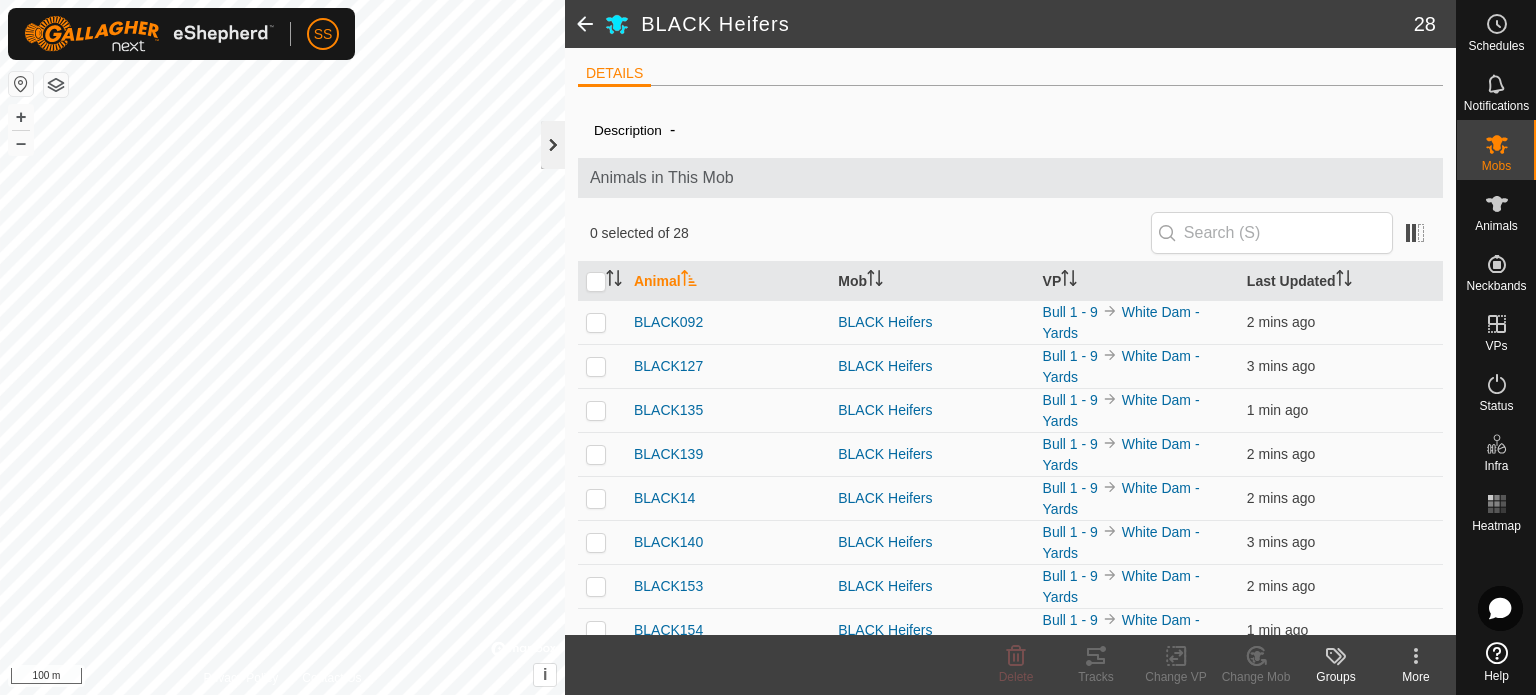 click 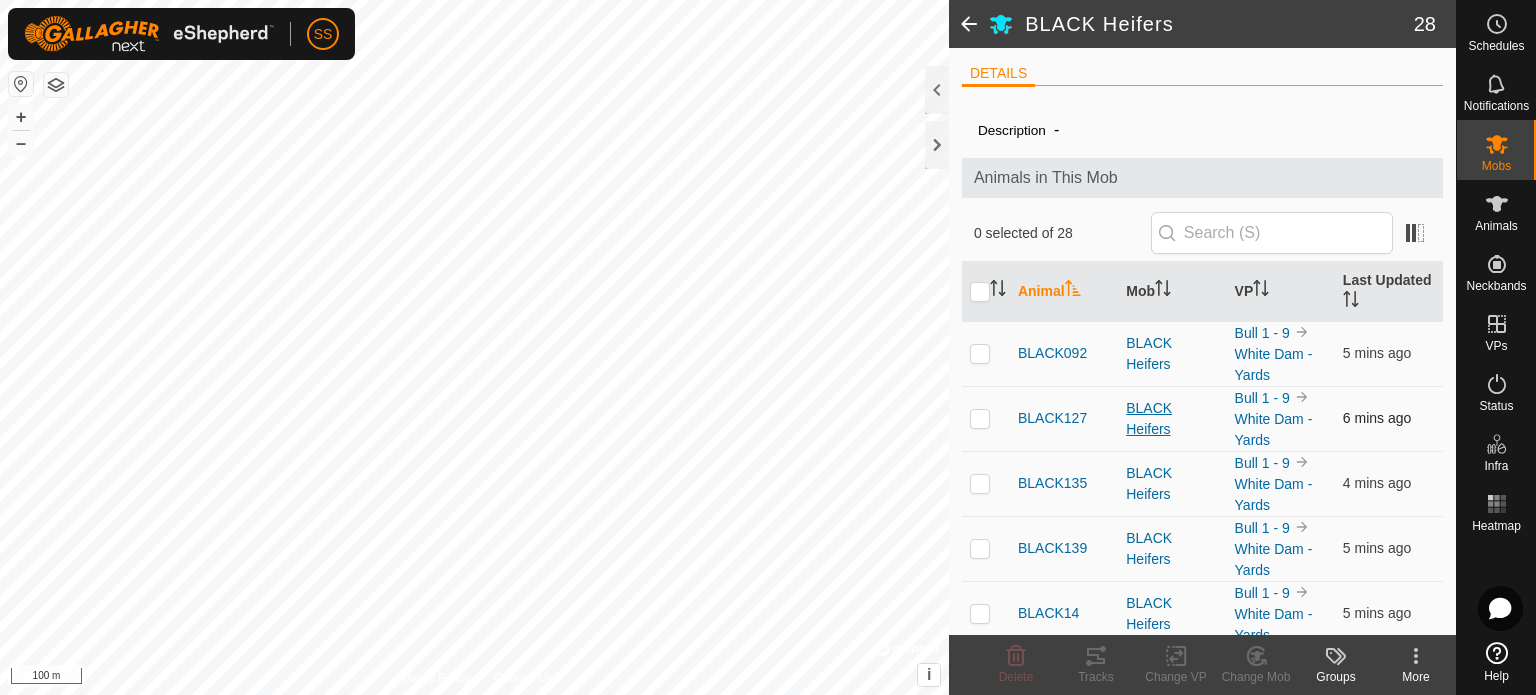 scroll, scrollTop: 300, scrollLeft: 0, axis: vertical 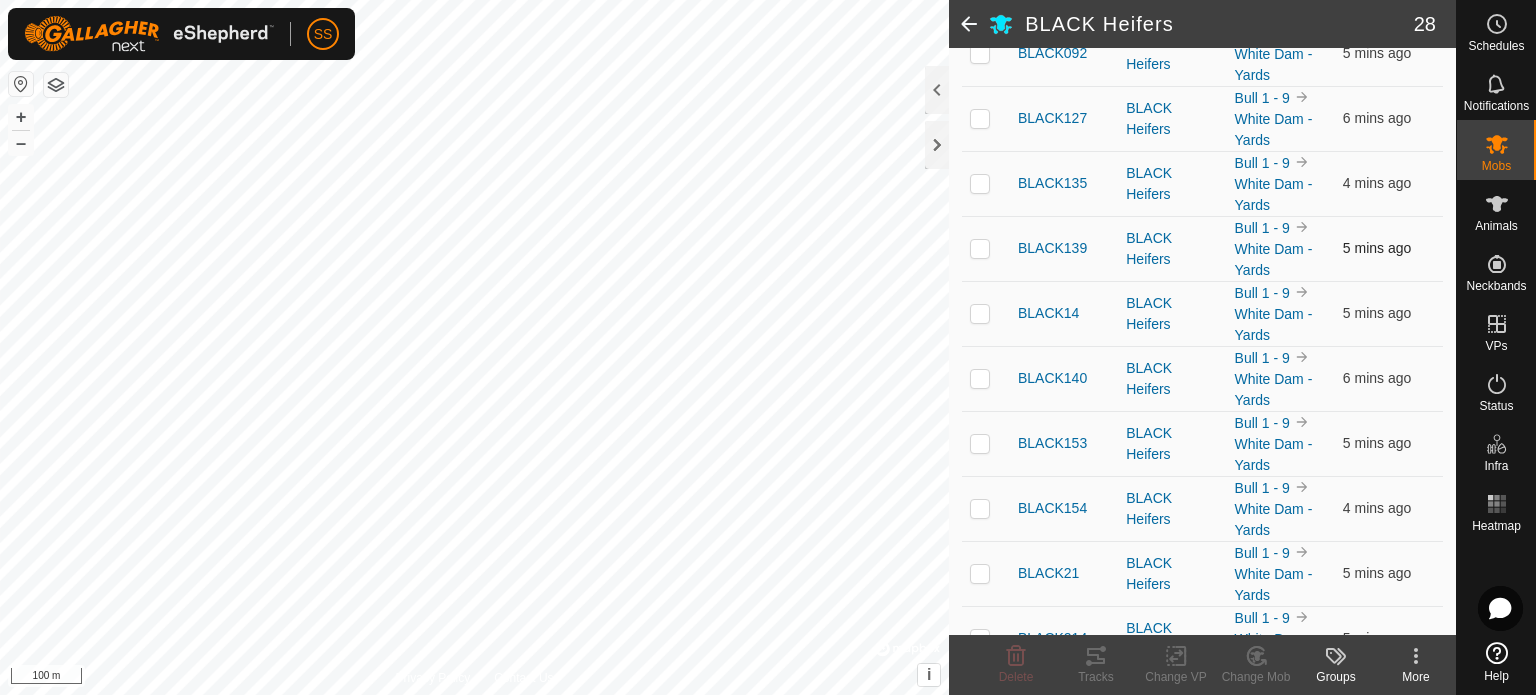 click at bounding box center [980, 248] 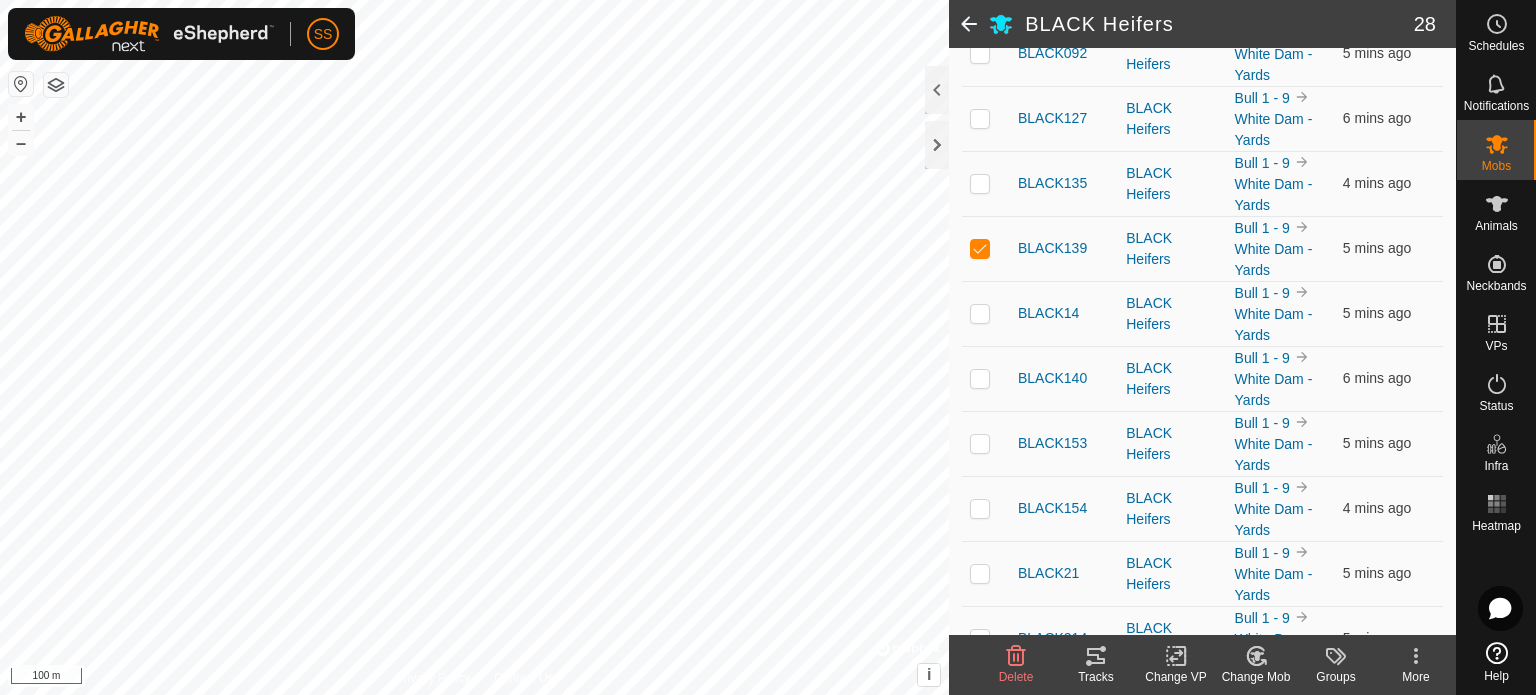 click on "Tracks" 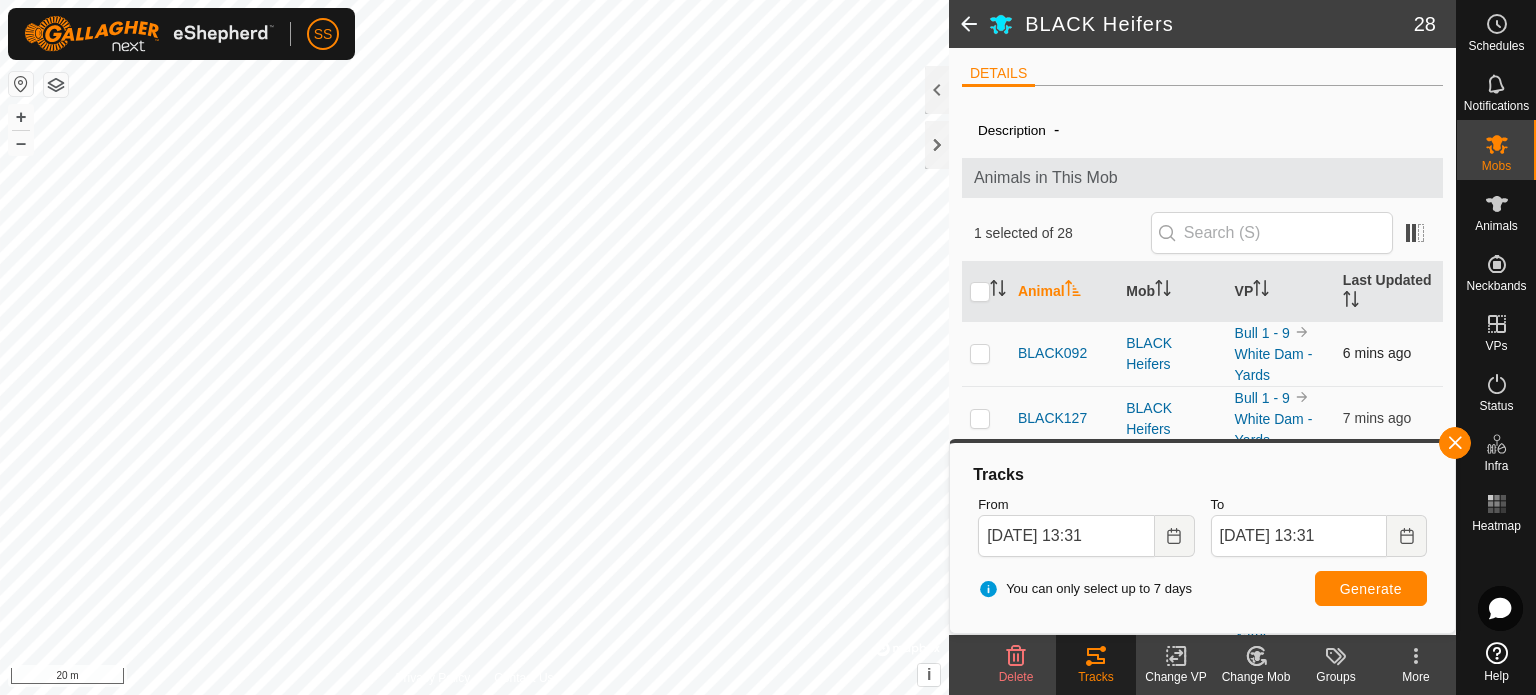 scroll, scrollTop: 400, scrollLeft: 0, axis: vertical 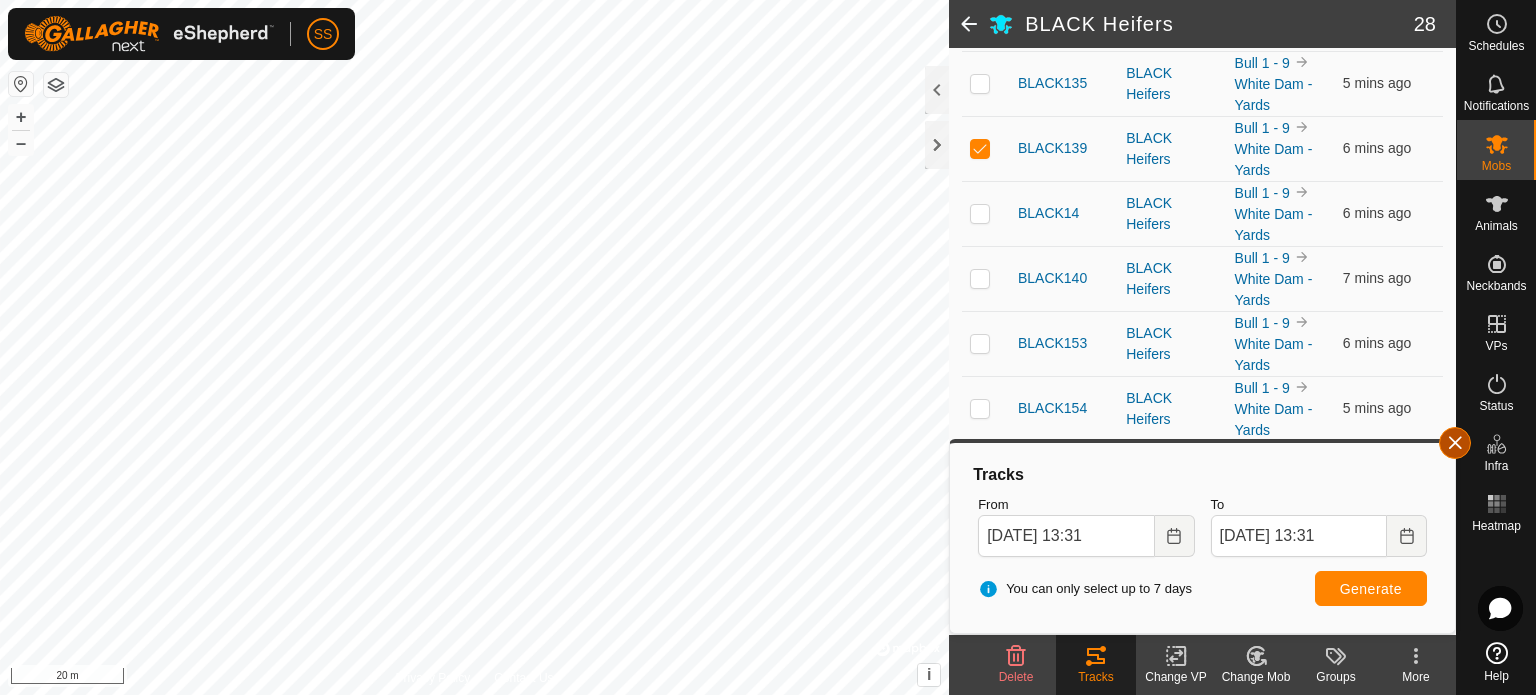 click at bounding box center [1455, 443] 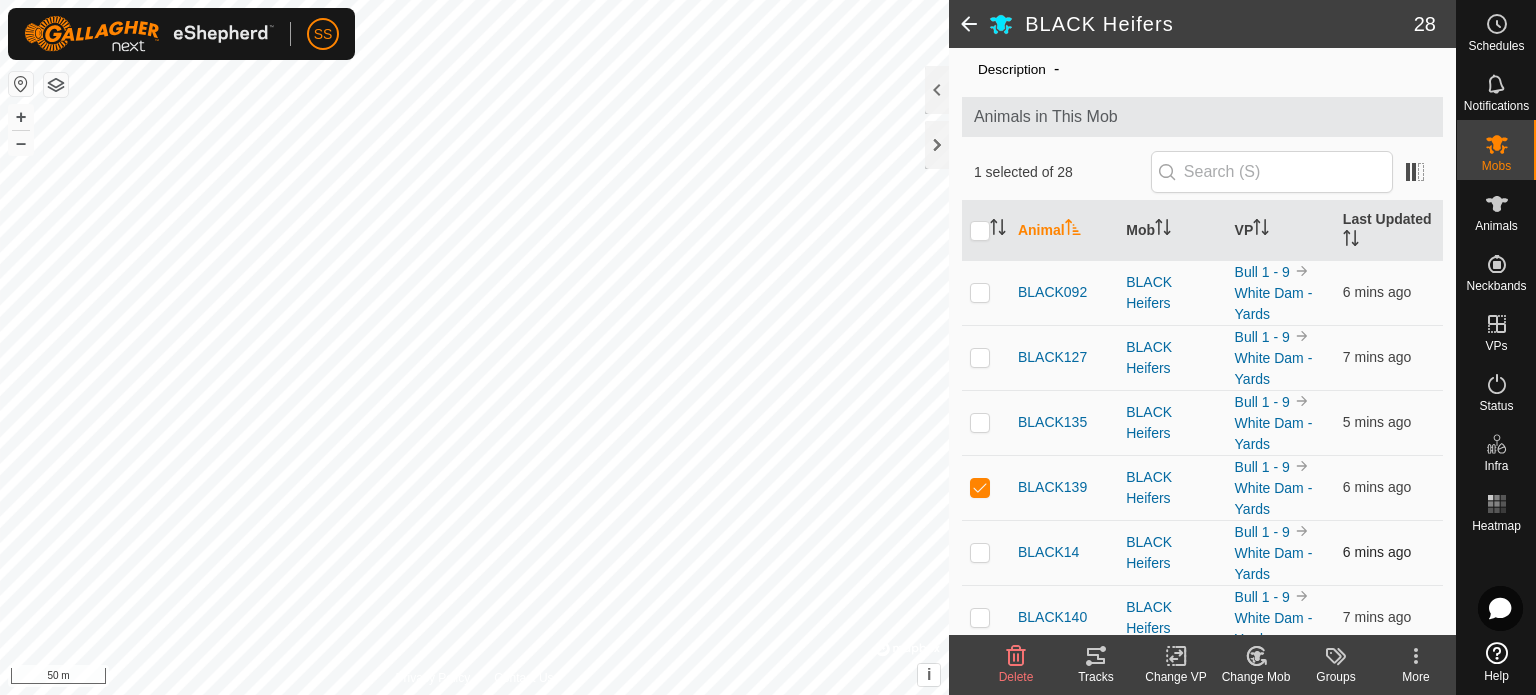 scroll, scrollTop: 0, scrollLeft: 0, axis: both 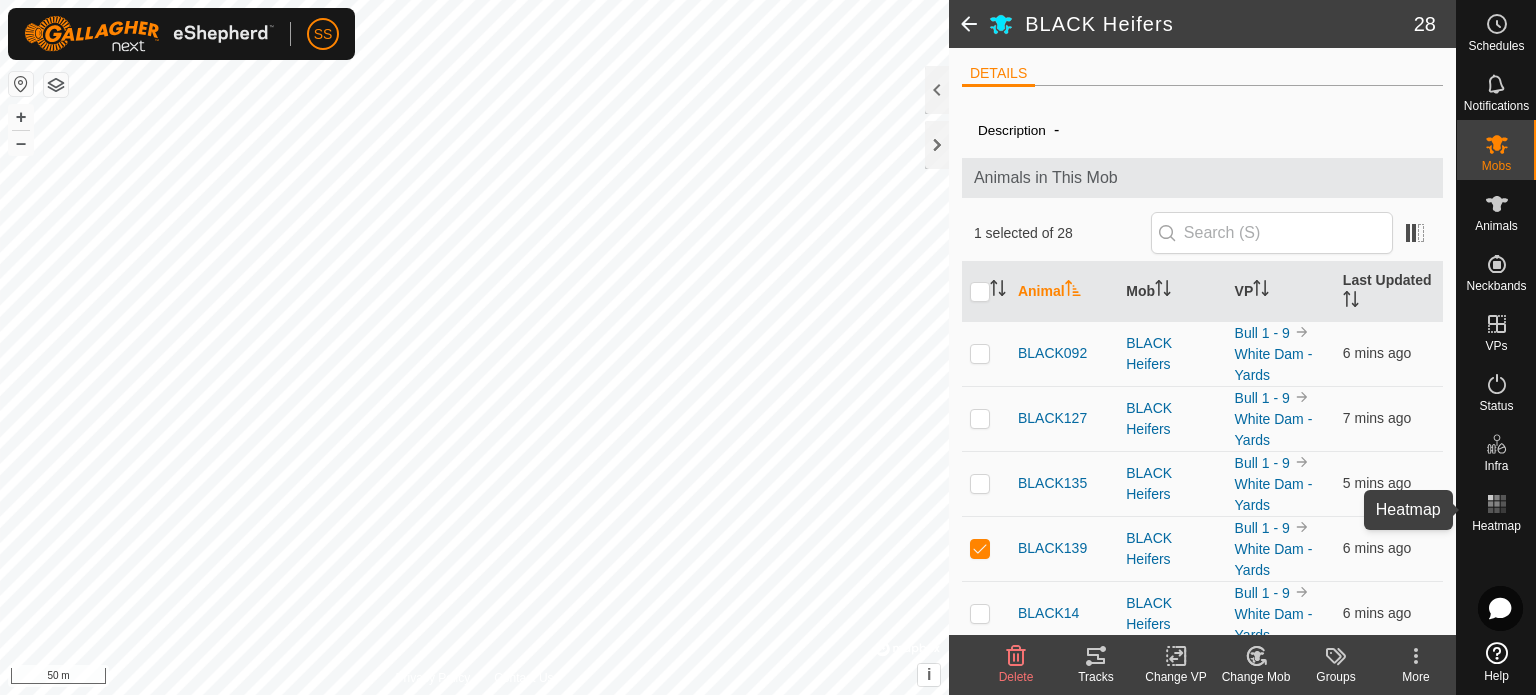 click 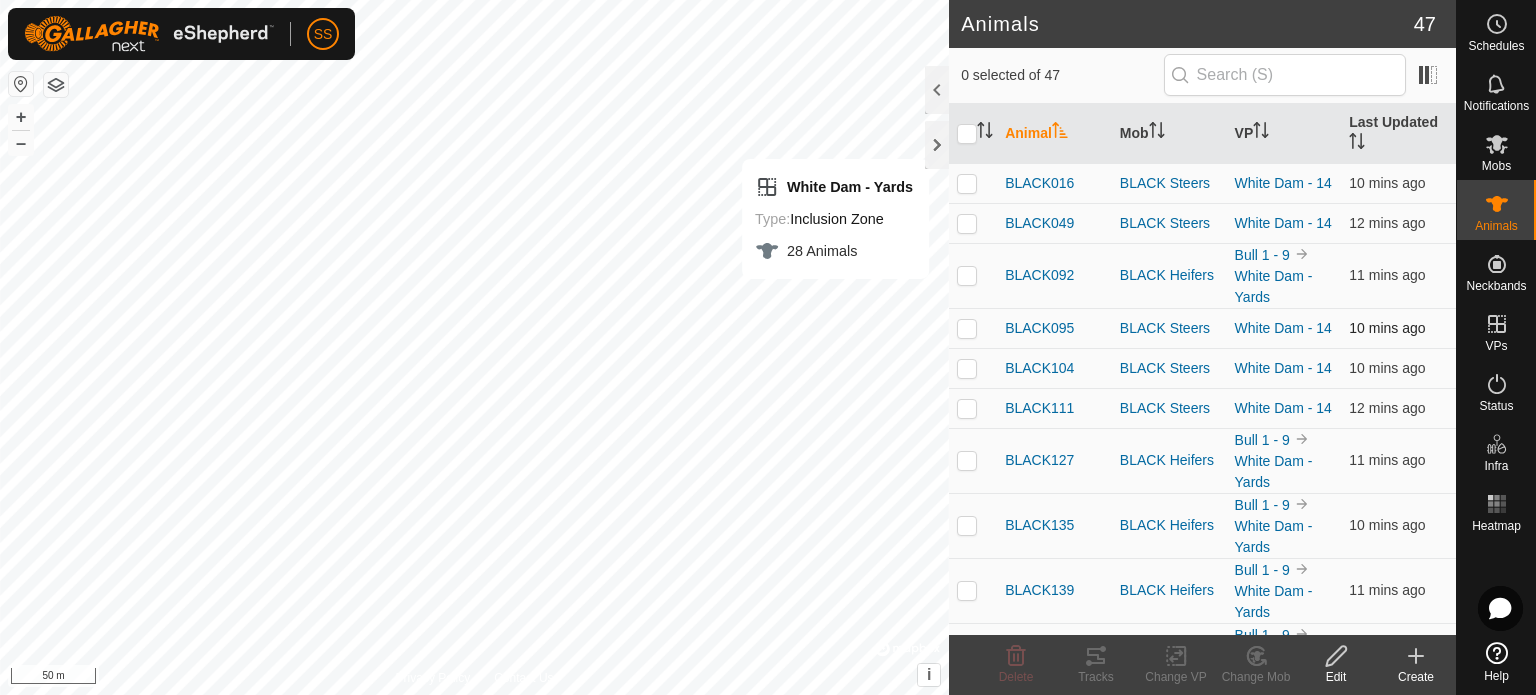 click at bounding box center [967, 328] 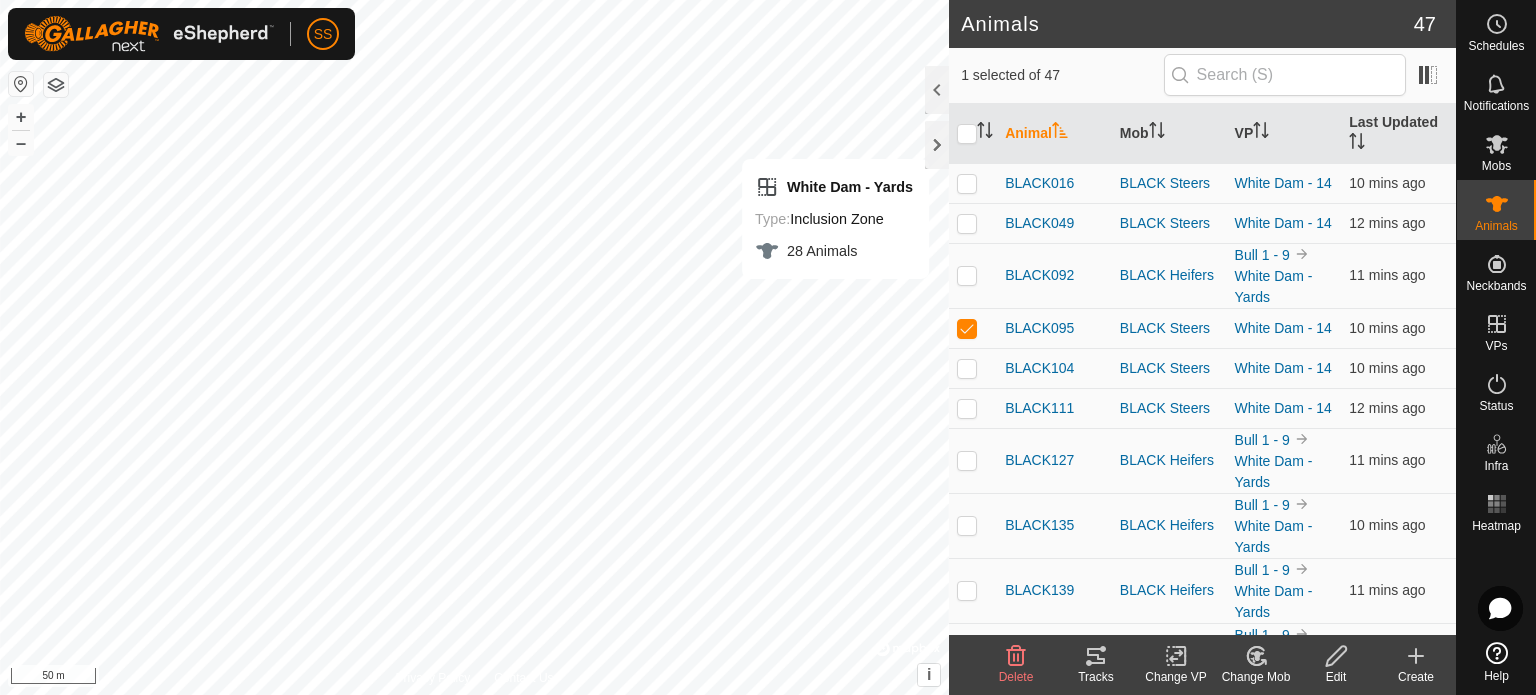 click on "Tracks" 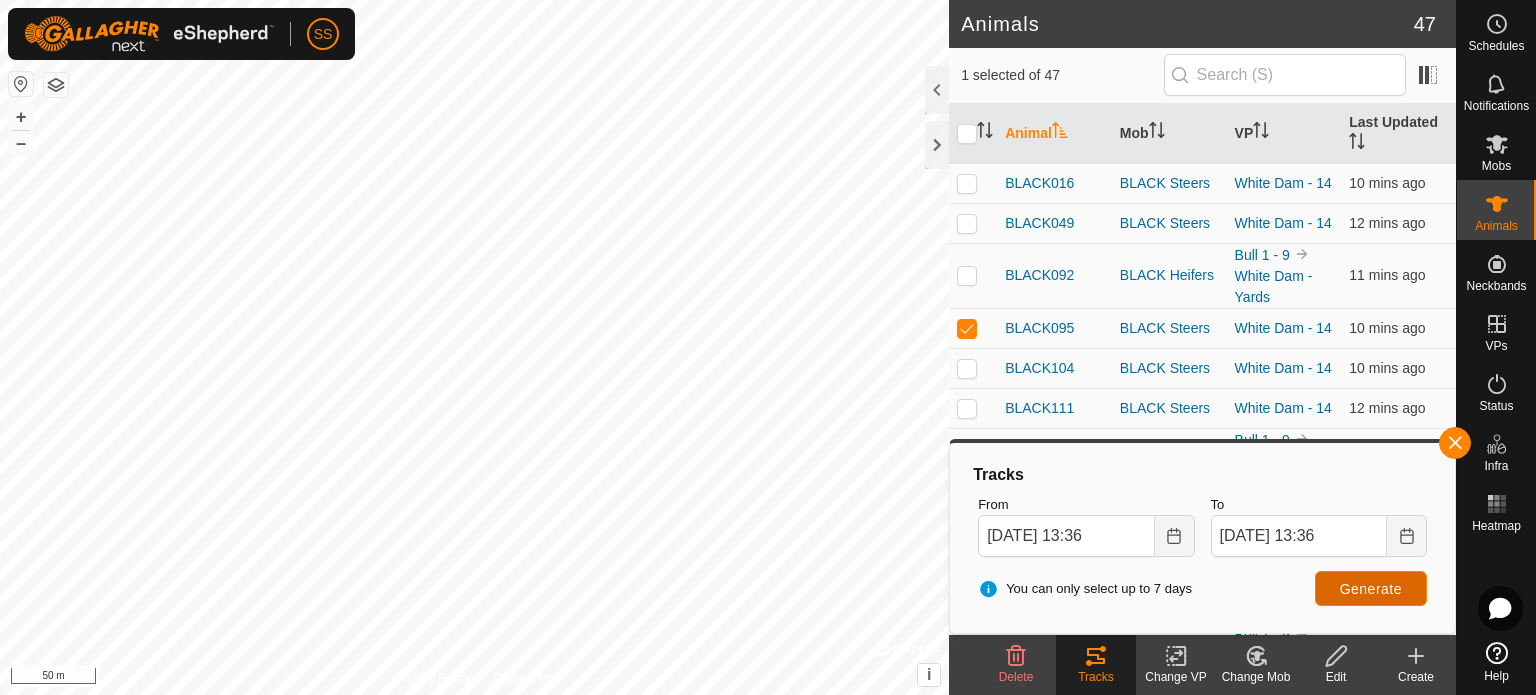 click on "Generate" at bounding box center (1371, 589) 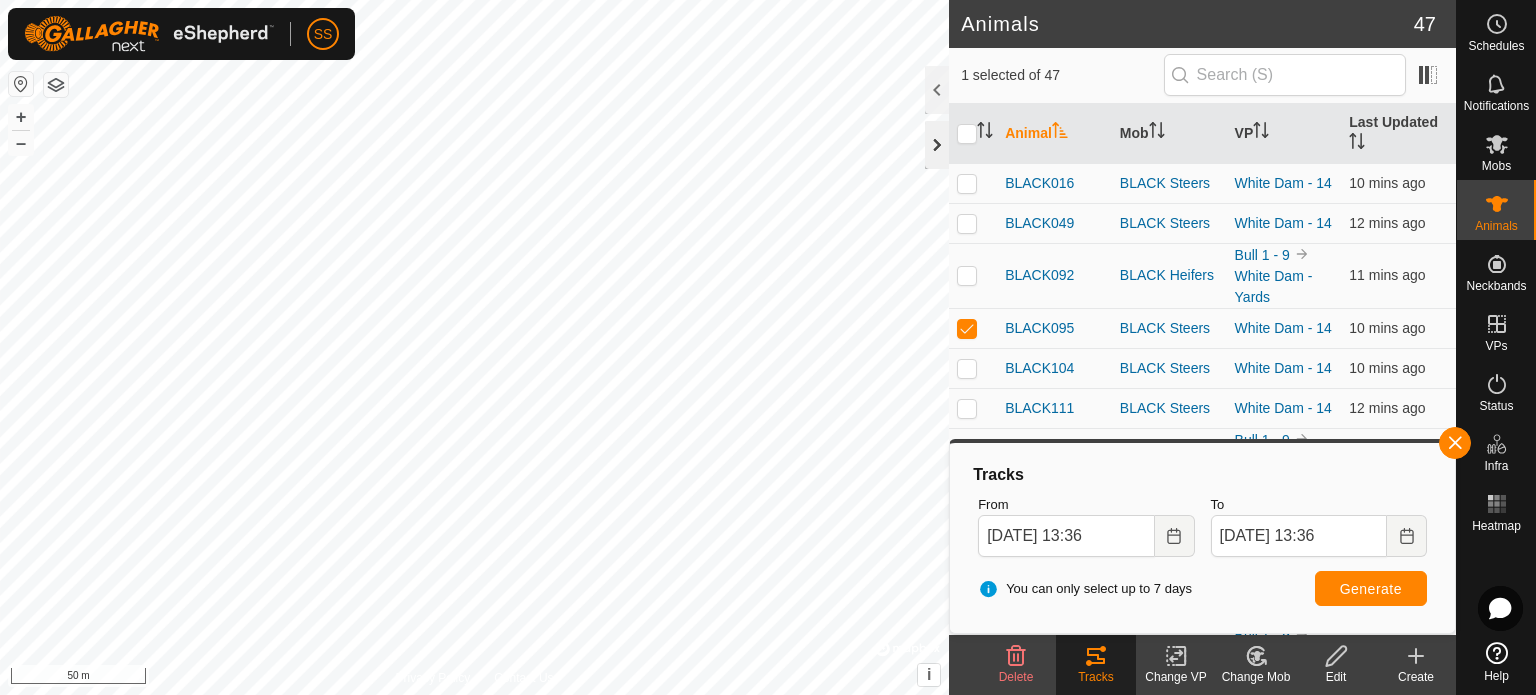 click 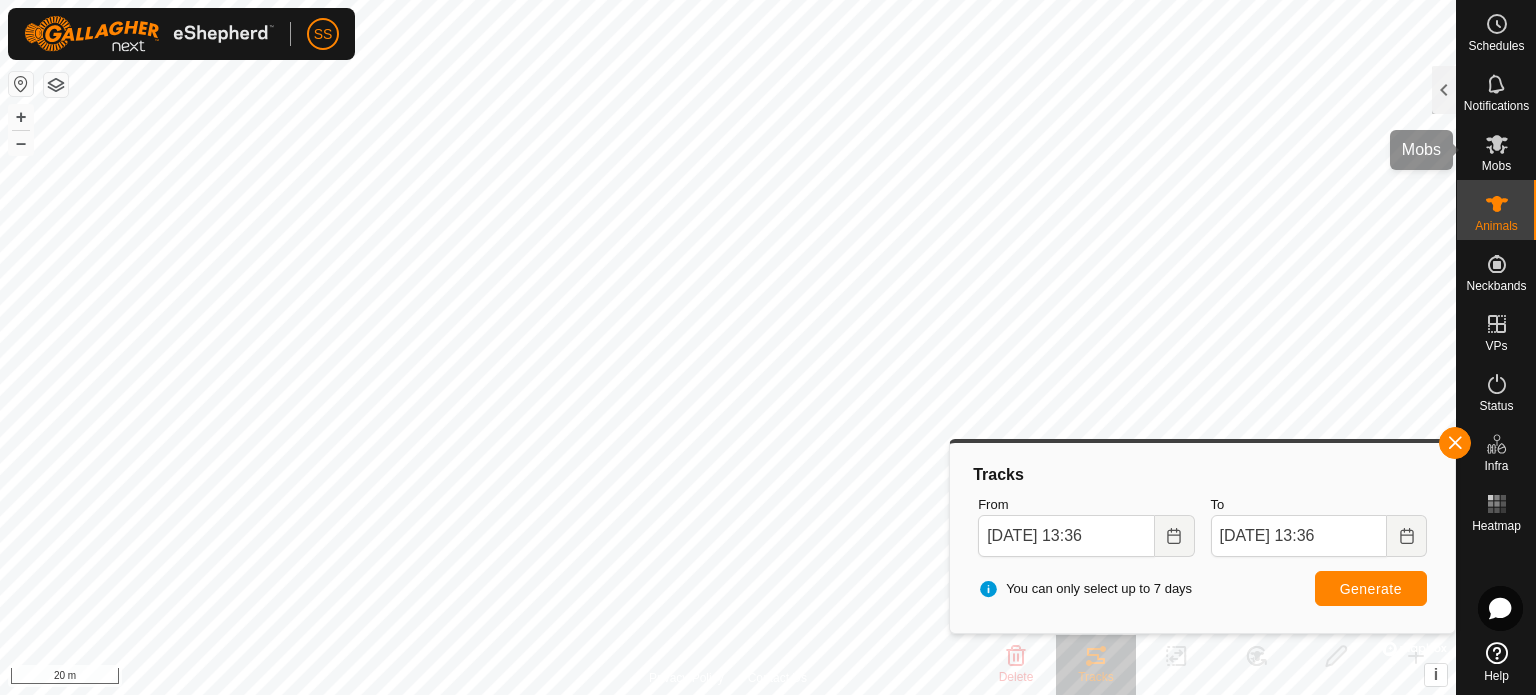 click 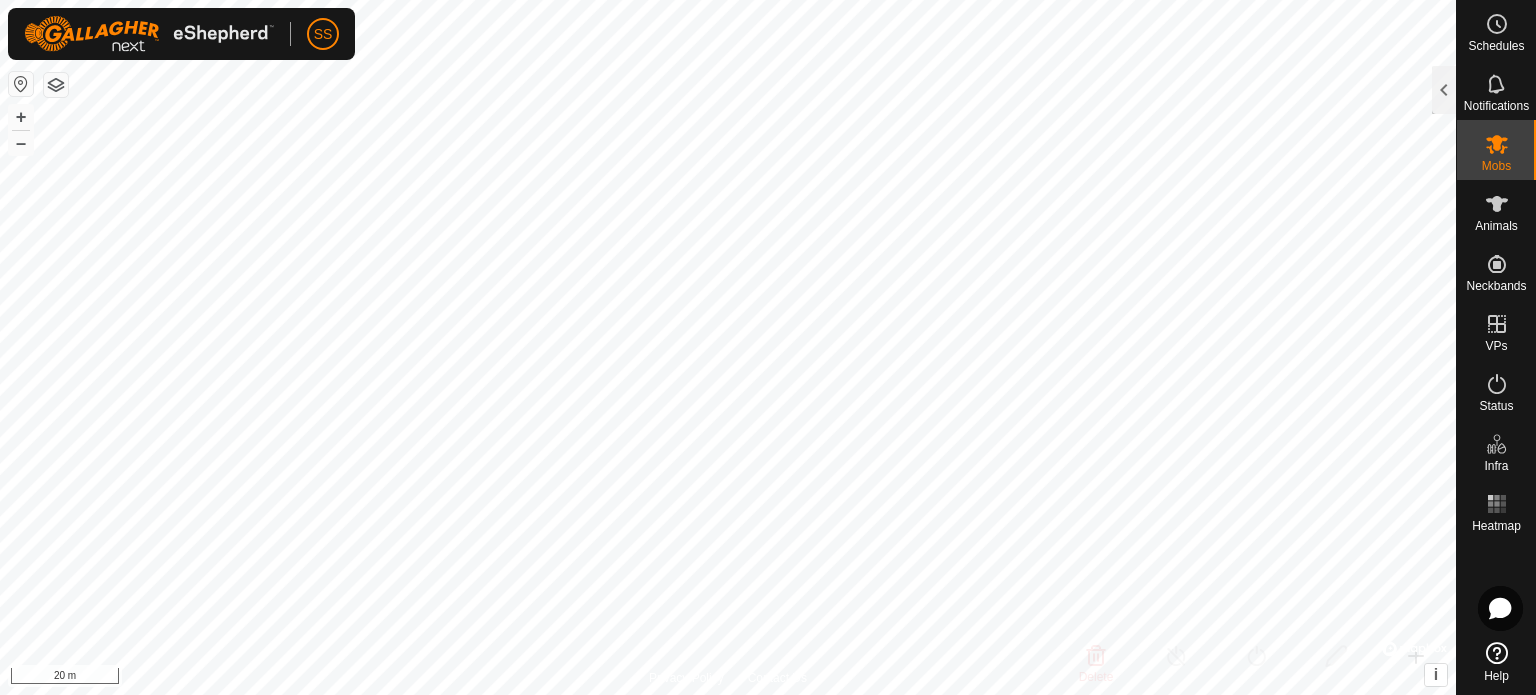 click 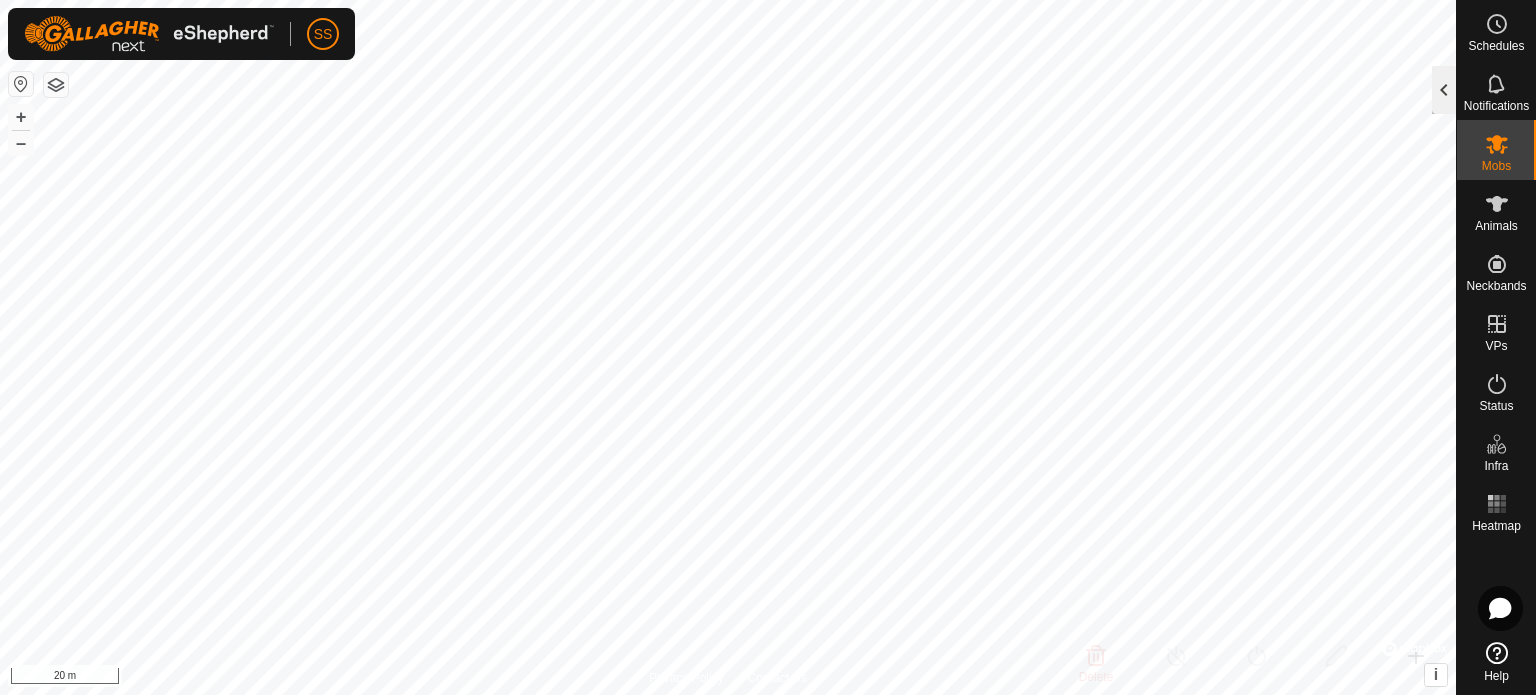 click 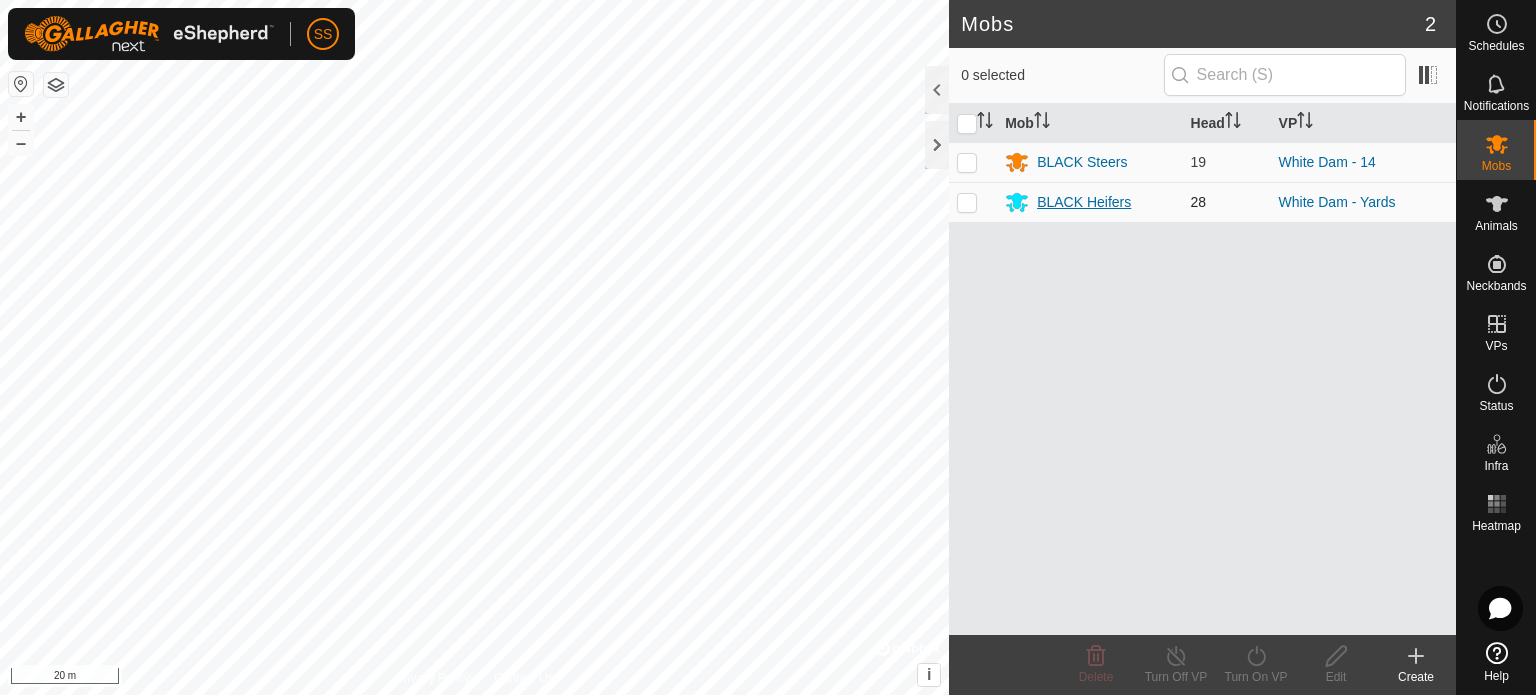 click on "BLACK Heifers" at bounding box center [1084, 202] 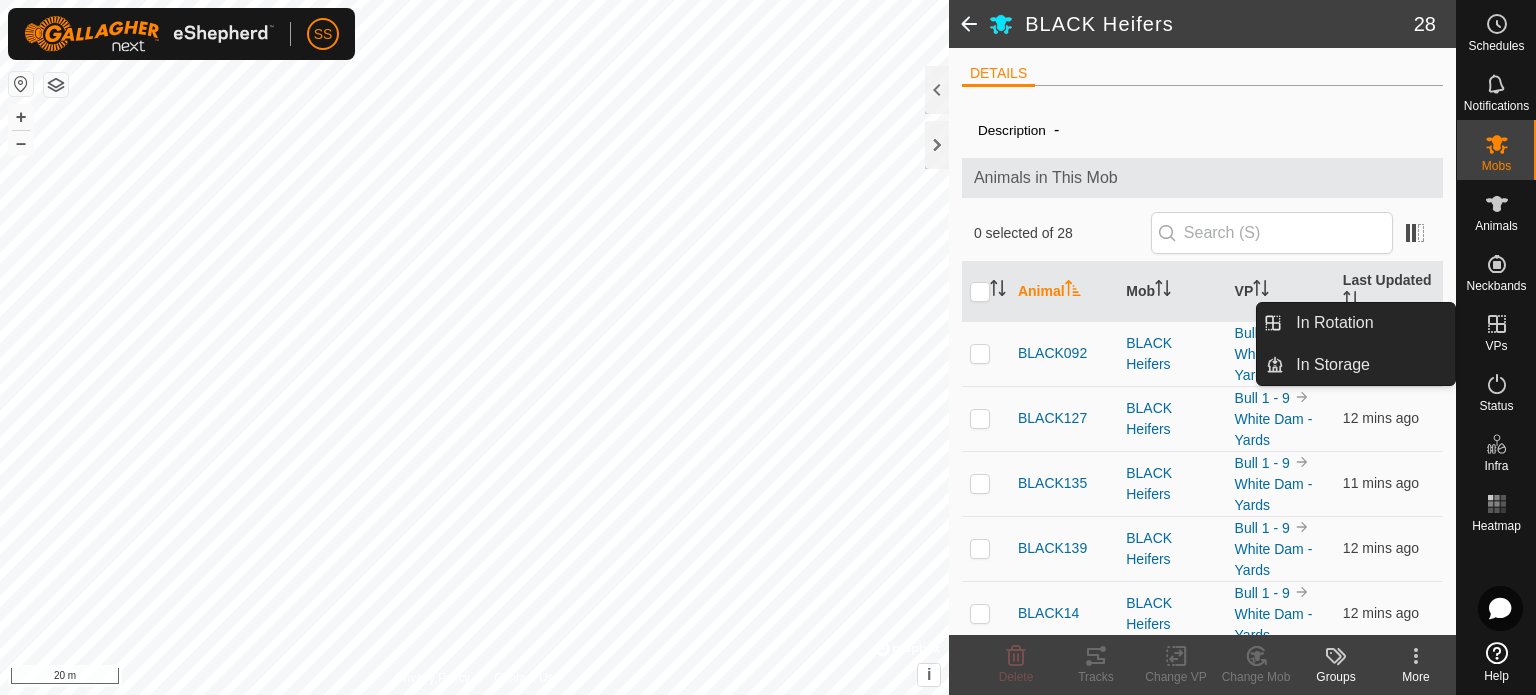 click 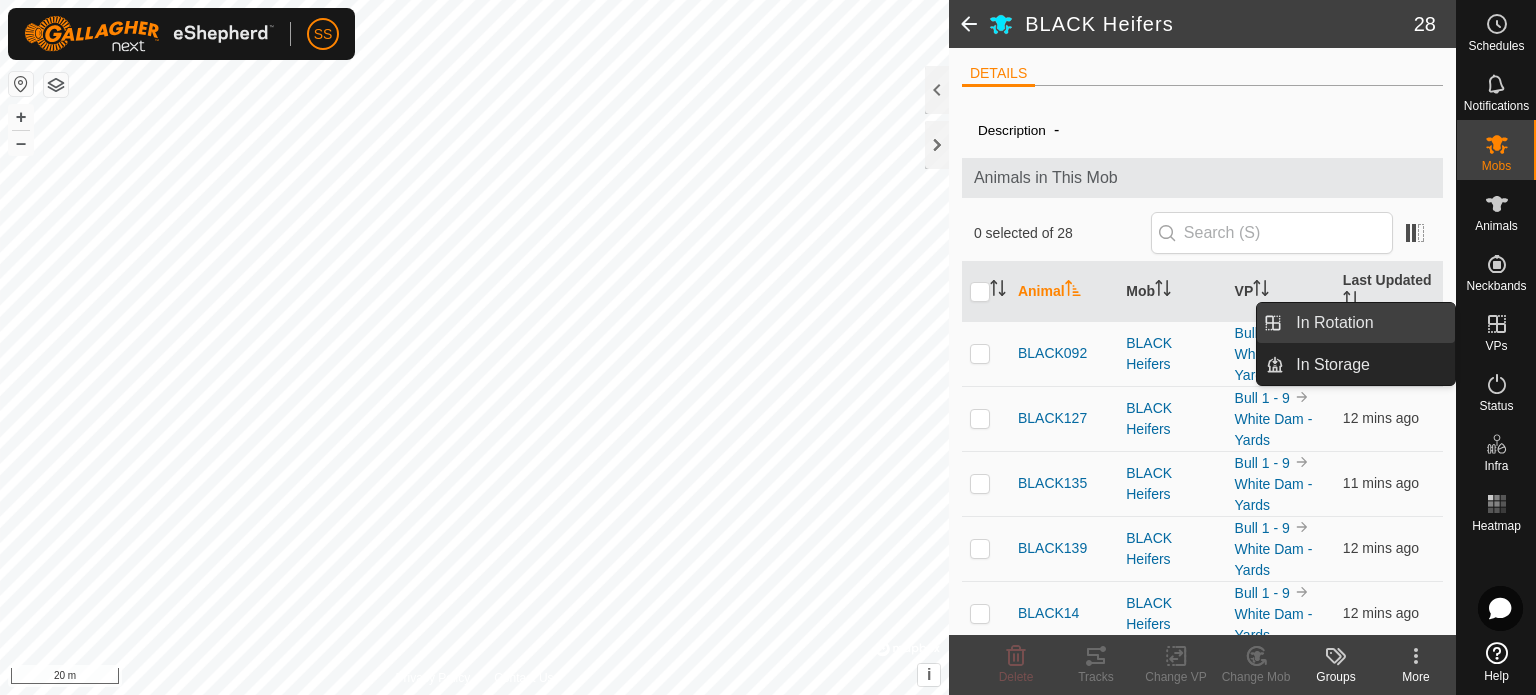 click on "In Rotation" at bounding box center (1369, 323) 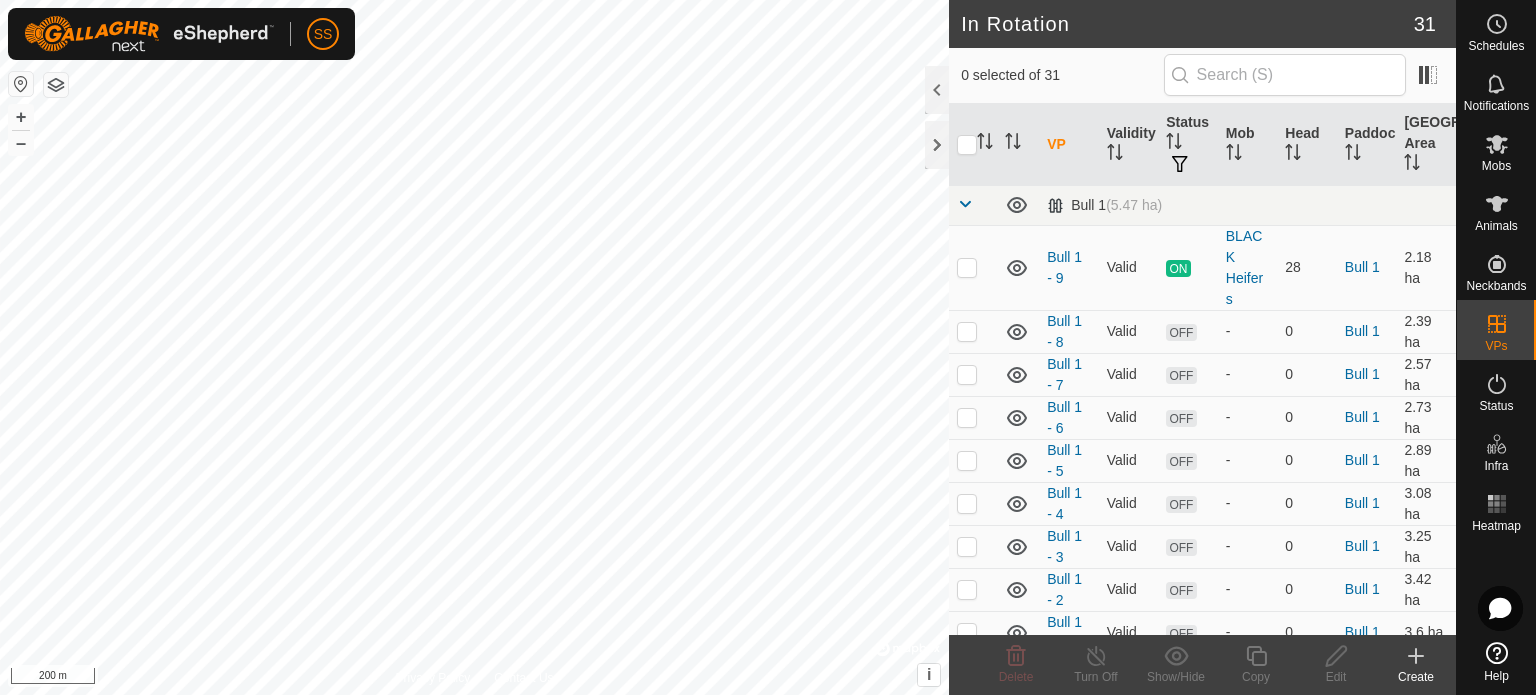 checkbox on "true" 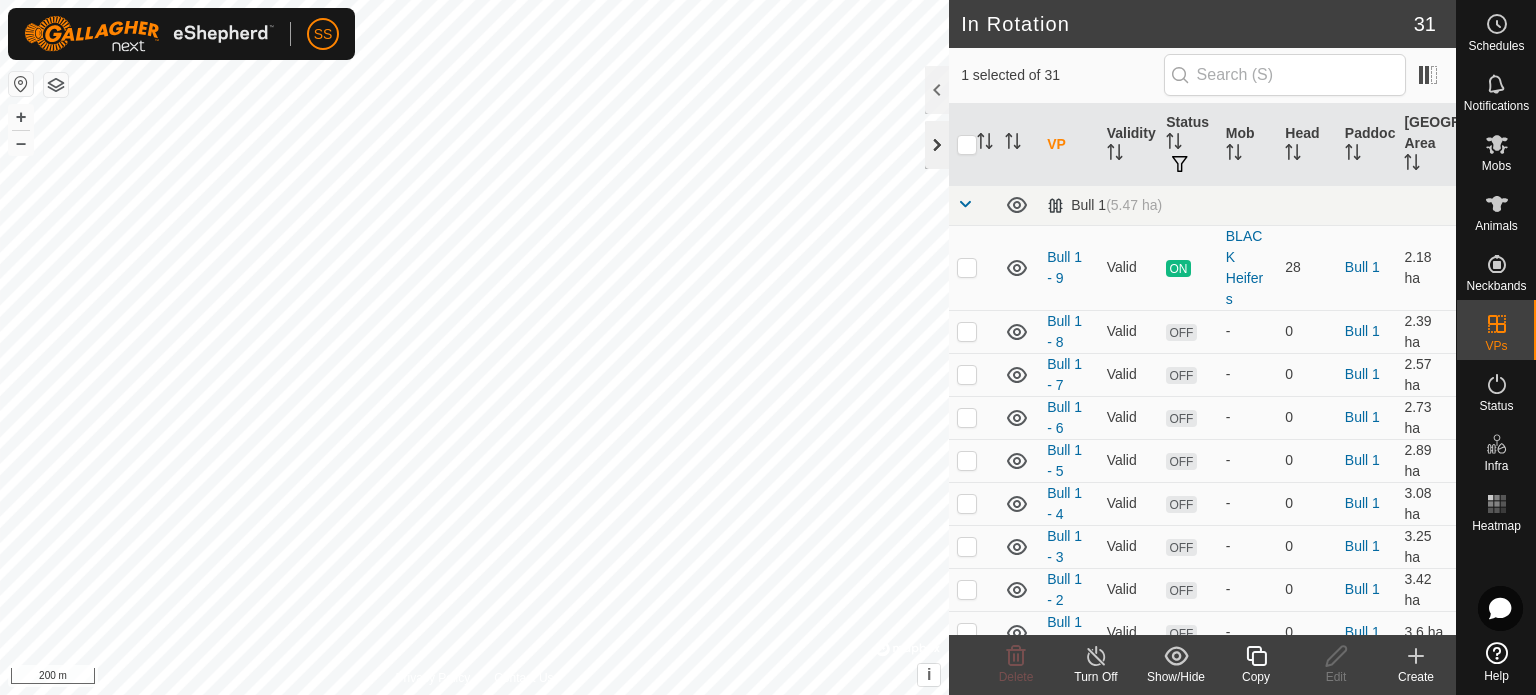 click 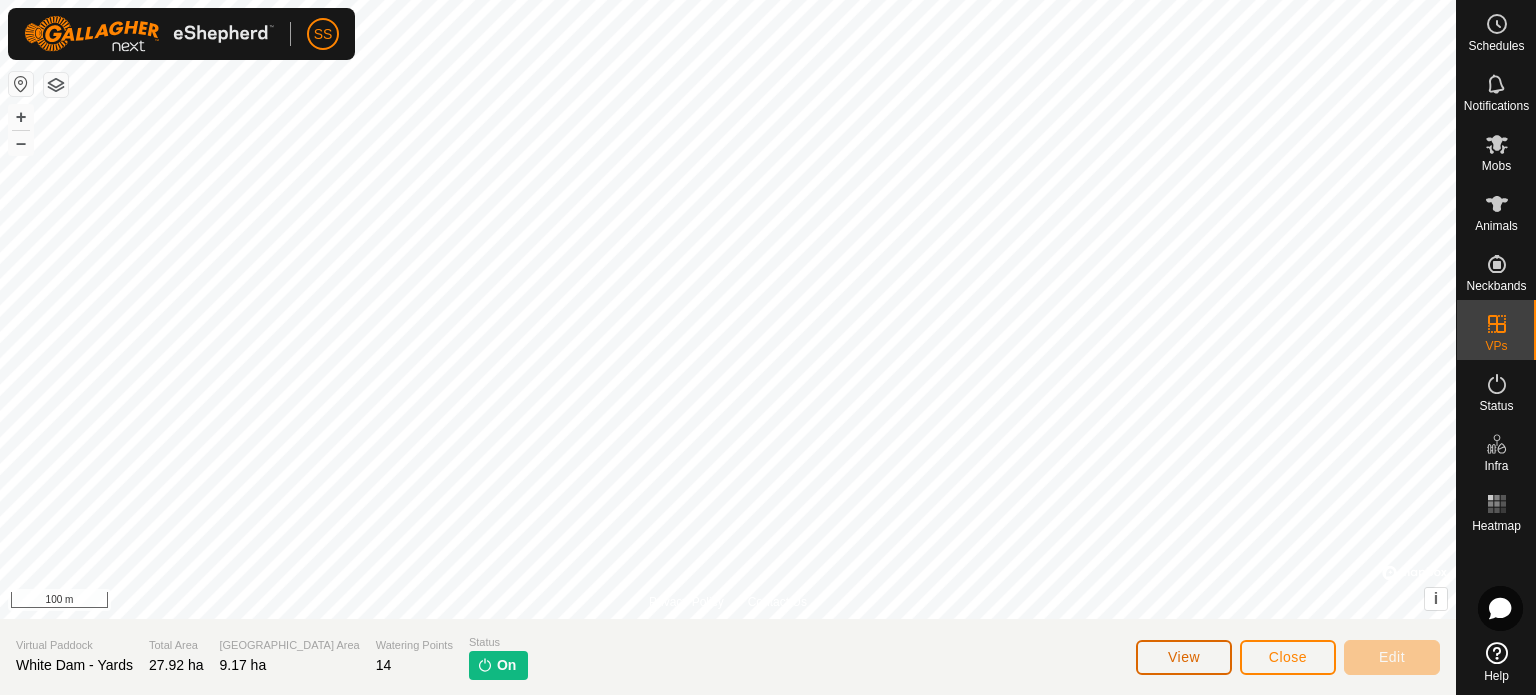 click on "View" 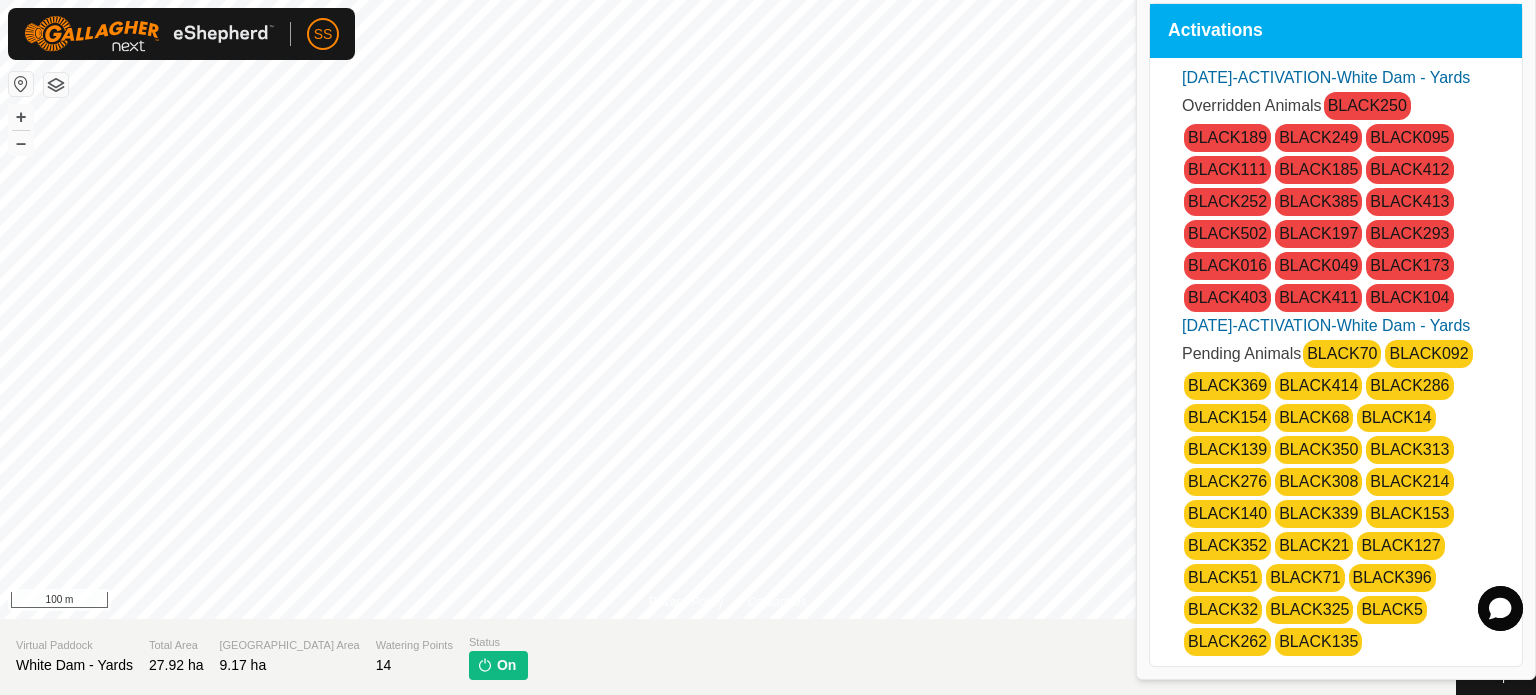scroll, scrollTop: 0, scrollLeft: 0, axis: both 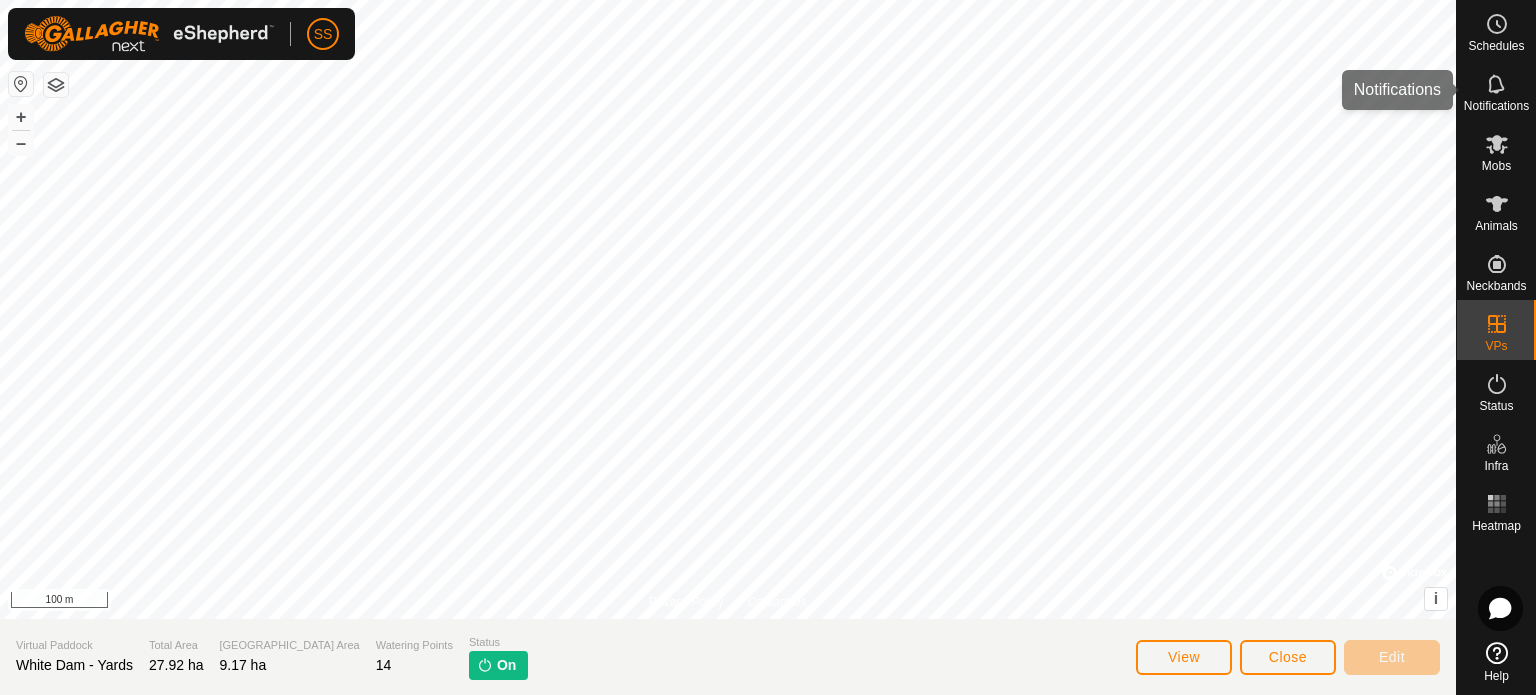 click 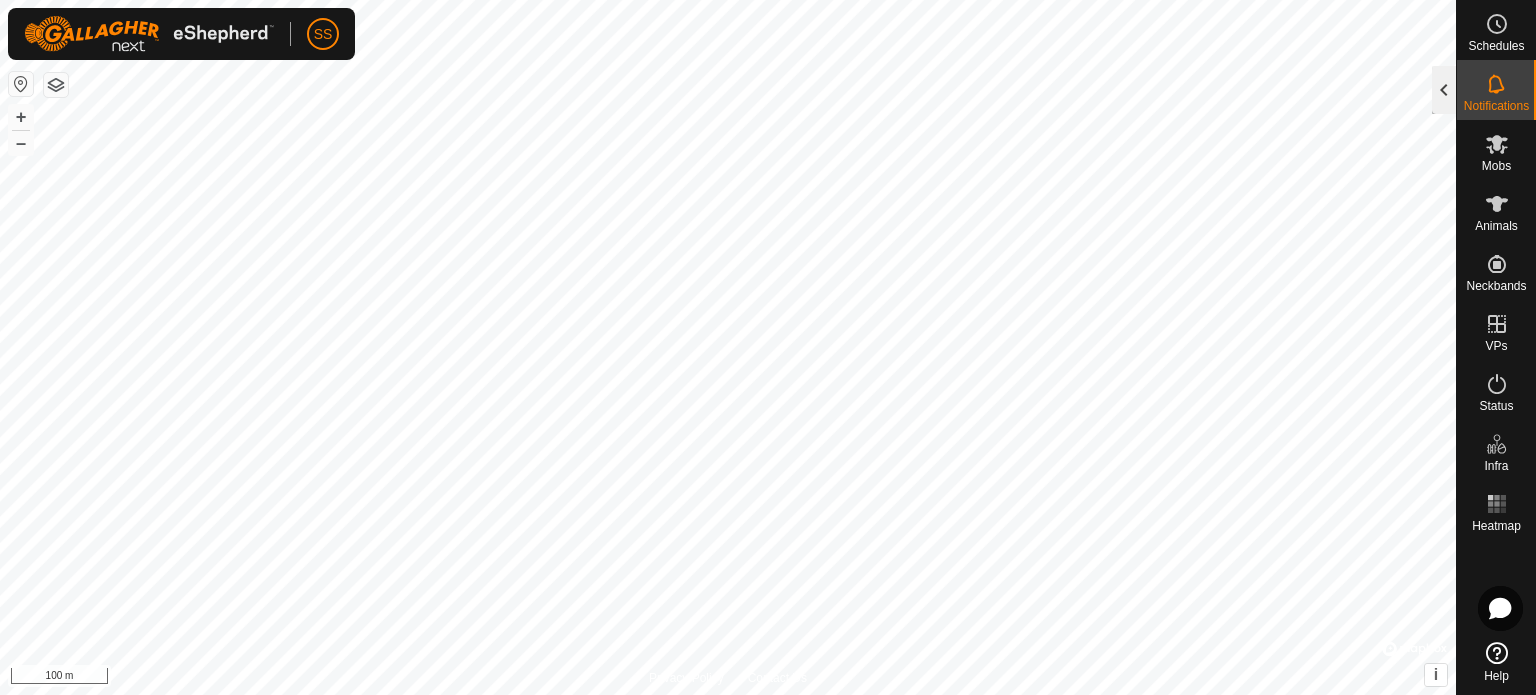 click 